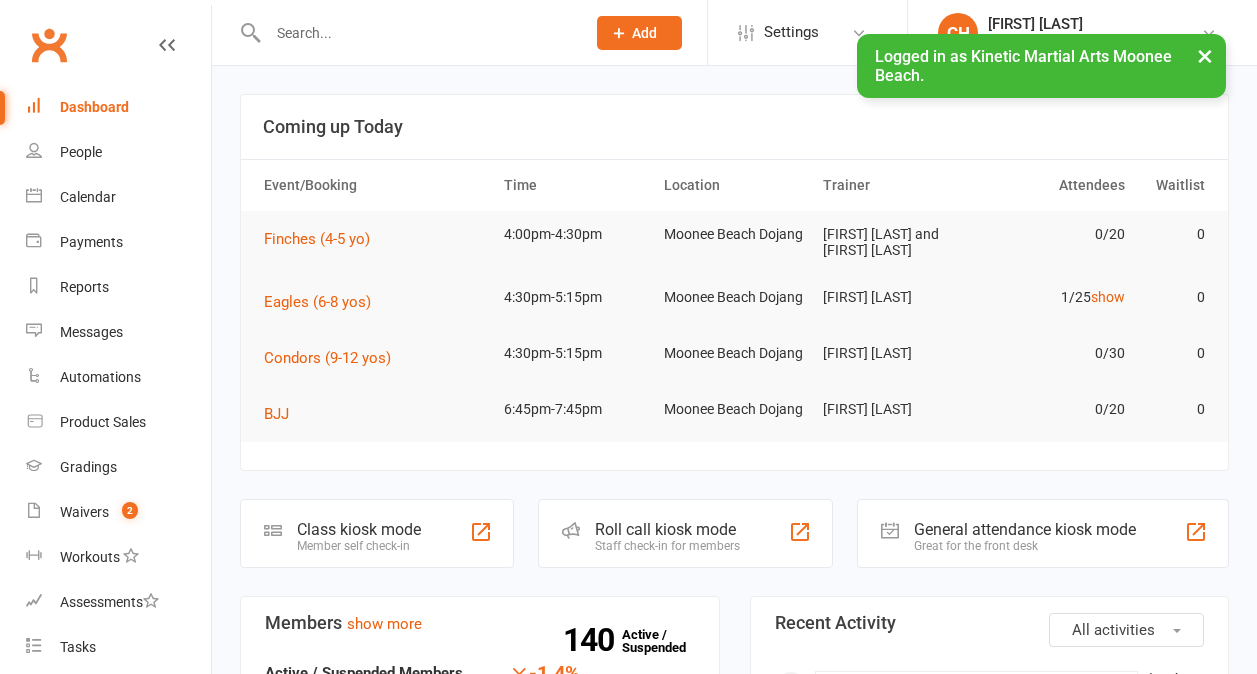 scroll, scrollTop: 0, scrollLeft: 0, axis: both 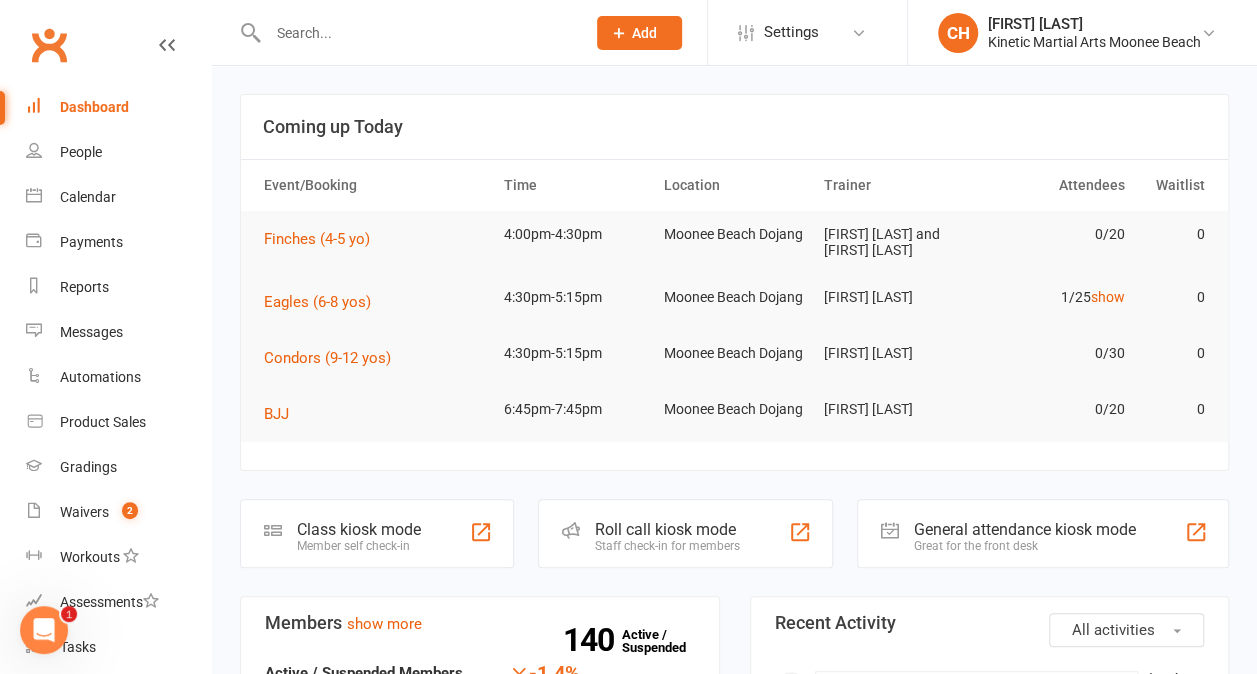 click at bounding box center (405, 32) 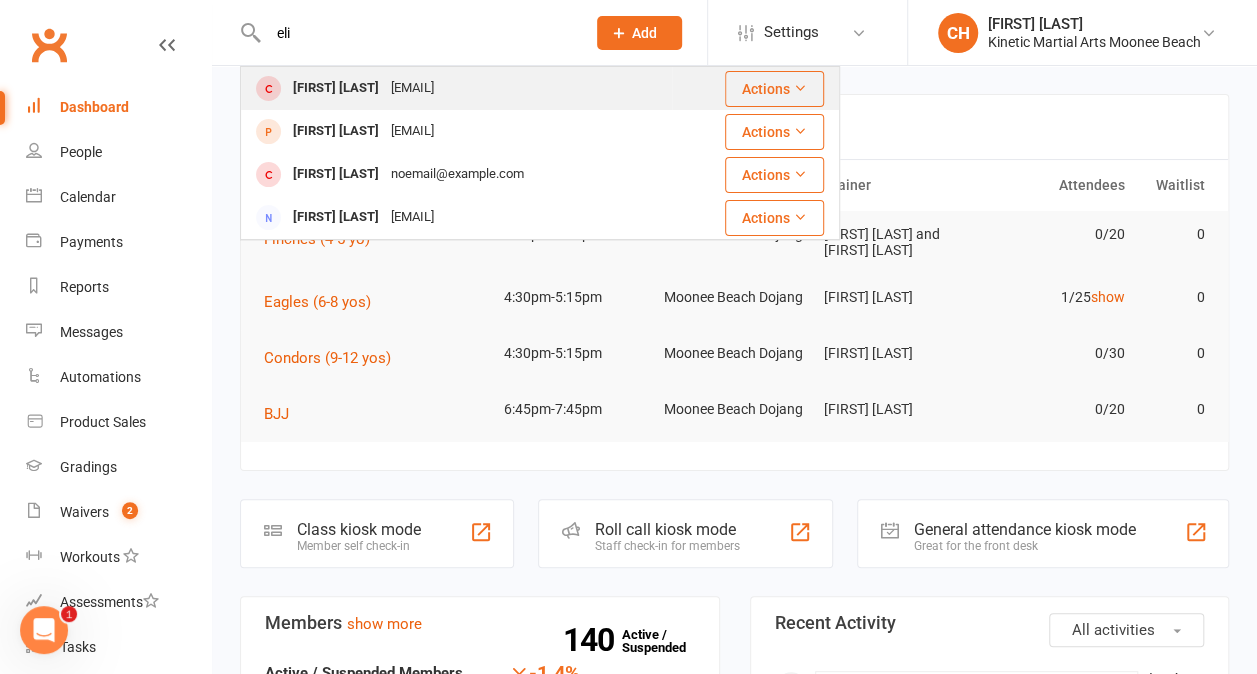 type on "eli" 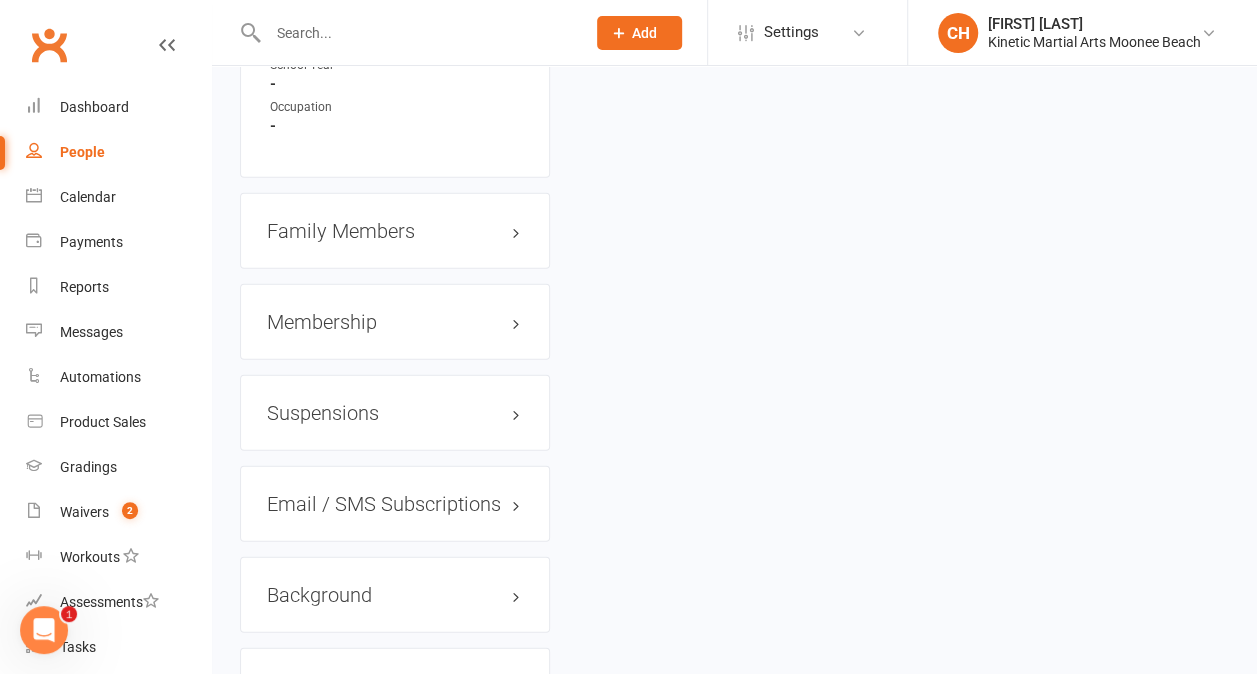 scroll, scrollTop: 2432, scrollLeft: 0, axis: vertical 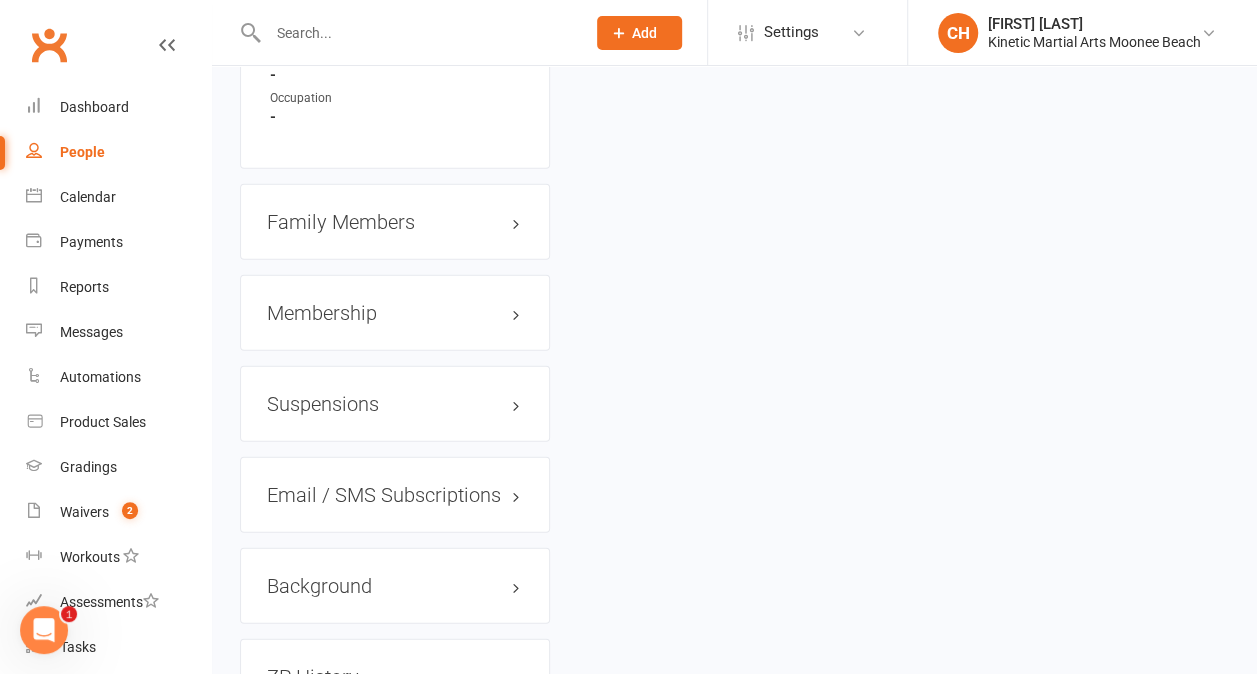 click on "Membership" at bounding box center (395, 313) 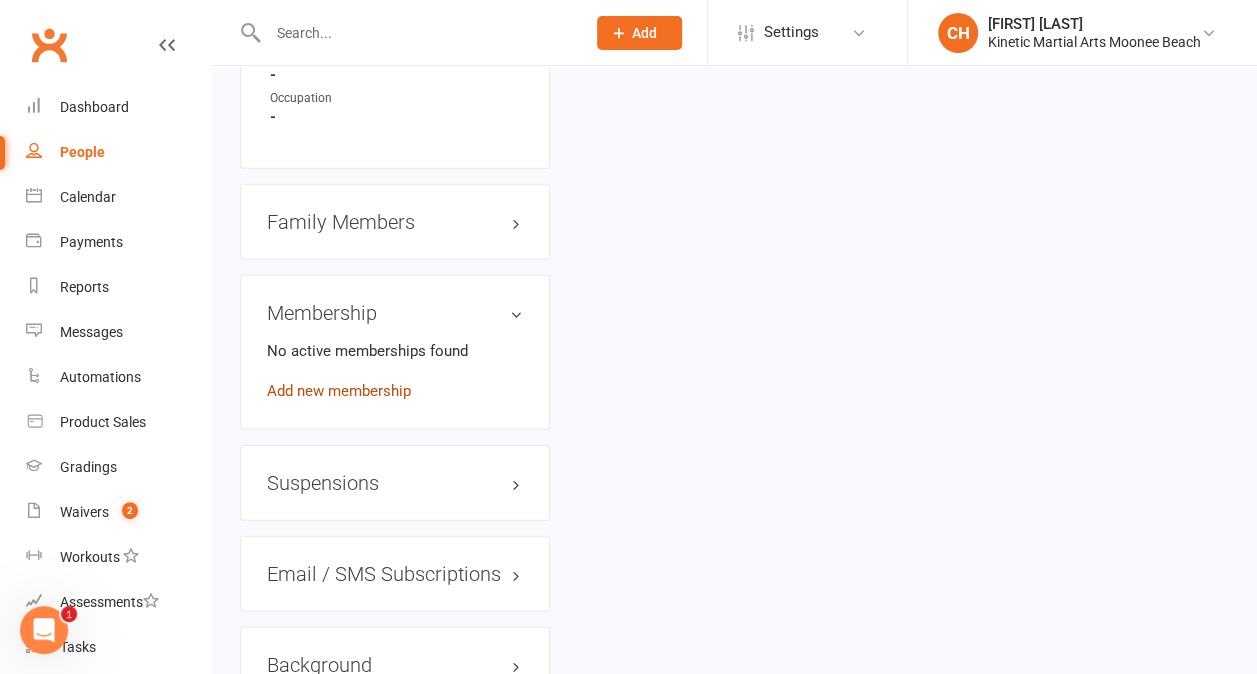 click on "Add new membership" at bounding box center (339, 391) 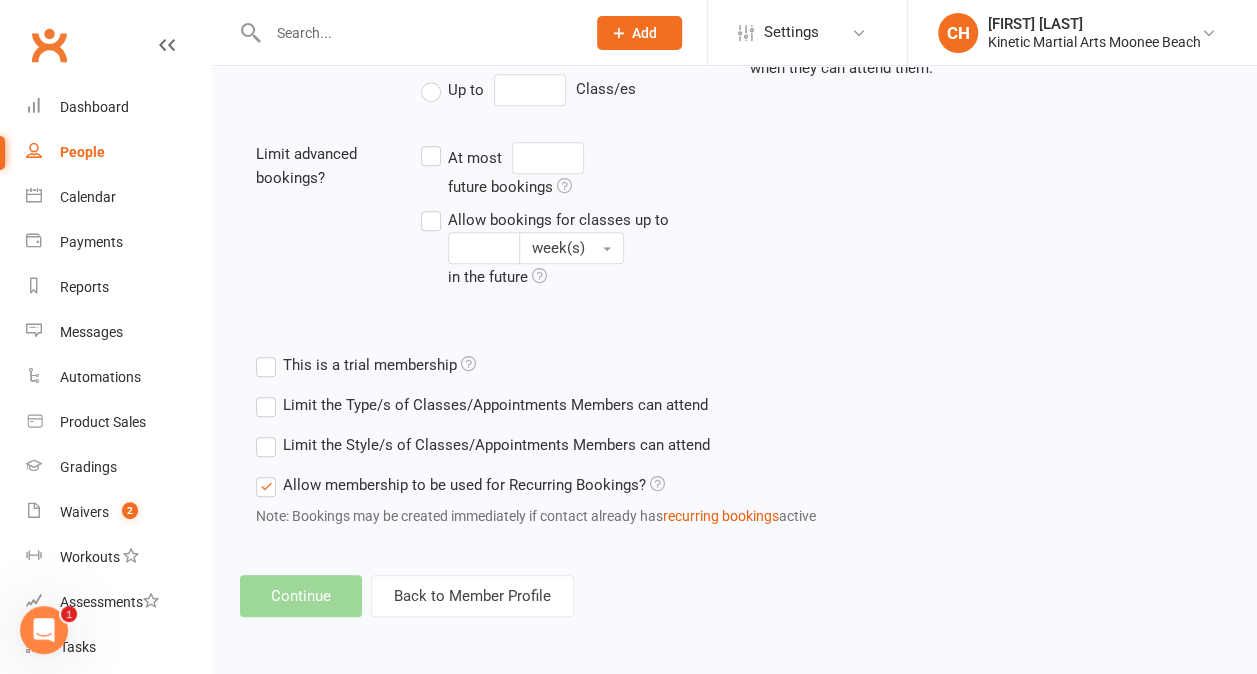 scroll, scrollTop: 0, scrollLeft: 0, axis: both 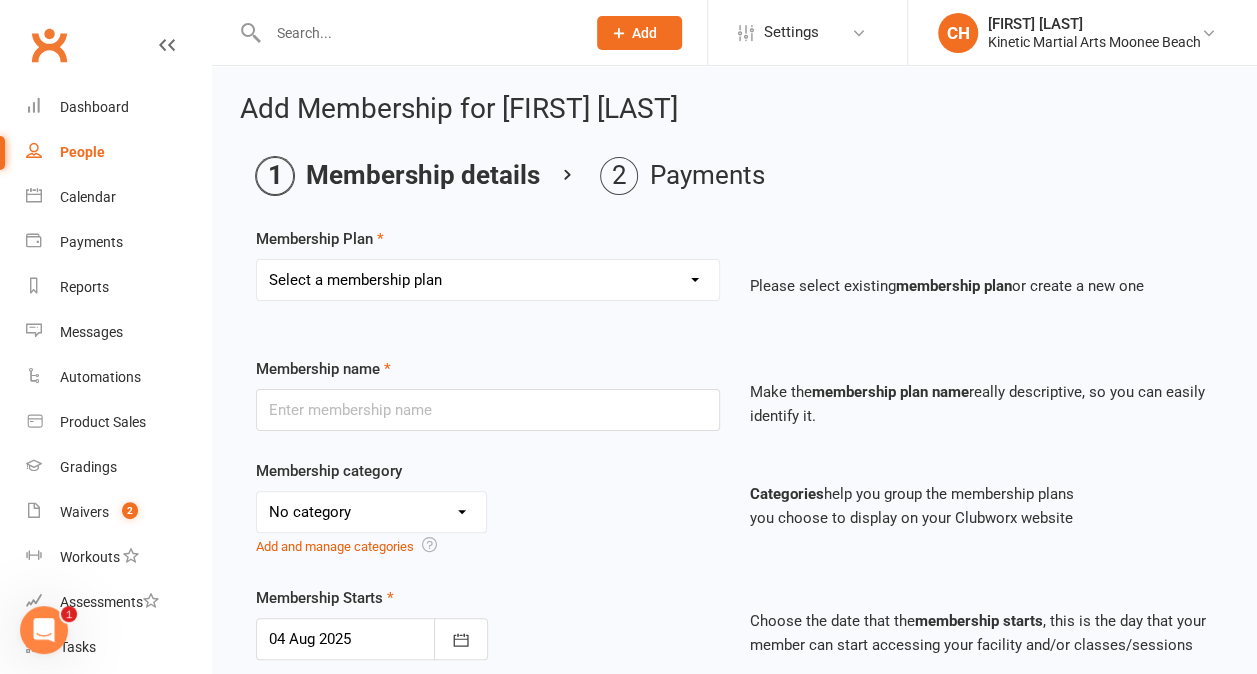click on "Select a membership plan Create new Membership Plan Training Fees - $68 Fortnightly Training Fees (Once/Week) - $49 Fortnightly Free Membership Training Fees - OLD Full day Kids/Teens/Adults Hwarang - $85/day Full day Teens Hwarang - Leadership Program - $50/day Half day Kids Hwarang - $40/day Course - $90/term Kids/Teens Night & Half day Adults Hwarang - $45/night or day Teens Night - Leadership Program - $35/night NERF War - $25/day Annual Insurance 2025 - $25/year 6 monthly fees $78 Per Fortnight Training" at bounding box center [488, 280] 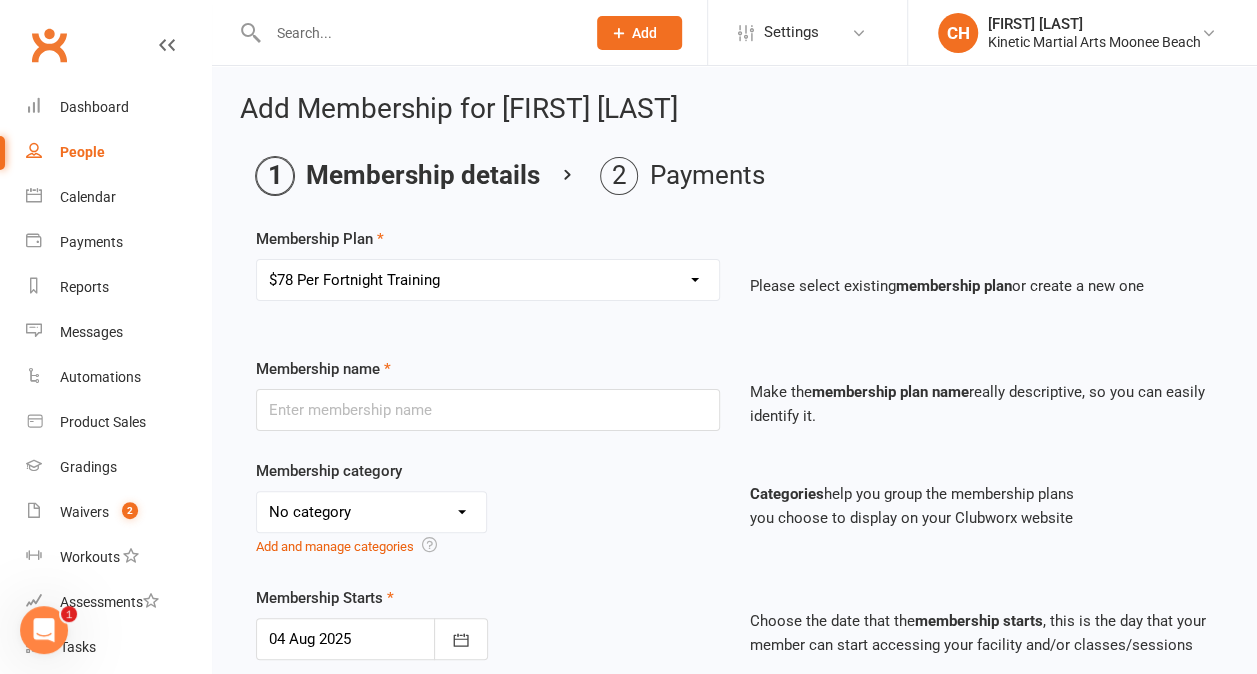 click on "Select a membership plan Create new Membership Plan Training Fees - $68 Fortnightly Training Fees (Once/Week) - $49 Fortnightly Free Membership Training Fees - OLD Full day Kids/Teens/Adults Hwarang - $85/day Full day Teens Hwarang - Leadership Program - $50/day Half day Kids Hwarang - $40/day Course - $90/term Kids/Teens Night & Half day Adults Hwarang - $45/night or day Teens Night - Leadership Program - $35/night NERF War - $25/day Annual Insurance 2025 - $25/year 6 monthly fees $78 Per Fortnight Training" at bounding box center [488, 280] 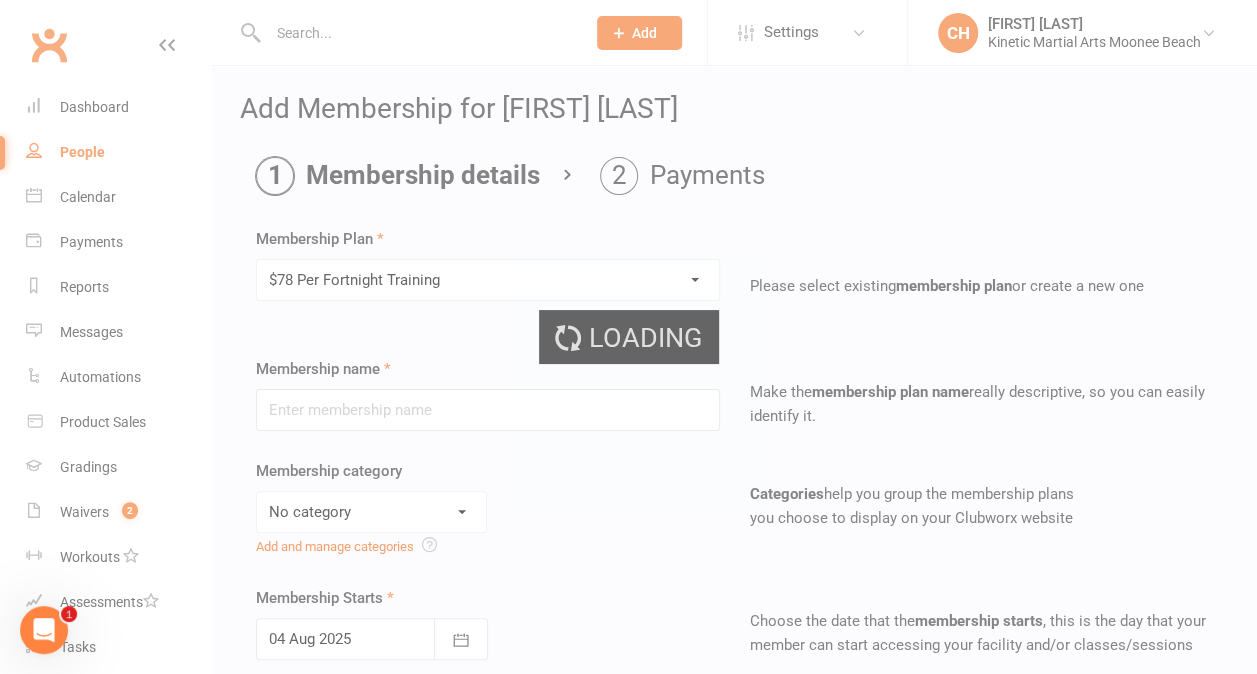 type on "$78 Per Fortnight Training" 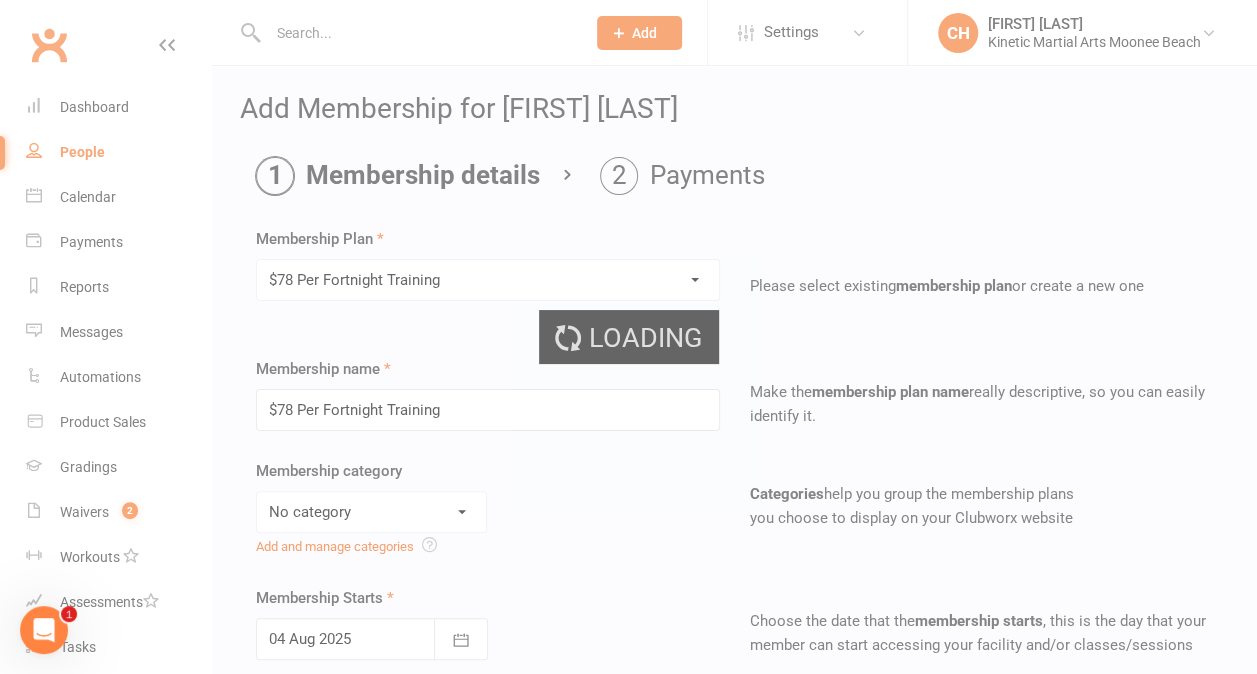 select on "6" 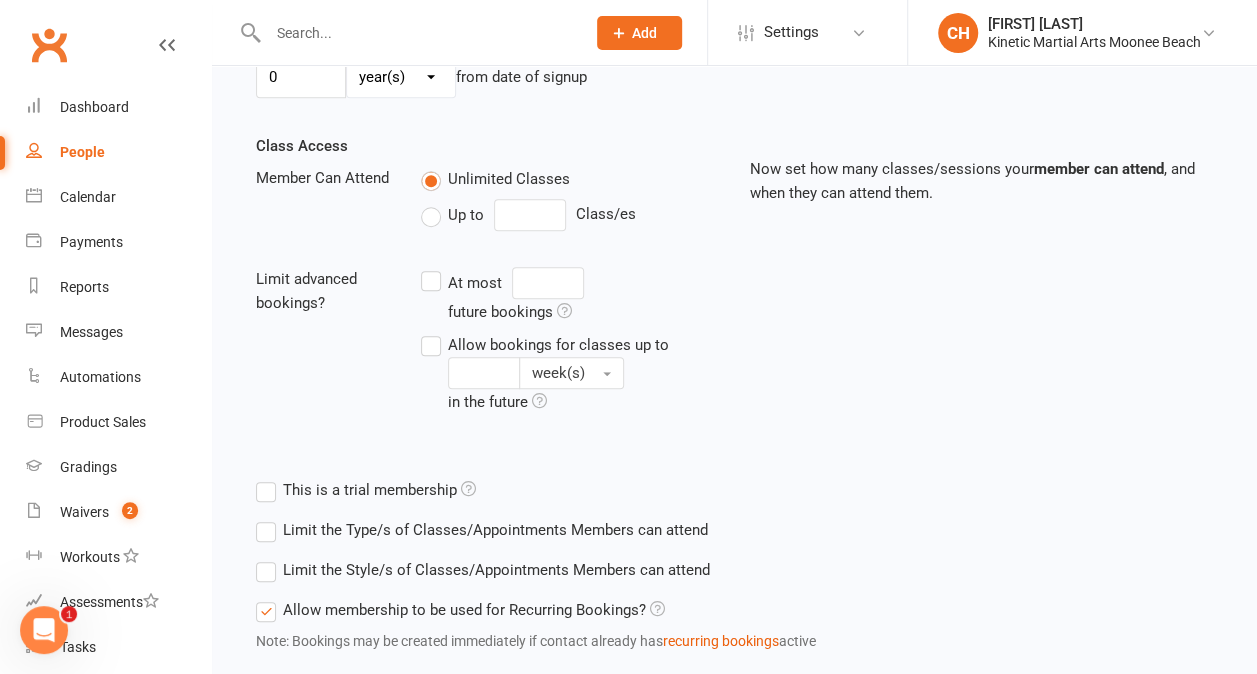 scroll, scrollTop: 783, scrollLeft: 0, axis: vertical 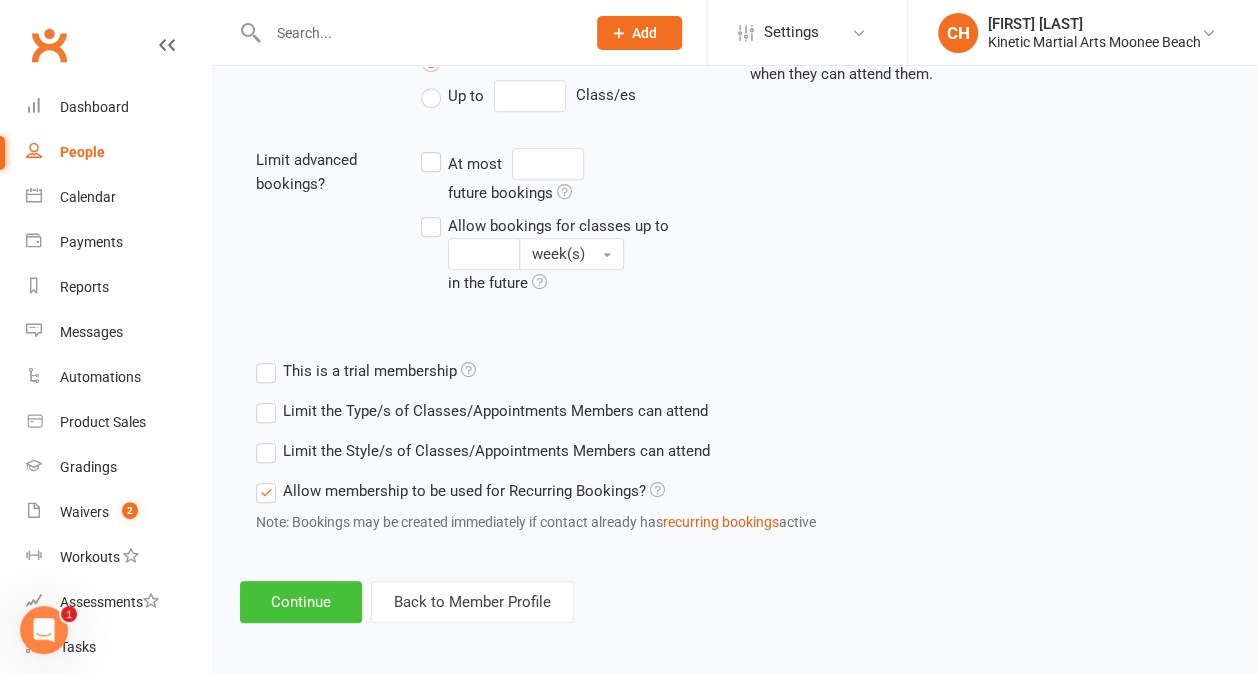 click on "Continue" at bounding box center (301, 602) 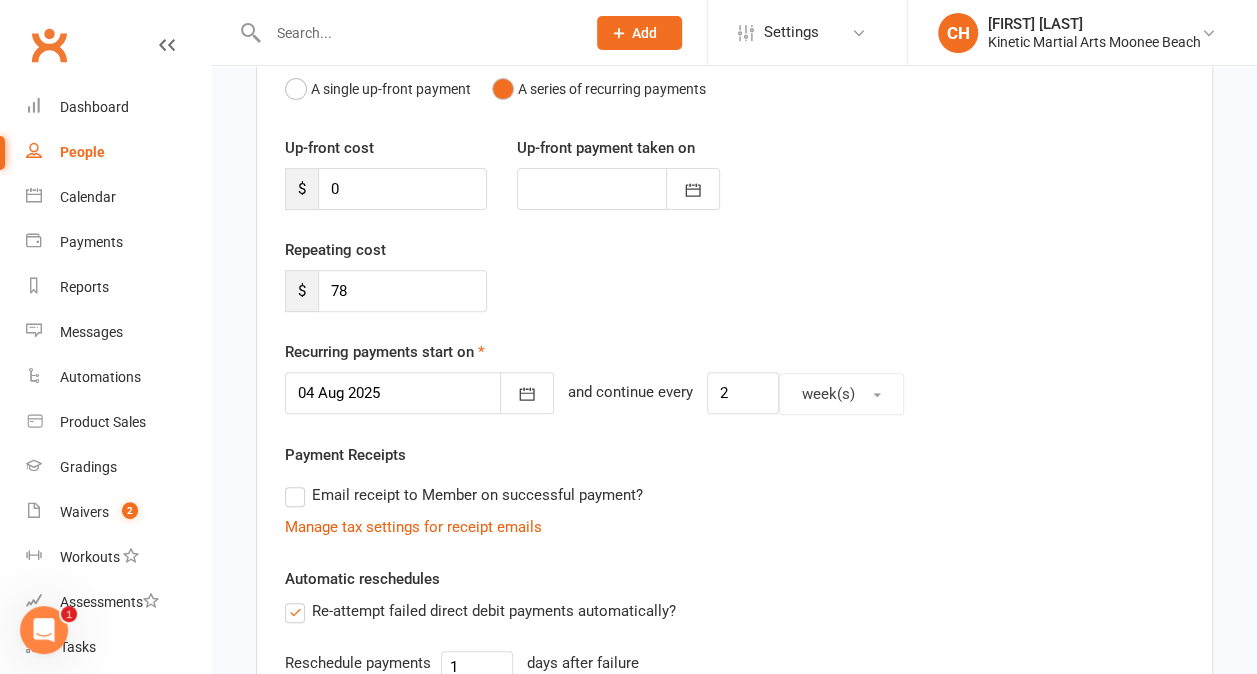 scroll, scrollTop: 219, scrollLeft: 0, axis: vertical 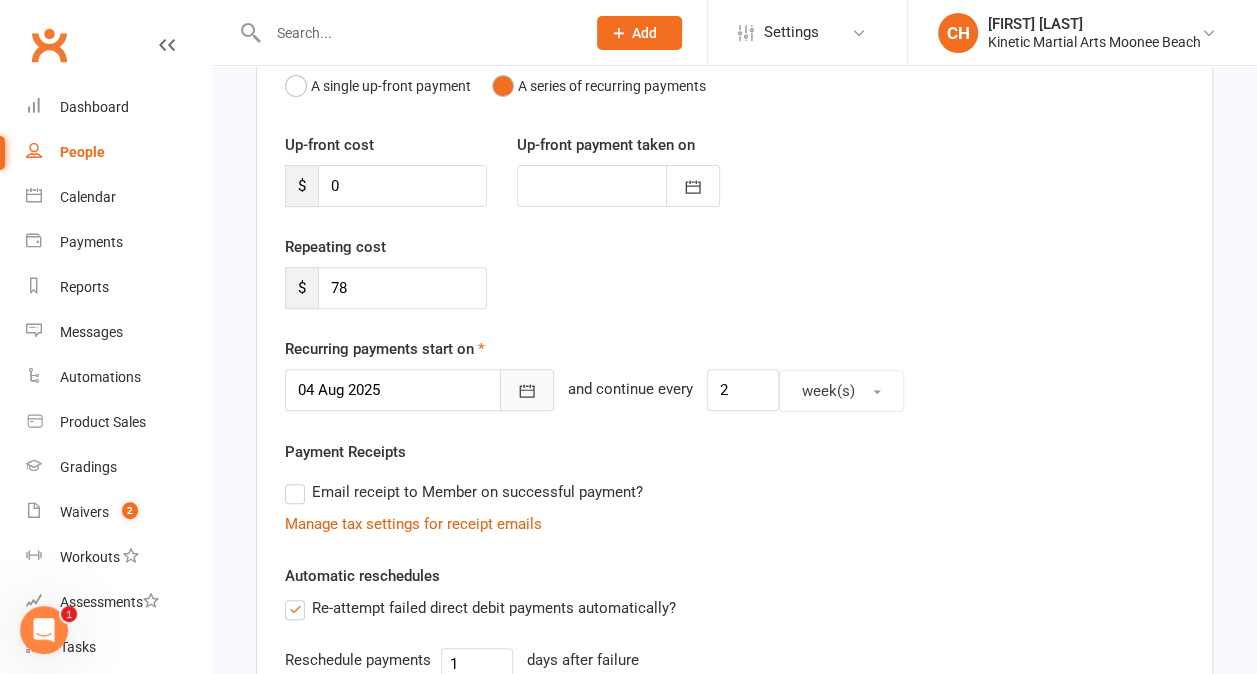 click 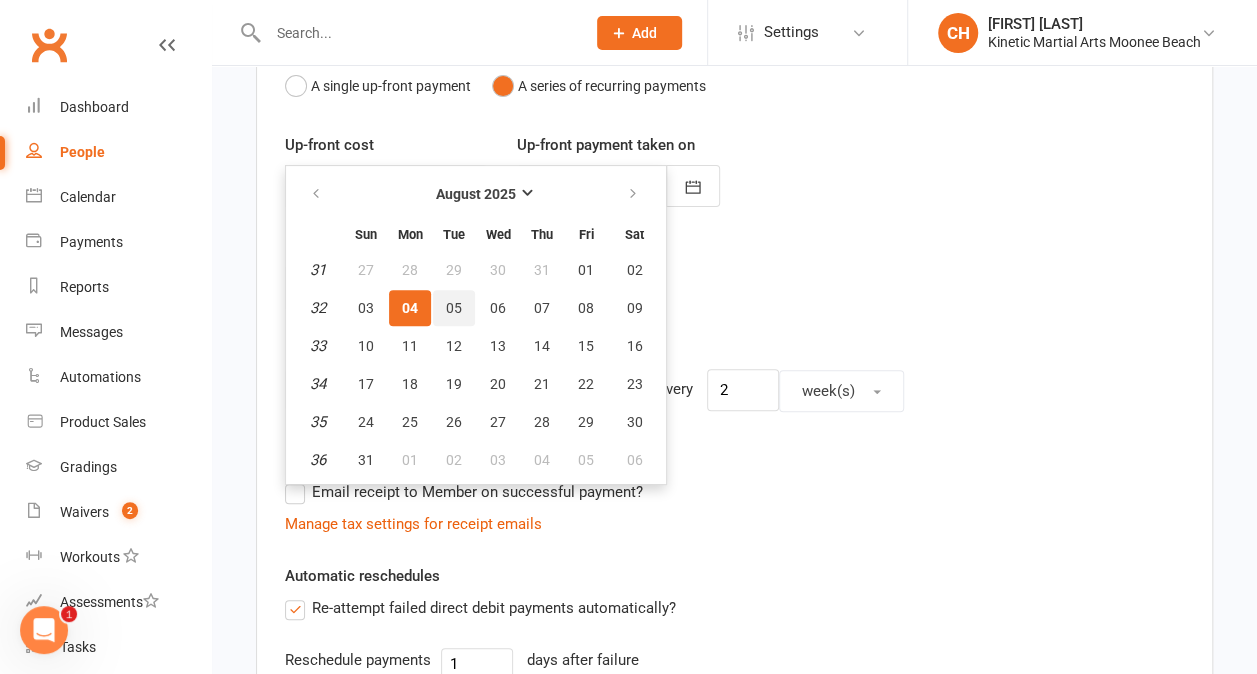 click on "05" at bounding box center (454, 308) 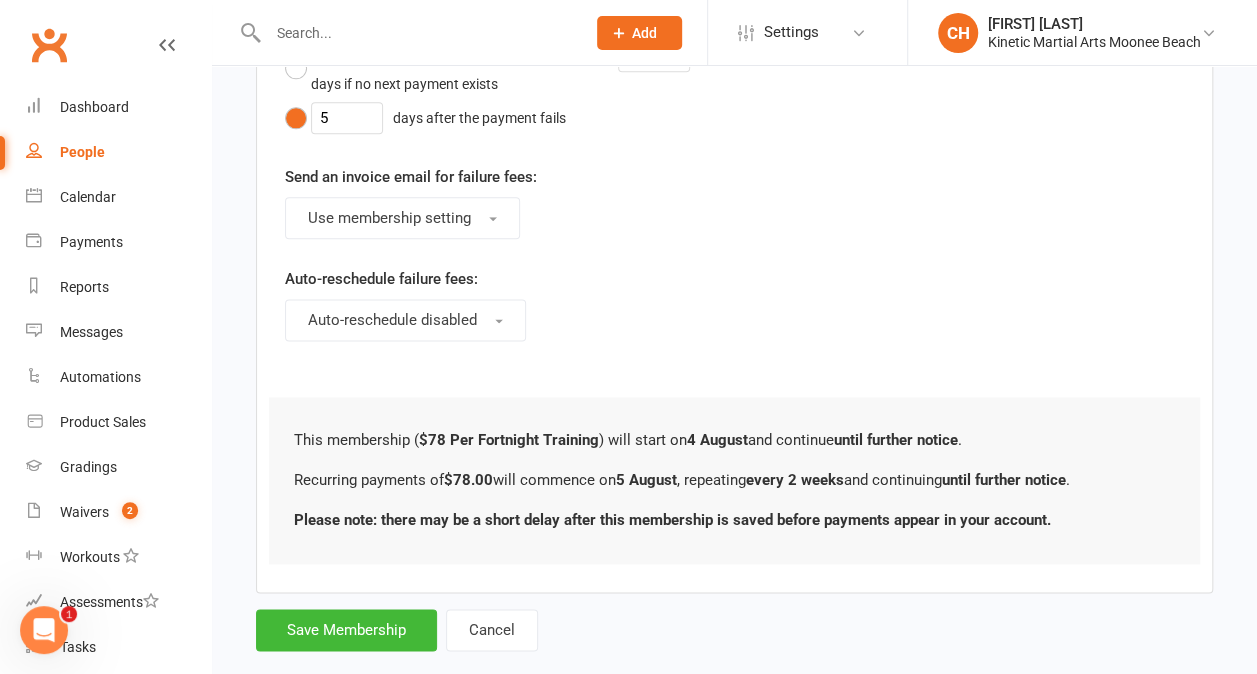 scroll, scrollTop: 1150, scrollLeft: 0, axis: vertical 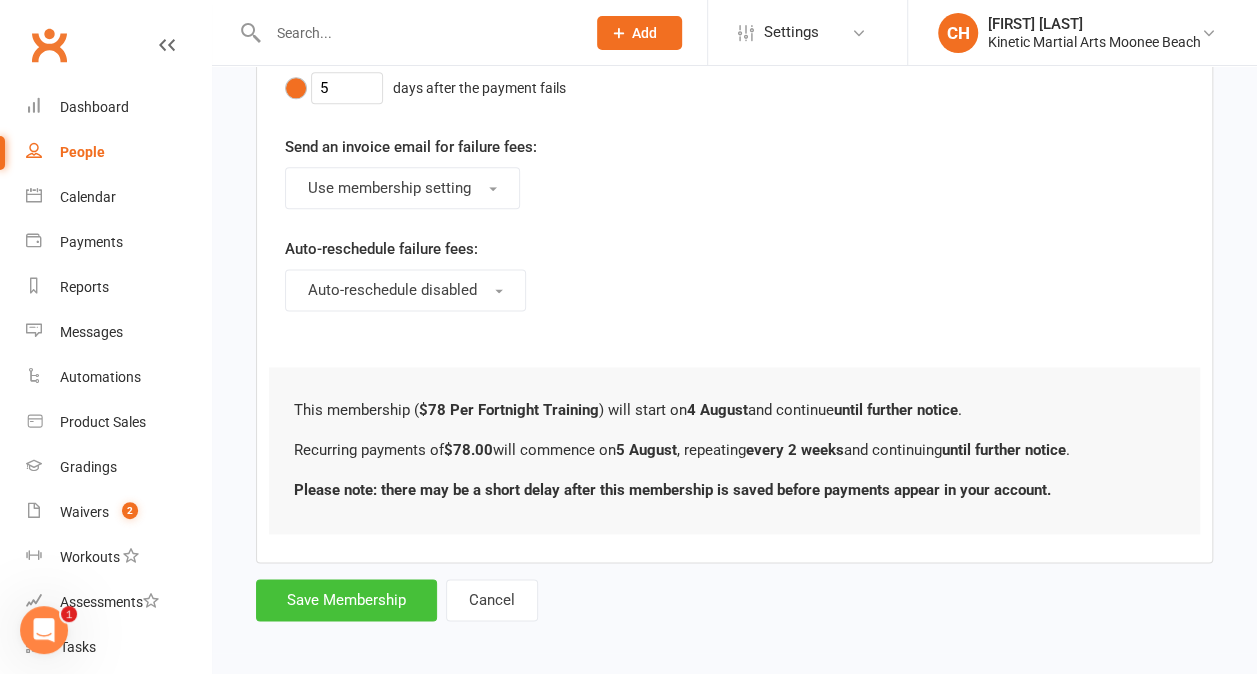 click on "Save Membership" at bounding box center [346, 600] 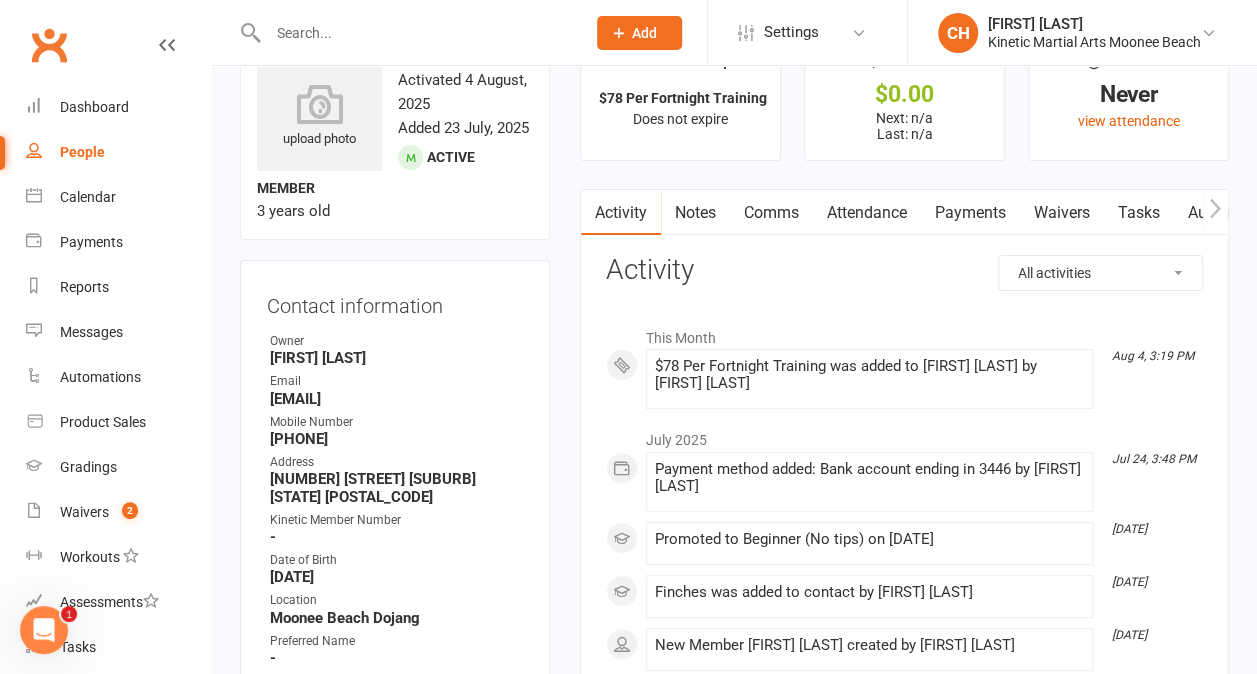 scroll, scrollTop: 64, scrollLeft: 0, axis: vertical 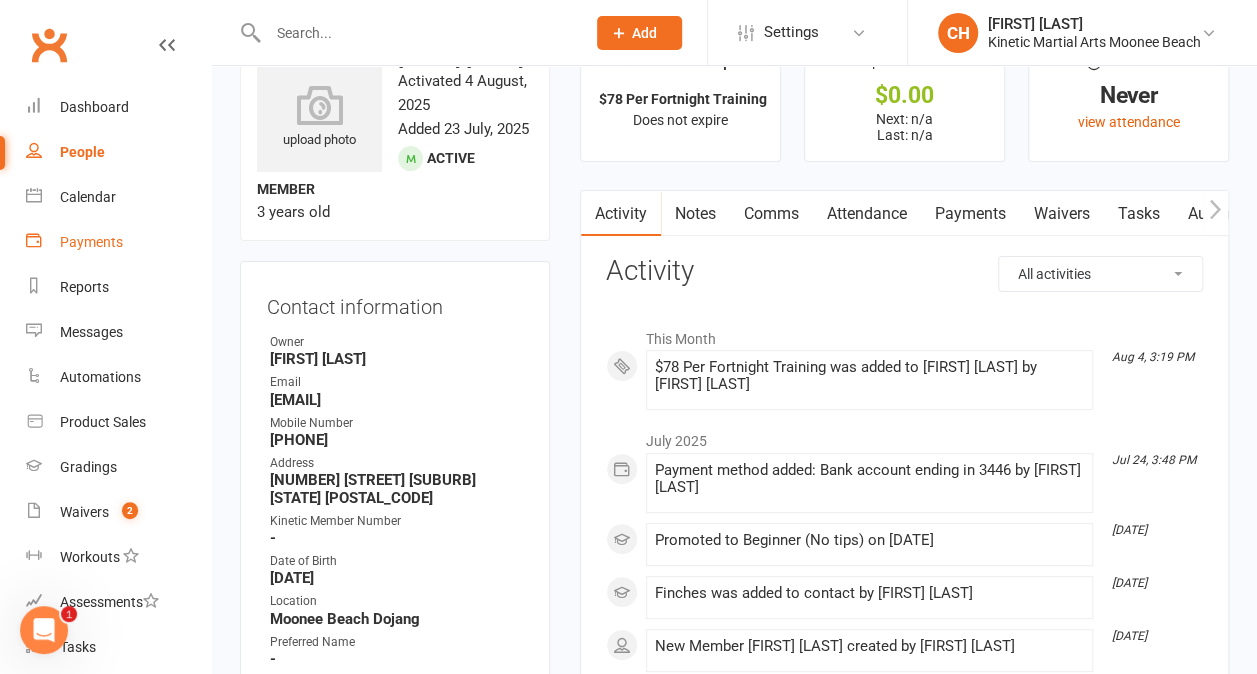 click on "Payments" at bounding box center [91, 242] 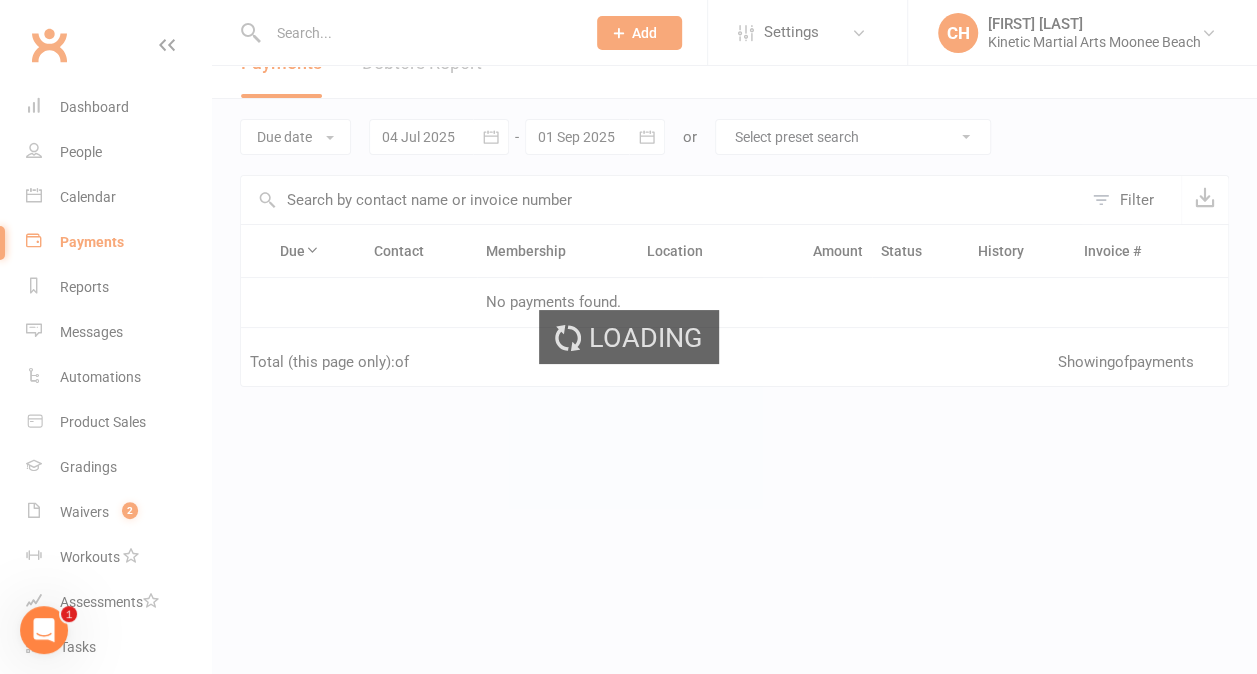scroll, scrollTop: 0, scrollLeft: 0, axis: both 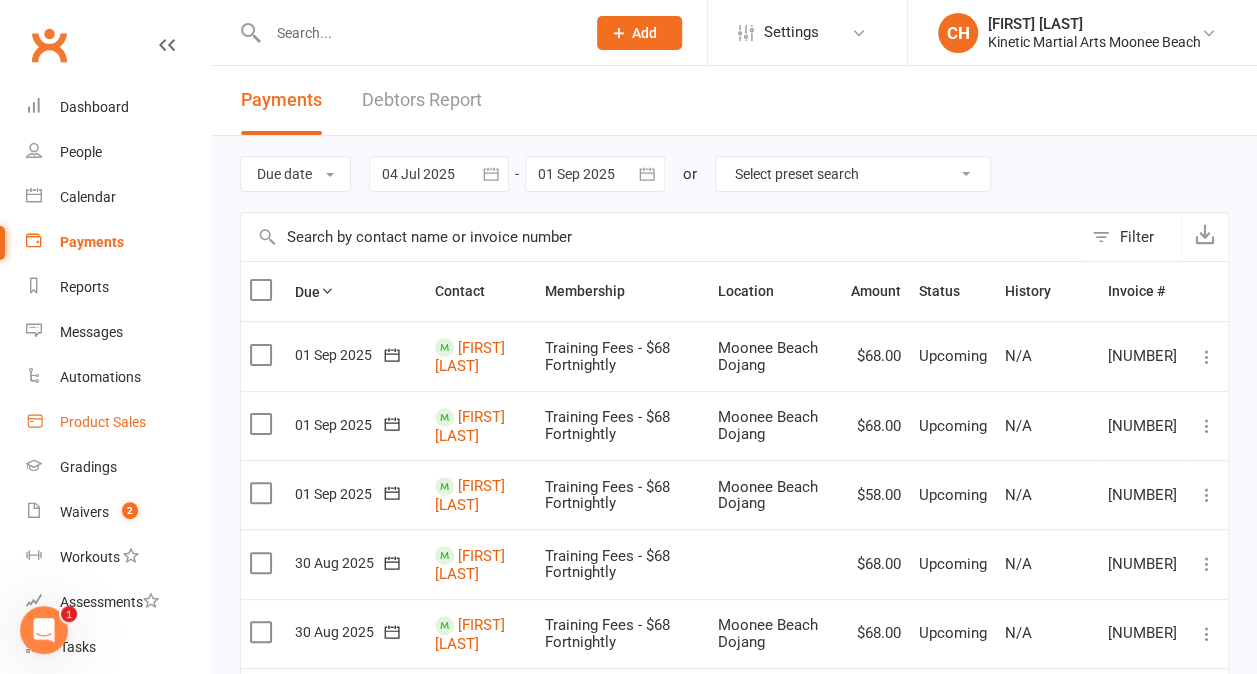 click on "Product Sales" at bounding box center [103, 422] 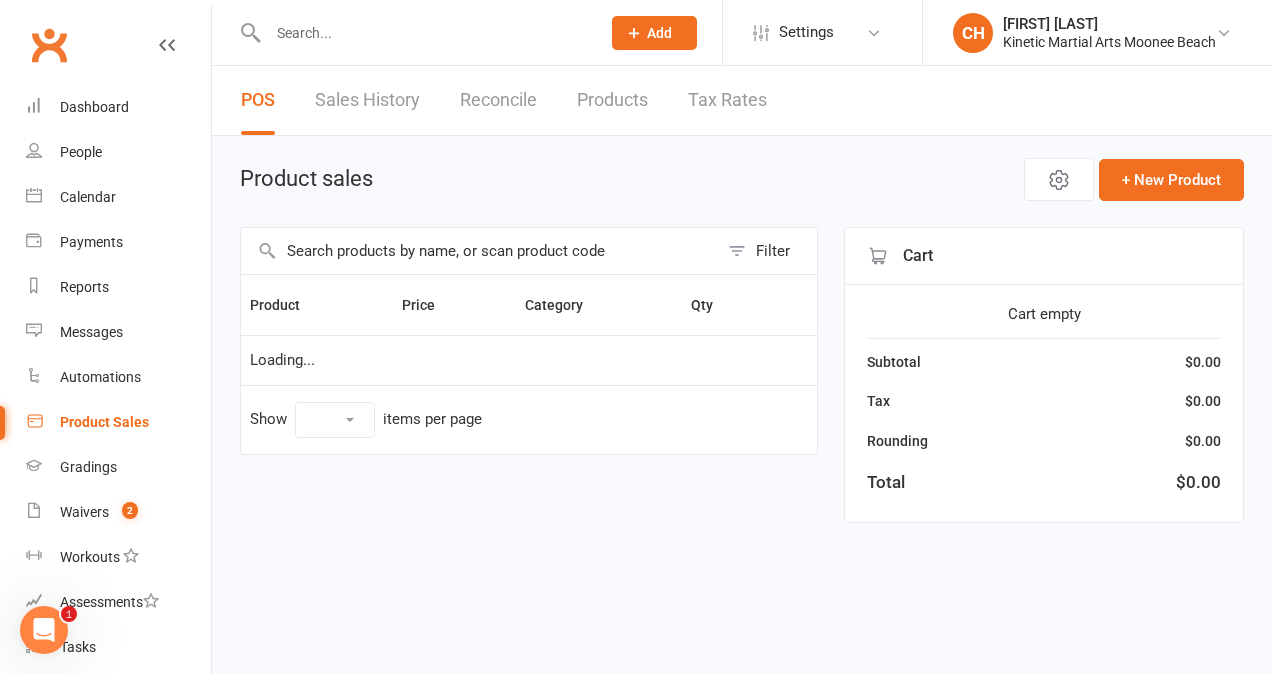 select on "10" 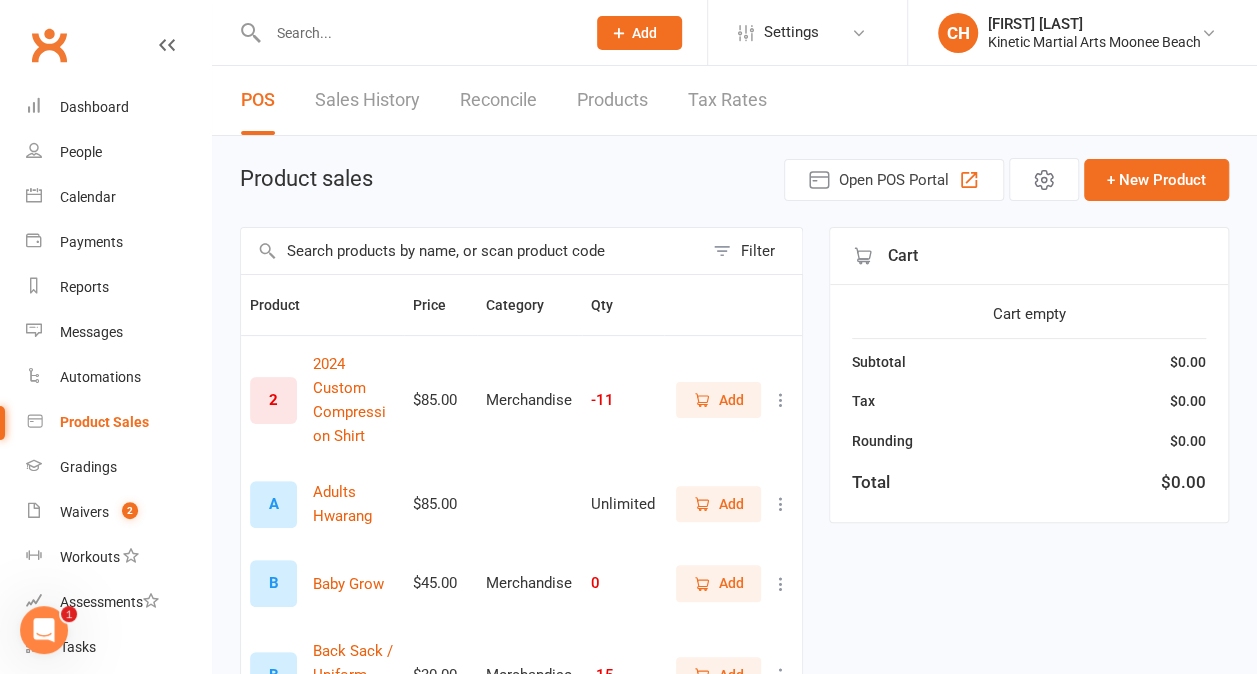 click at bounding box center (472, 251) 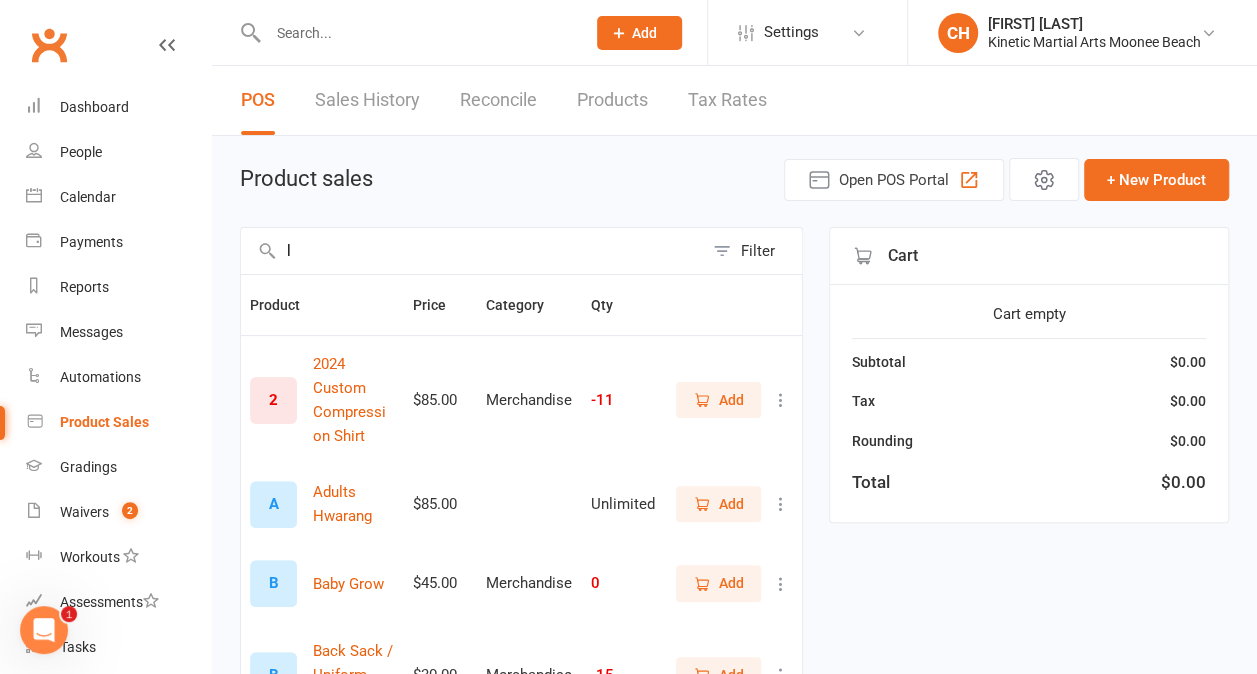 click on "l" at bounding box center [472, 251] 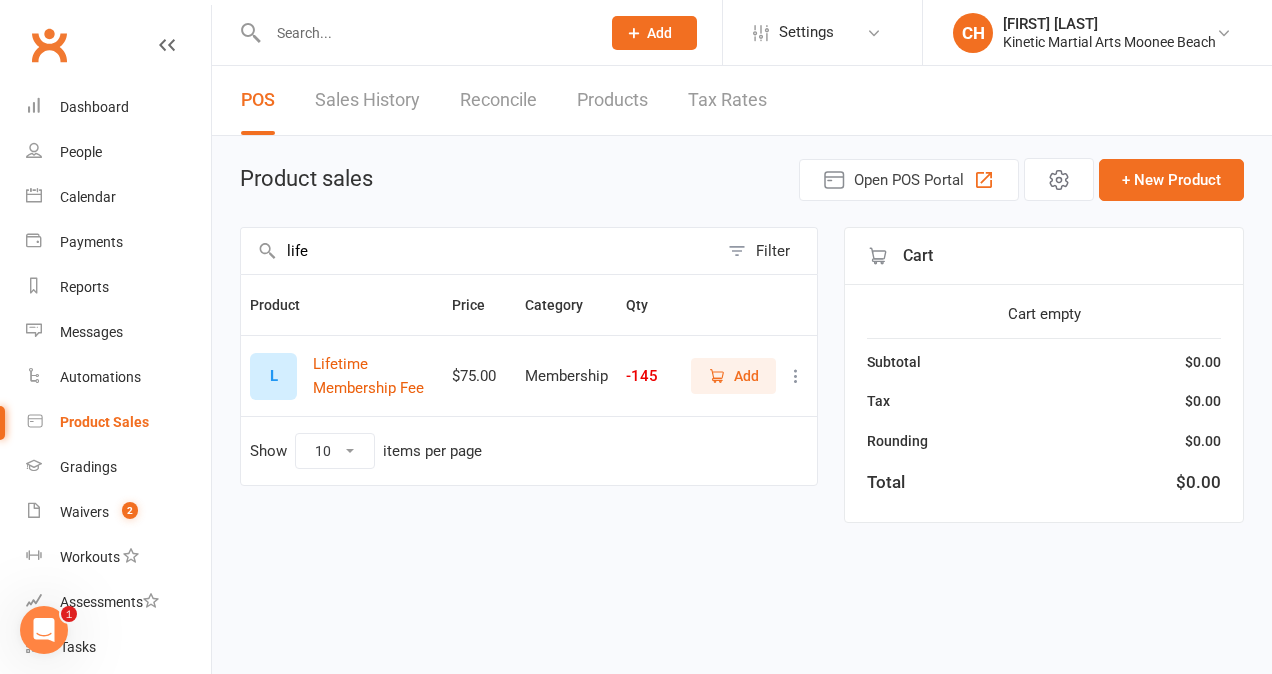 click on "Add" at bounding box center [746, 376] 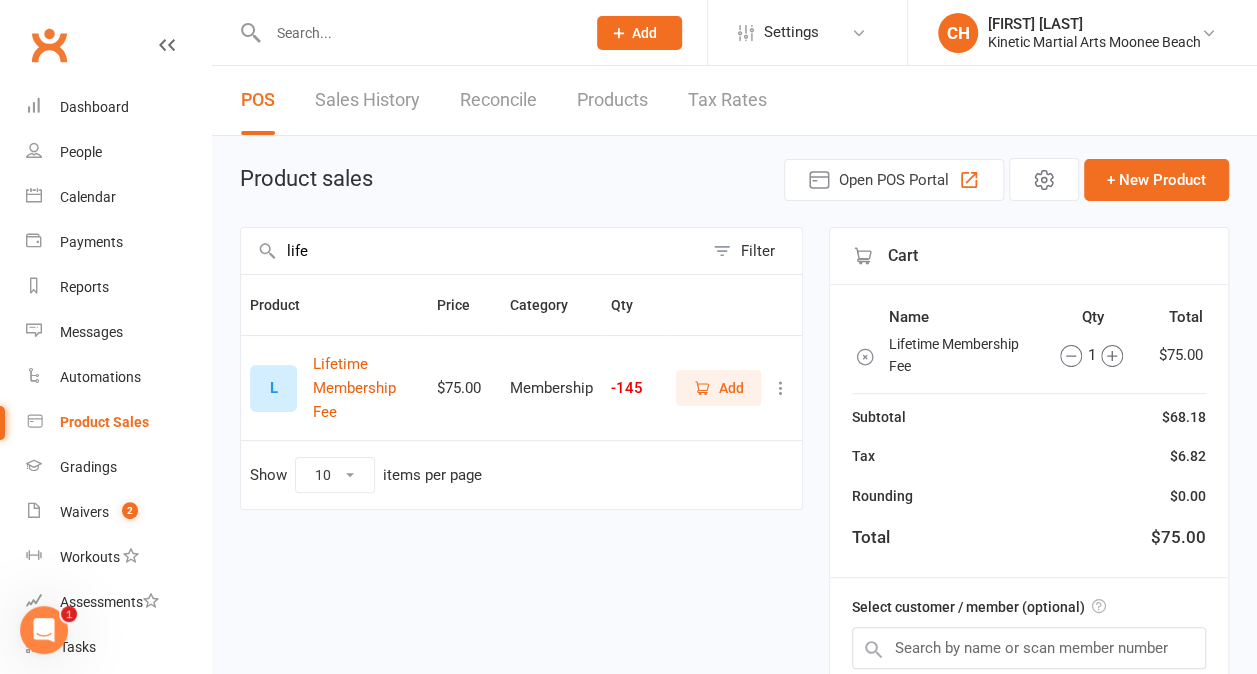 drag, startPoint x: 349, startPoint y: 246, endPoint x: 238, endPoint y: 246, distance: 111 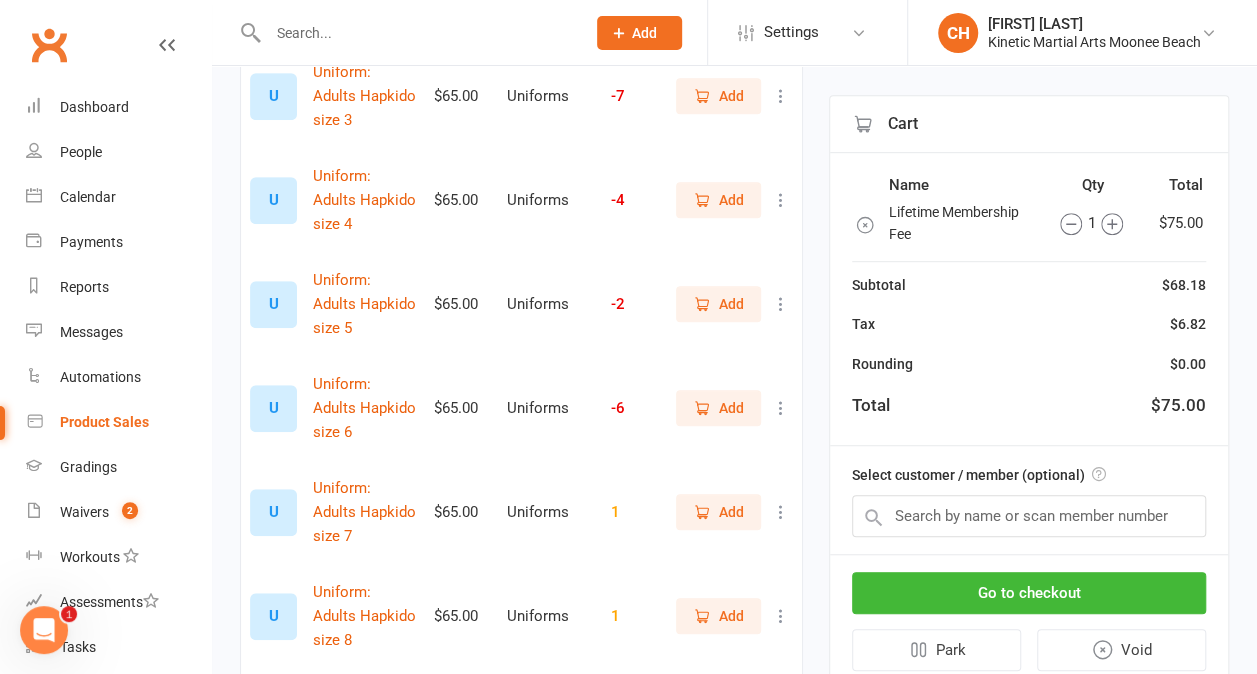 scroll, scrollTop: 614, scrollLeft: 0, axis: vertical 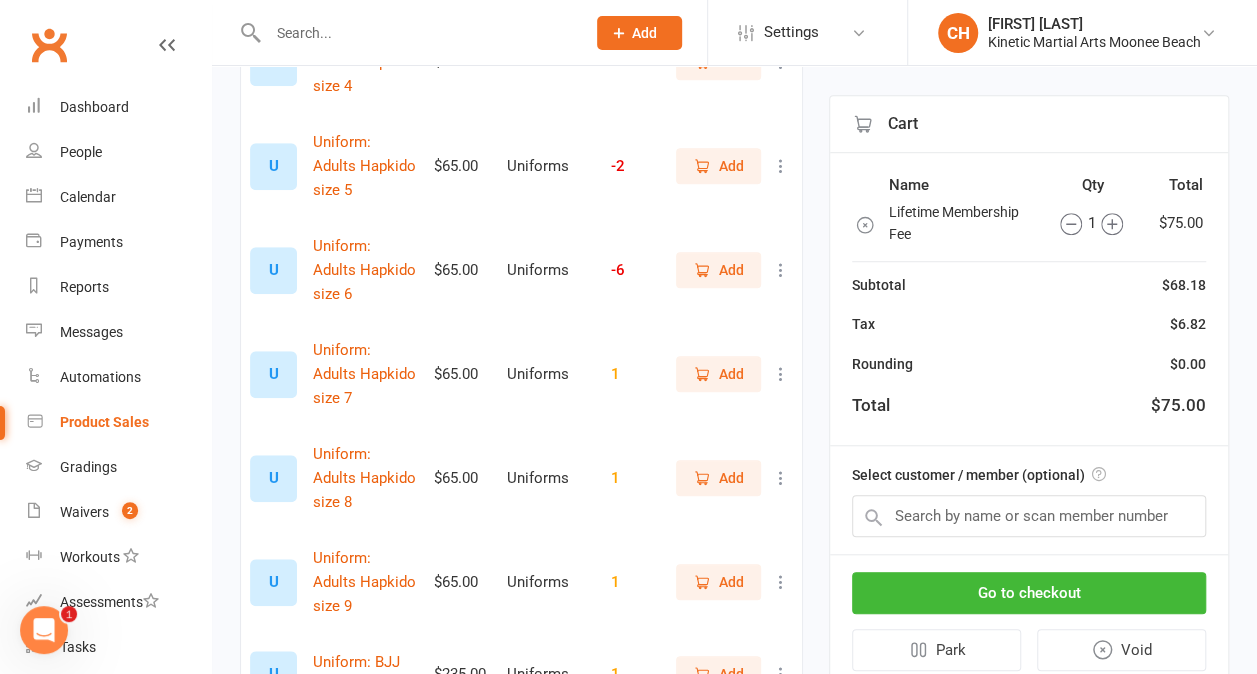 type on "uniform" 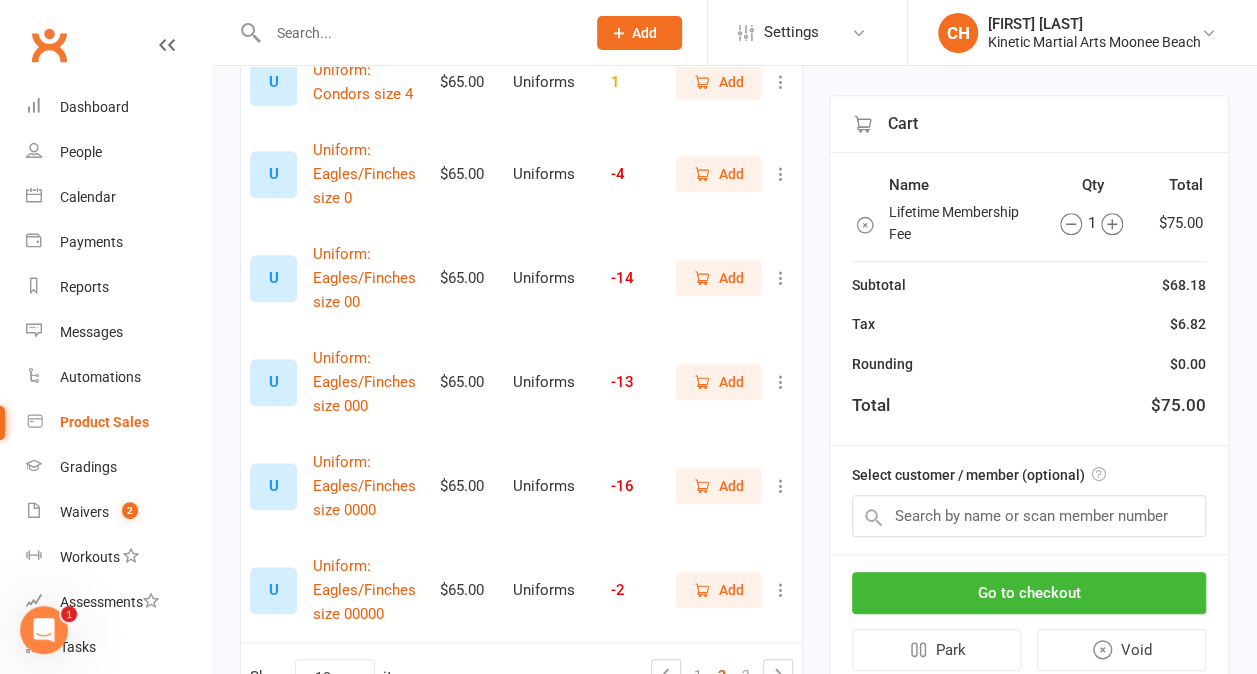 scroll, scrollTop: 734, scrollLeft: 0, axis: vertical 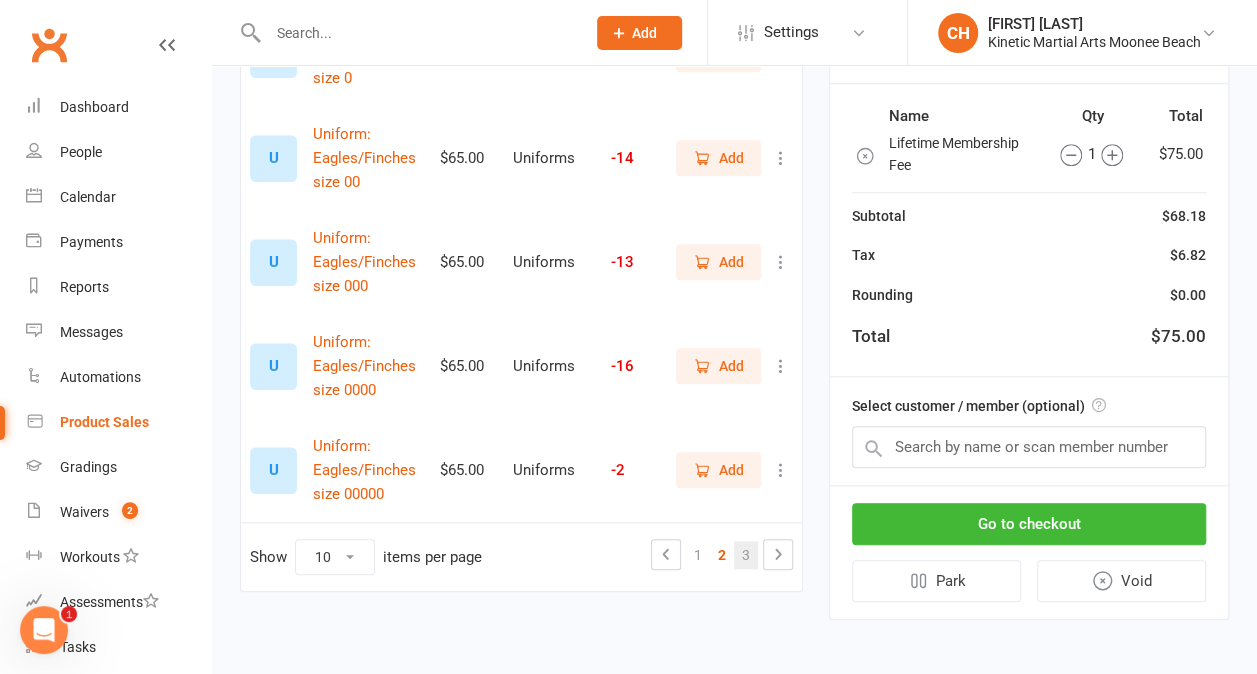 click on "3" at bounding box center (746, 555) 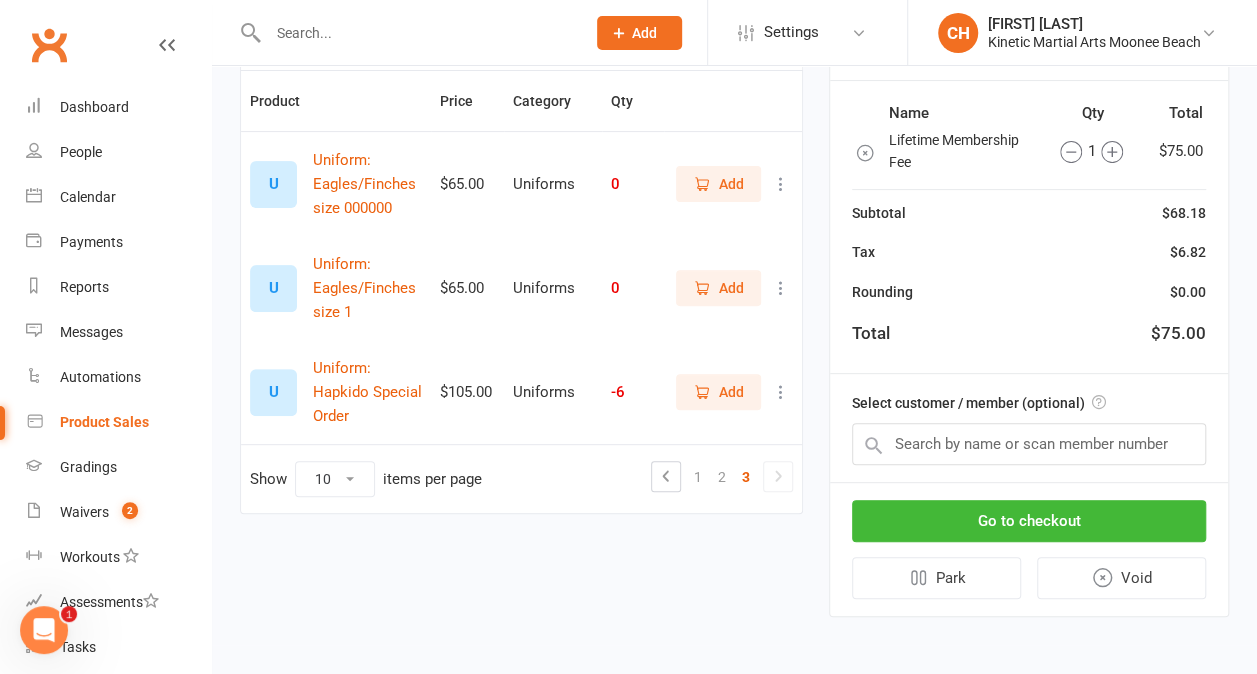 scroll, scrollTop: 198, scrollLeft: 0, axis: vertical 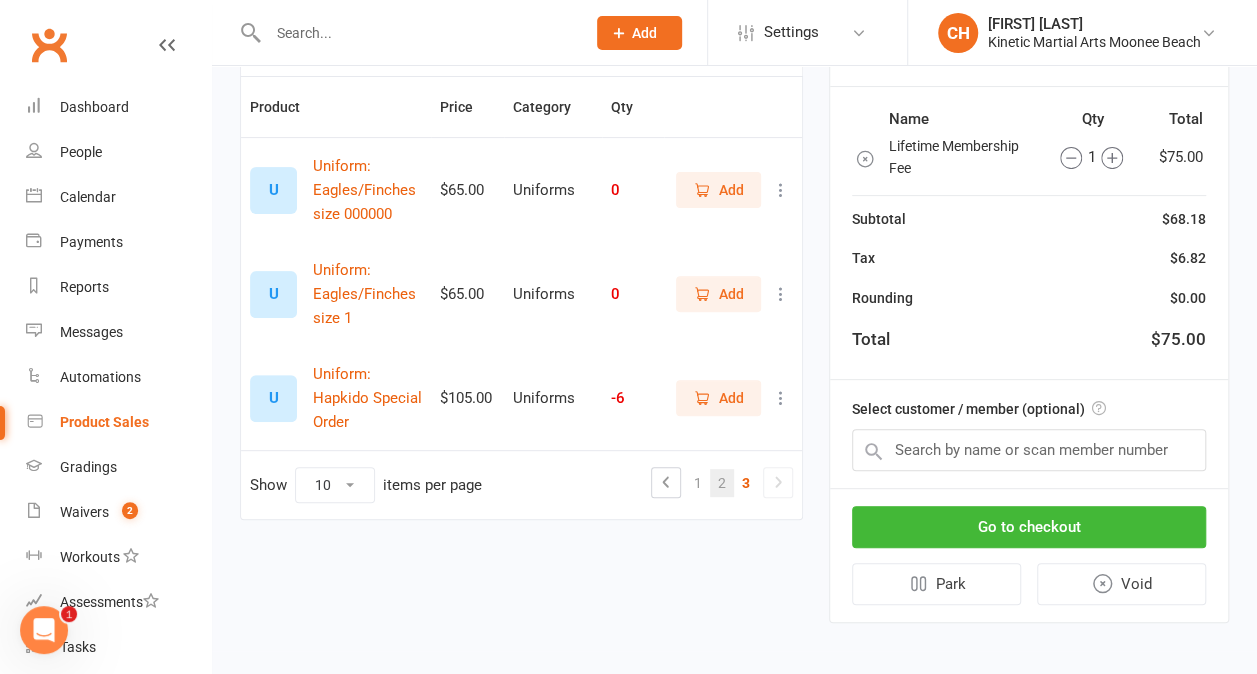 click on "2" at bounding box center [722, 483] 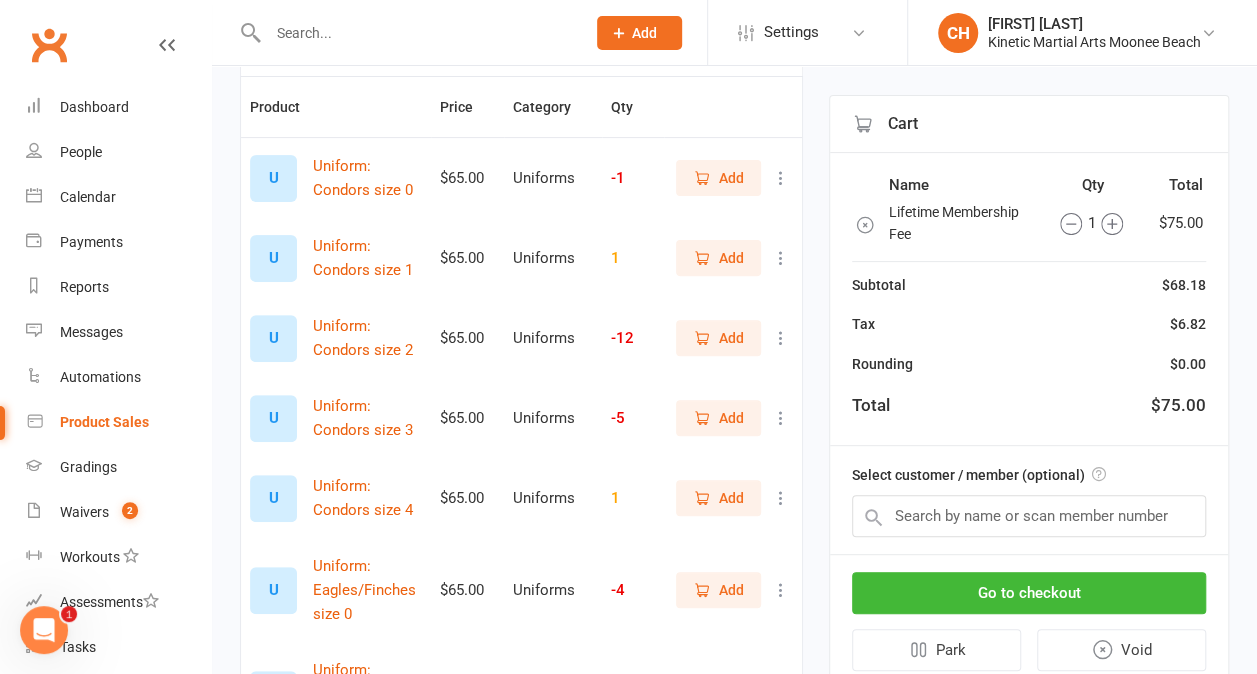 scroll, scrollTop: 734, scrollLeft: 0, axis: vertical 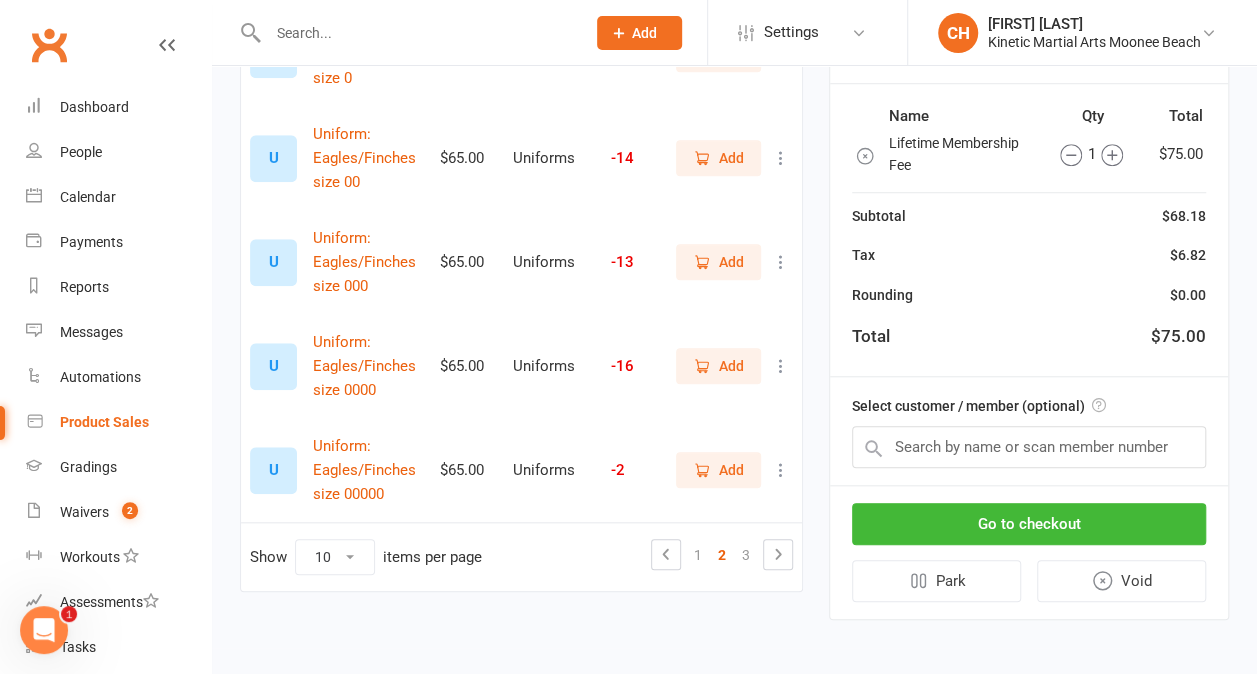 click on "Add" at bounding box center [718, 366] 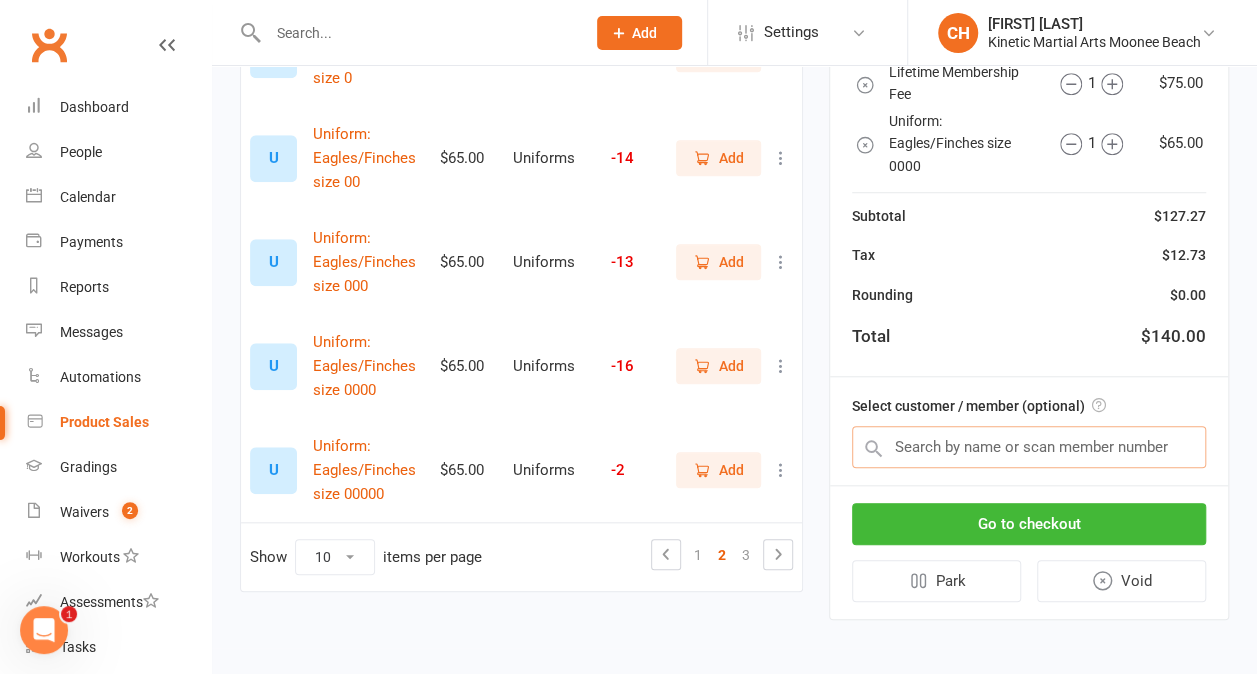 click at bounding box center (1029, 447) 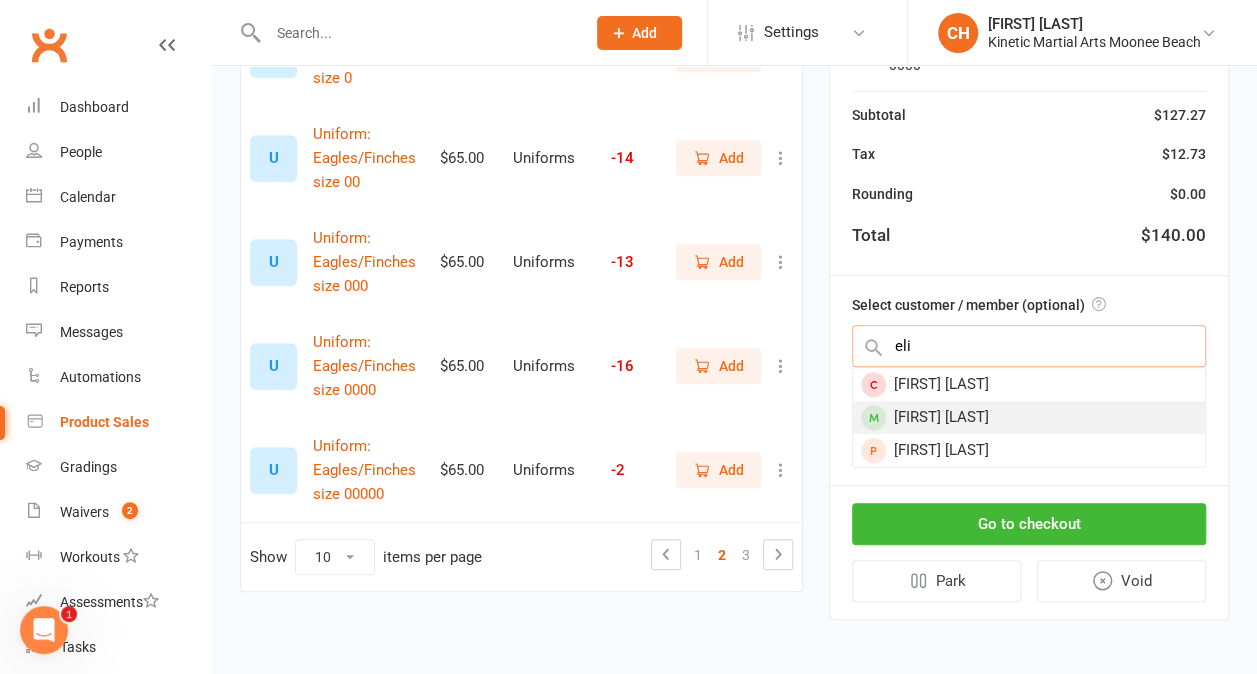 type on "eli" 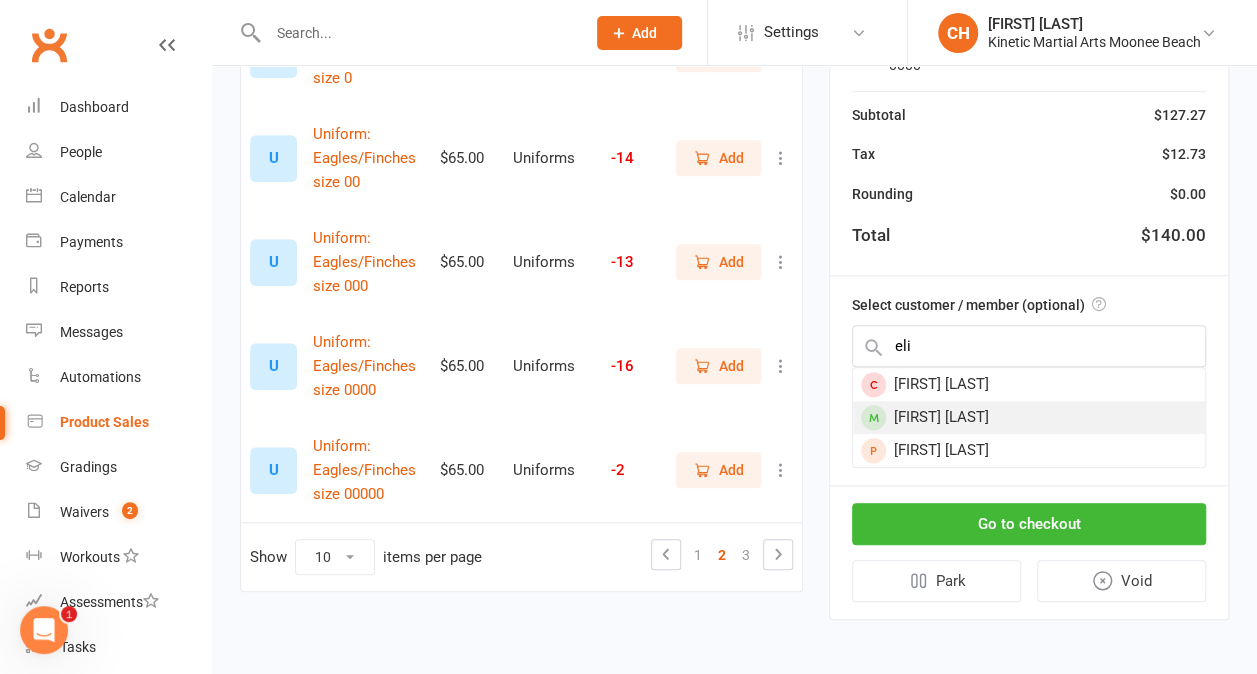 click on "[FIRST] [LAST]" at bounding box center (1029, 417) 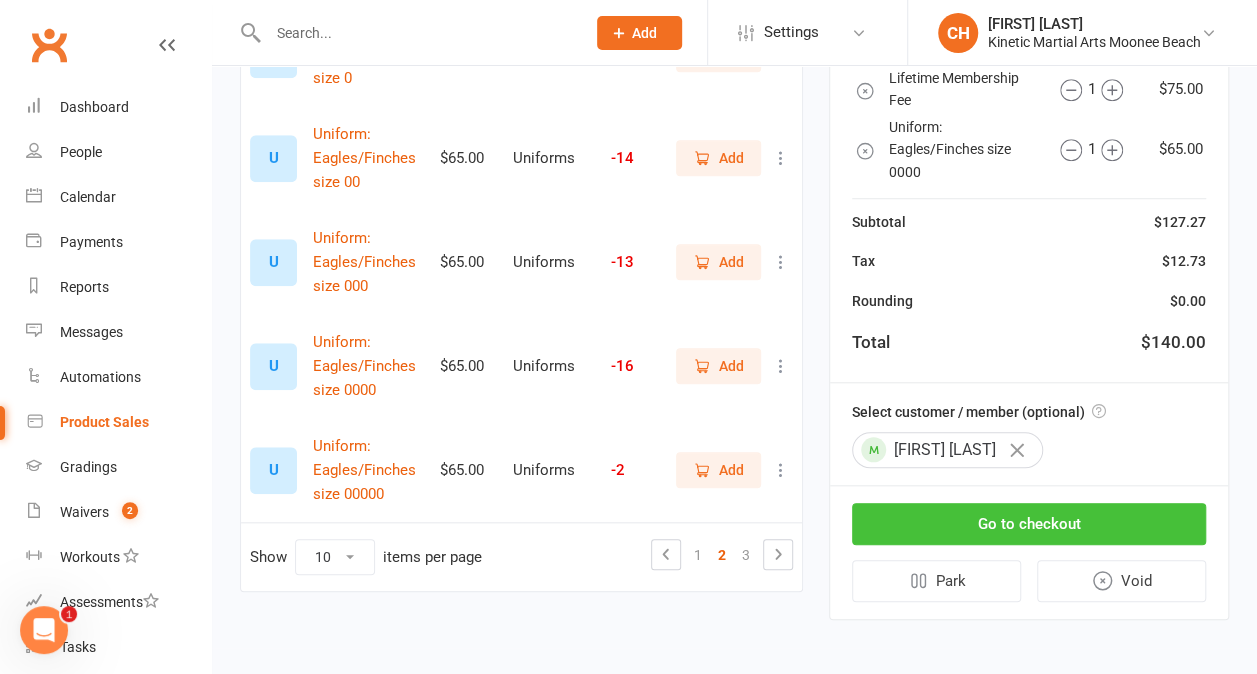 click on "Go to checkout" at bounding box center [1029, 524] 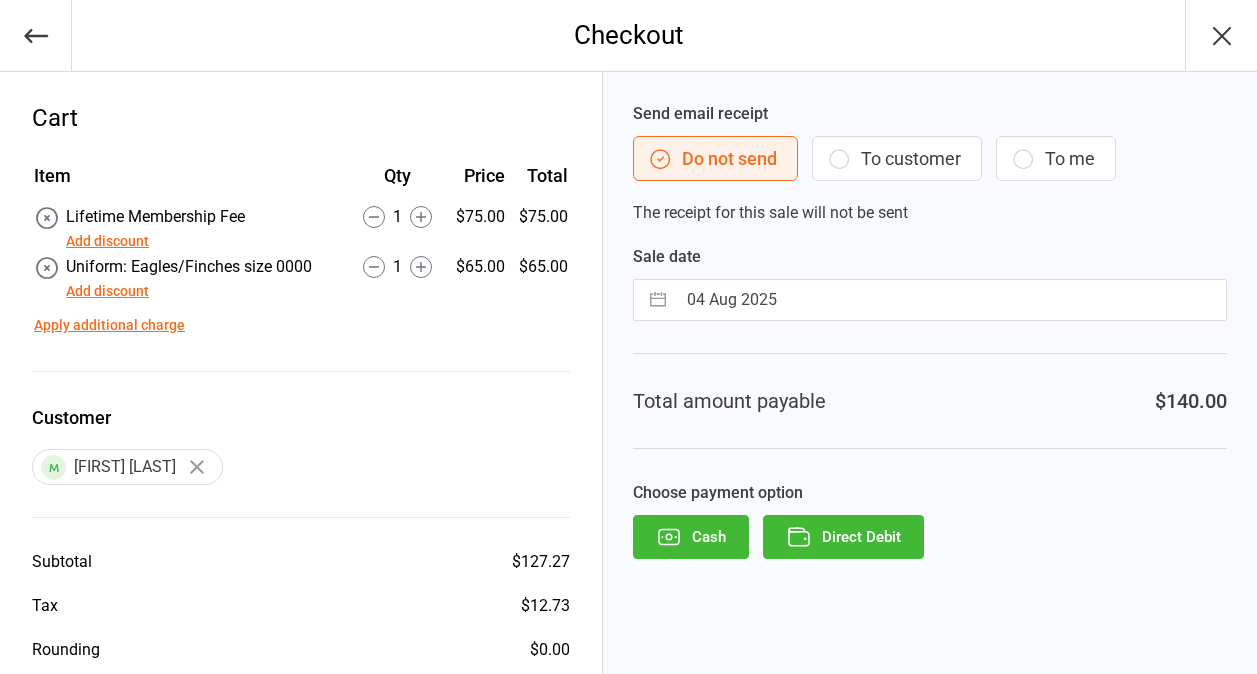 scroll, scrollTop: 0, scrollLeft: 0, axis: both 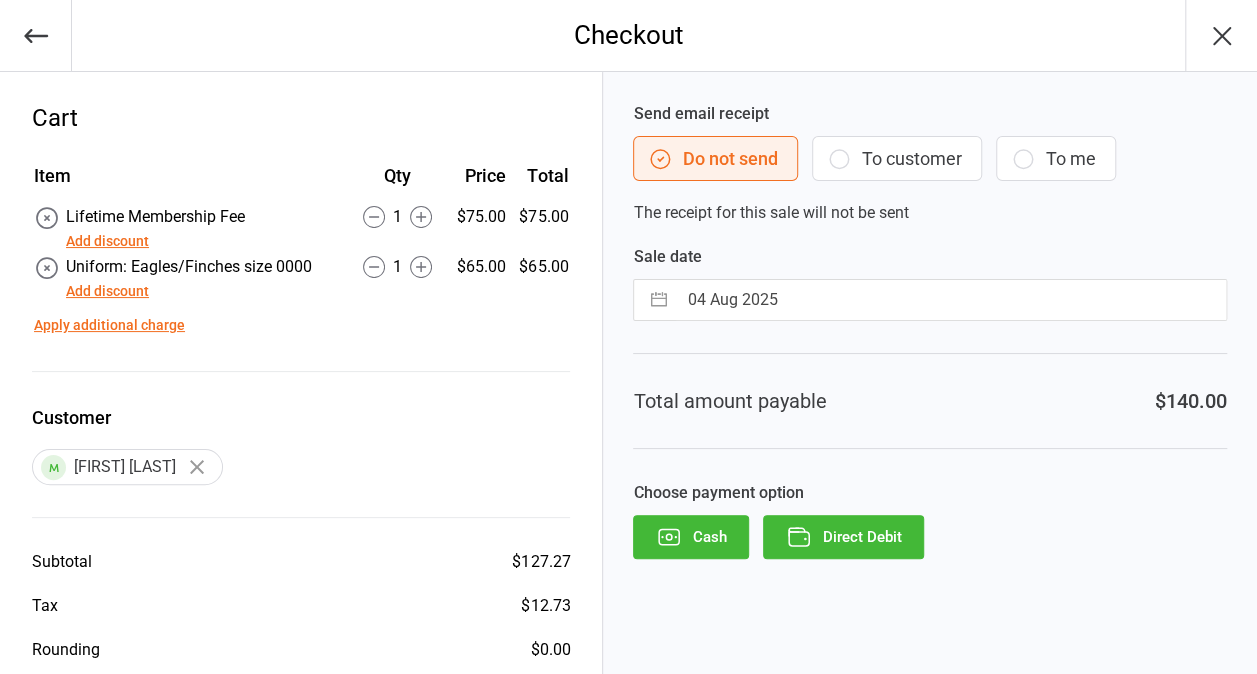 click on "Direct Debit" at bounding box center (843, 537) 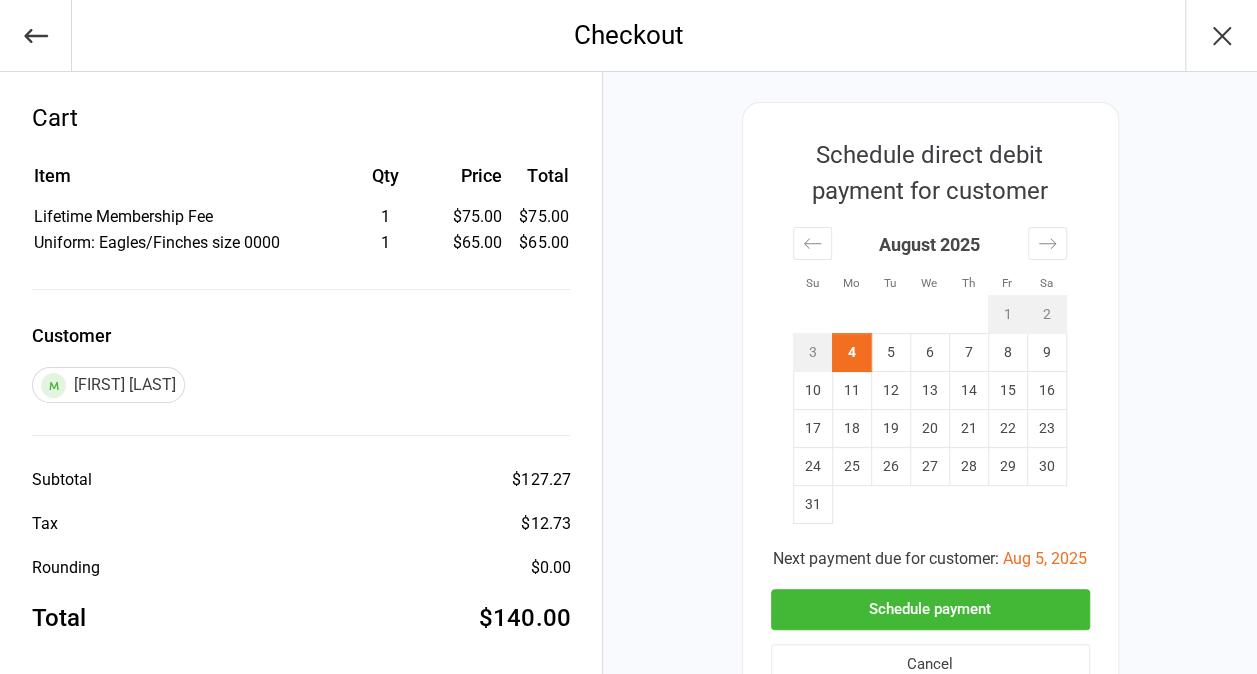 click on "Schedule payment" at bounding box center (930, 609) 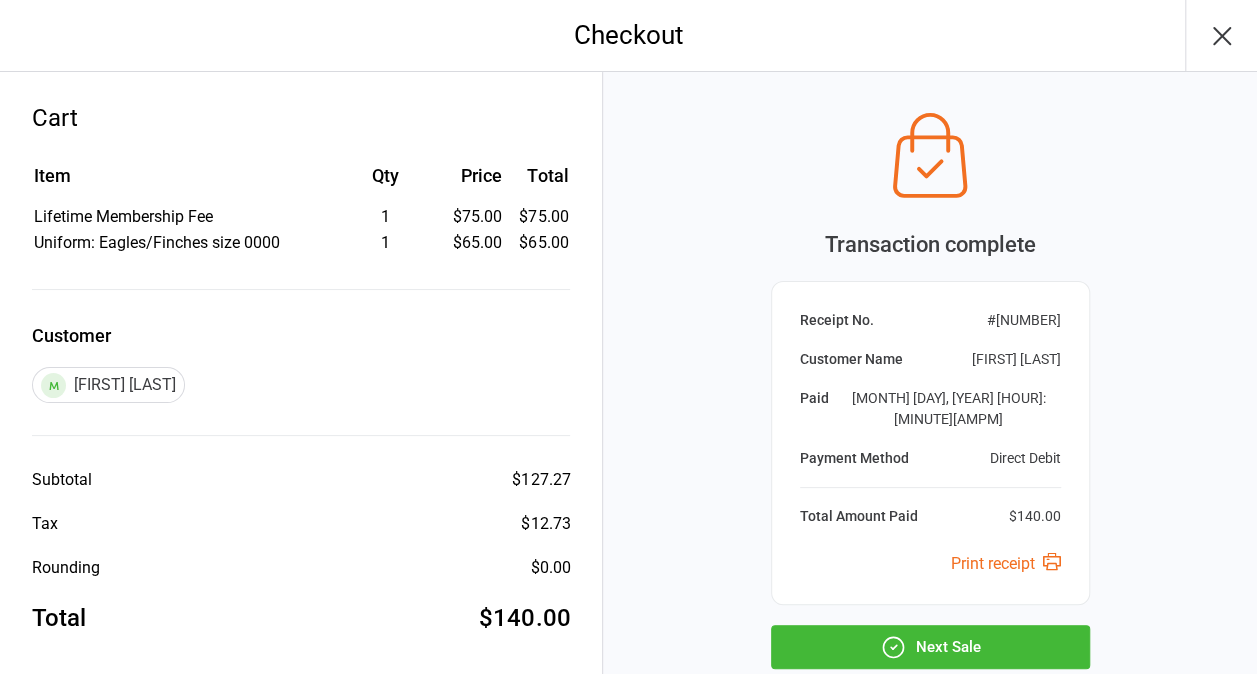 click on "[FIRST] [LAST]" at bounding box center [108, 385] 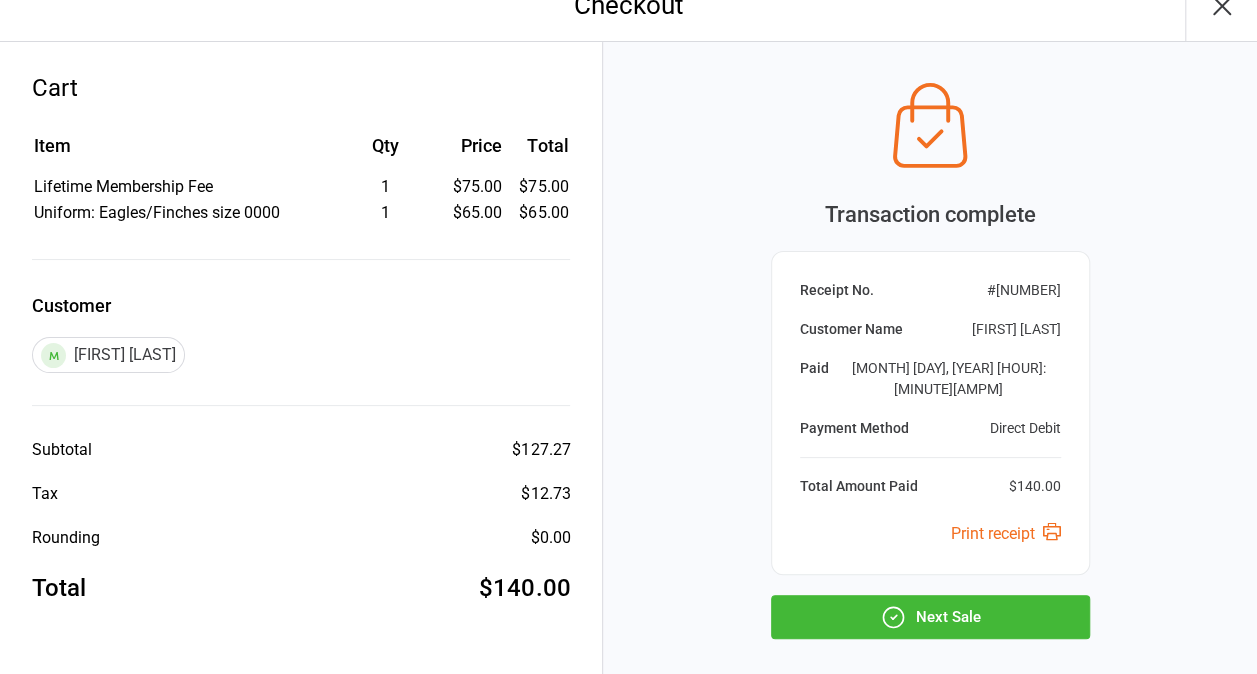 scroll, scrollTop: 0, scrollLeft: 0, axis: both 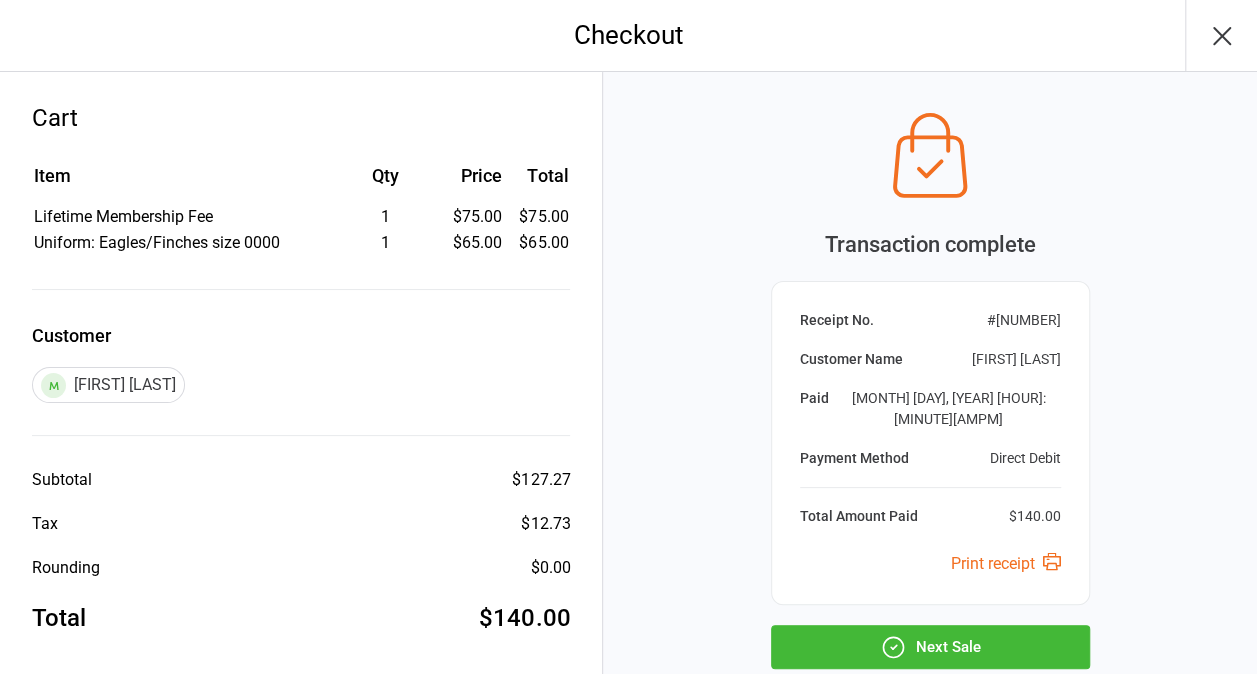 click on "[FIRST] [LAST]" at bounding box center [108, 385] 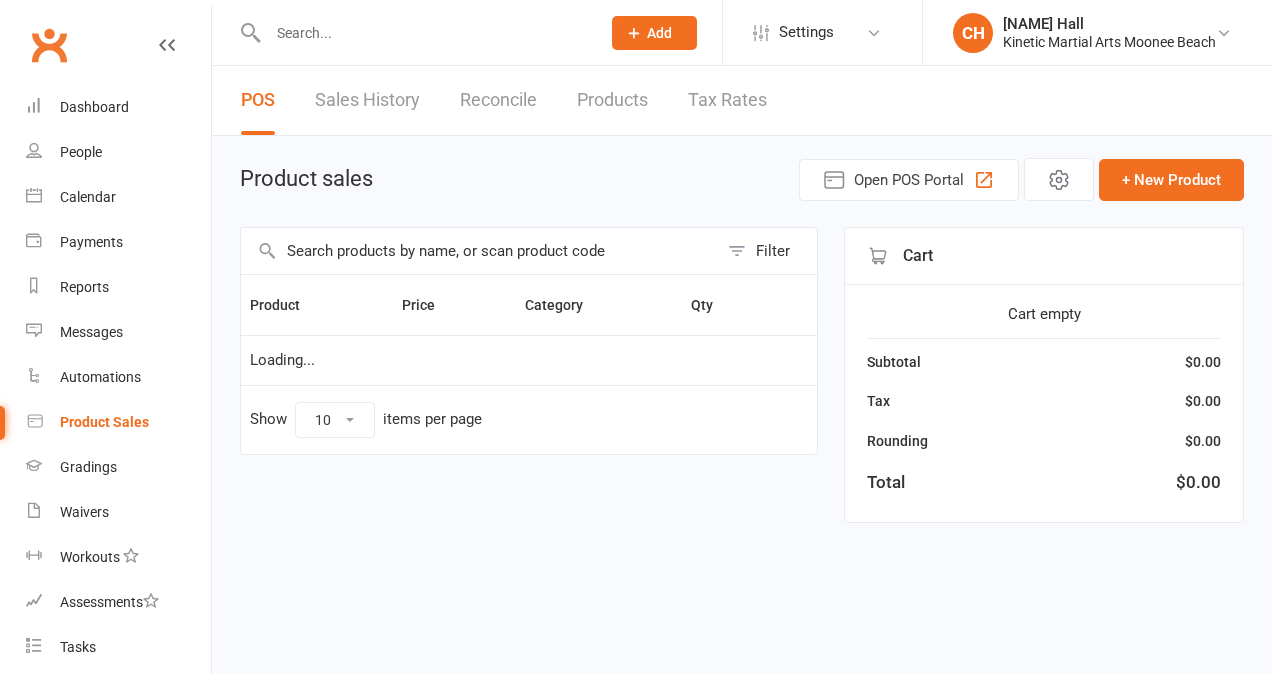 scroll, scrollTop: 0, scrollLeft: 0, axis: both 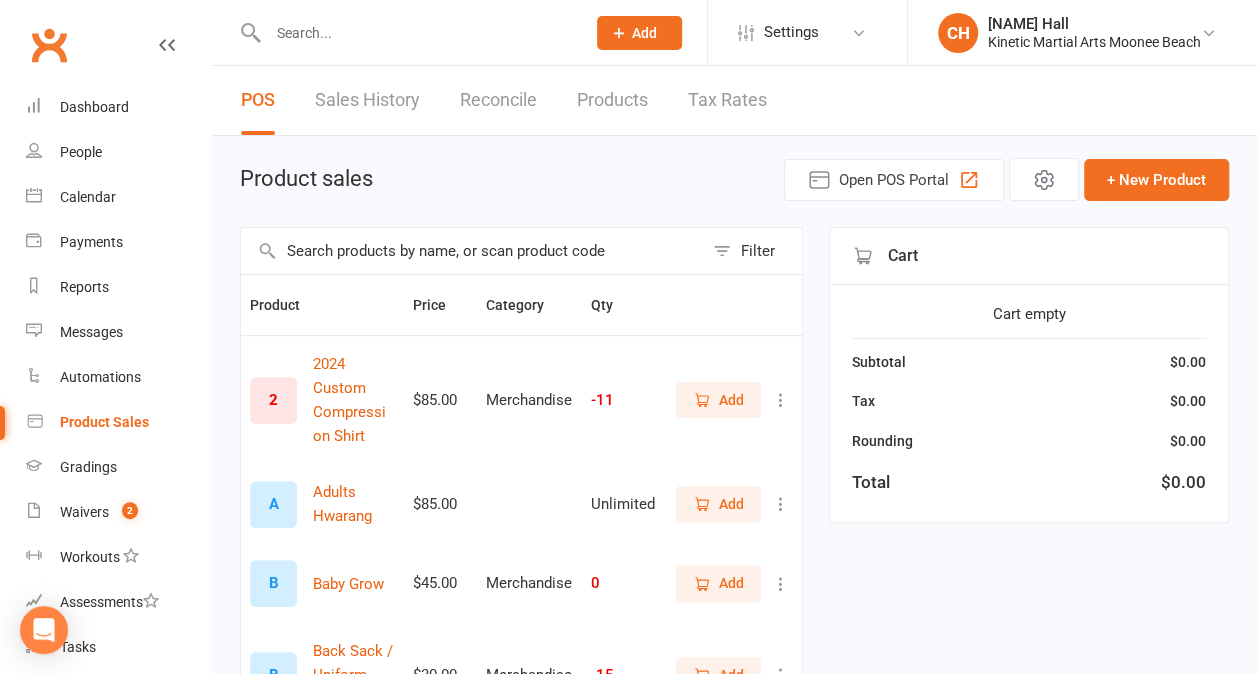 click at bounding box center [416, 33] 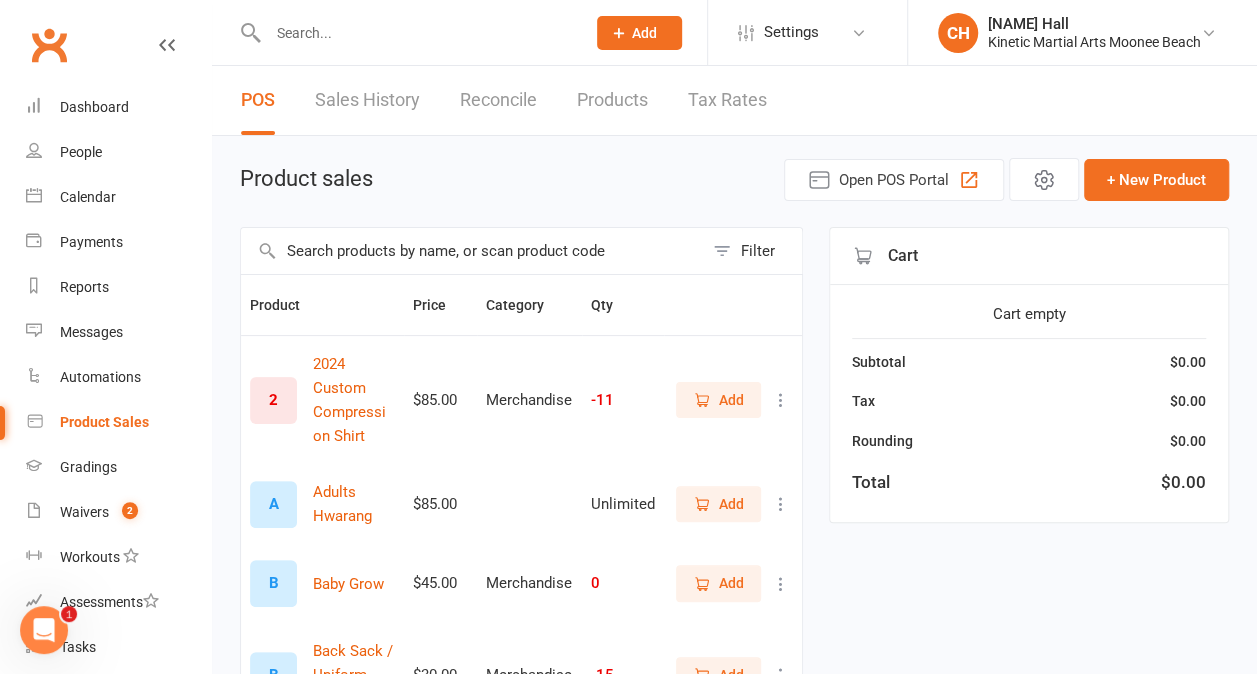 scroll, scrollTop: 0, scrollLeft: 0, axis: both 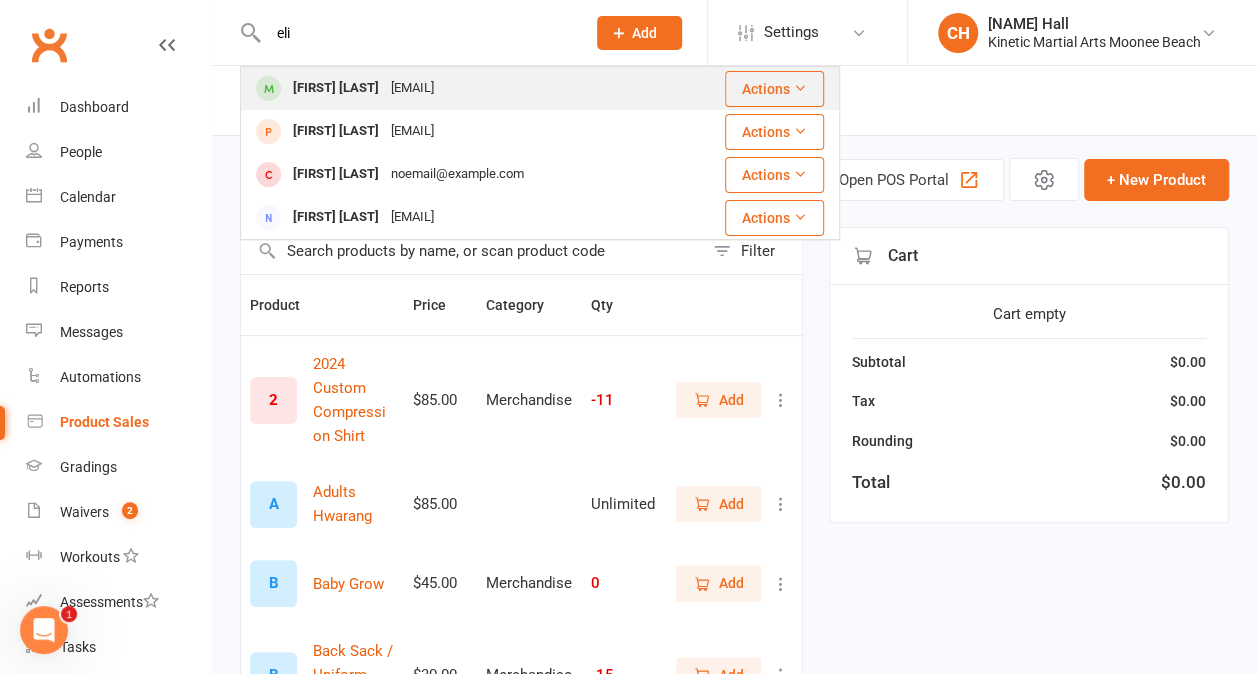 type on "eli" 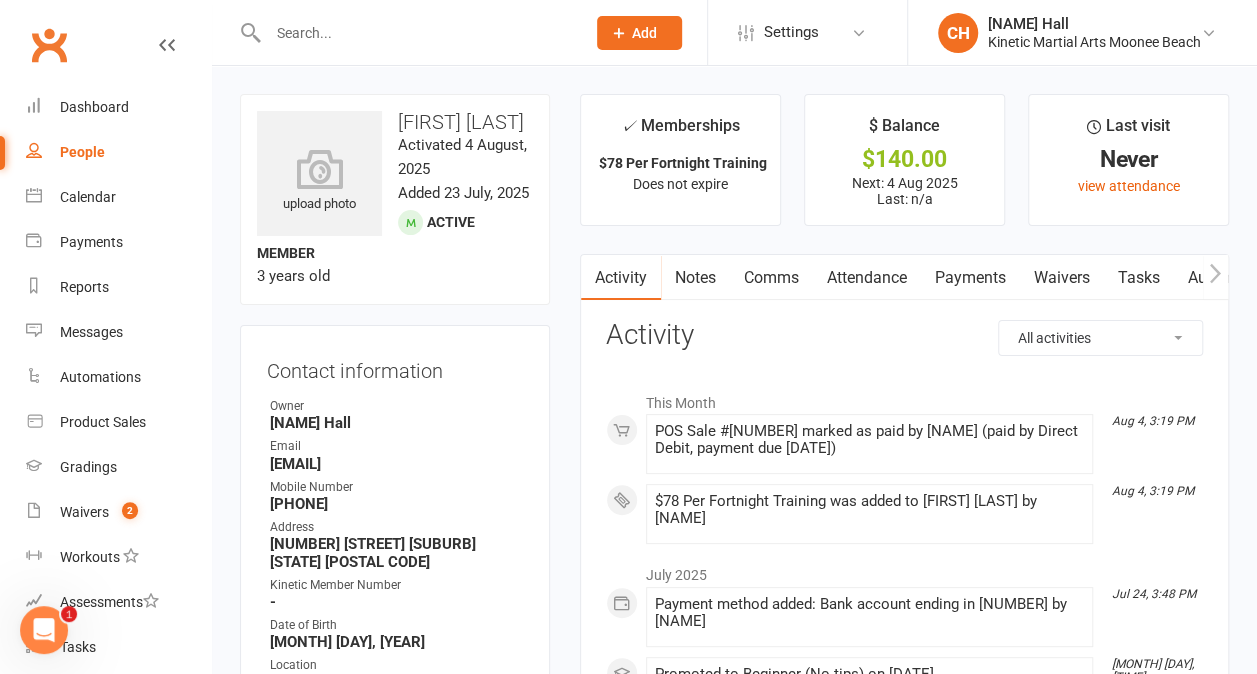 click on "Payments" at bounding box center [970, 278] 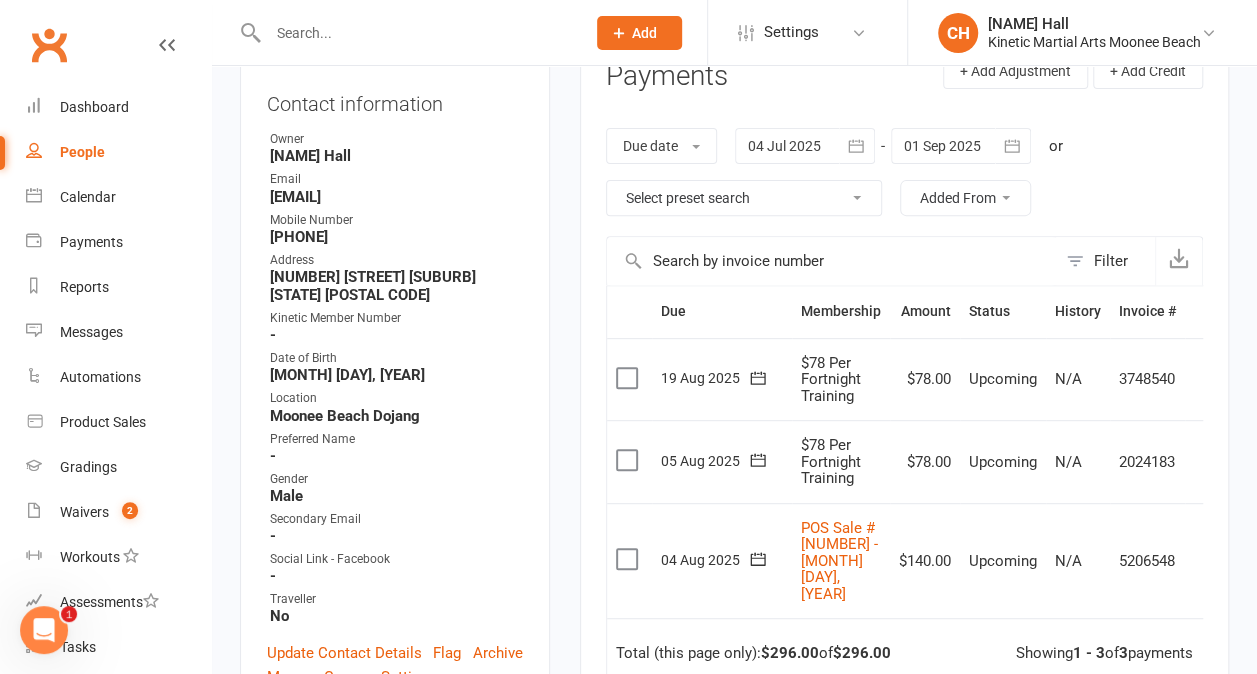 scroll, scrollTop: 272, scrollLeft: 0, axis: vertical 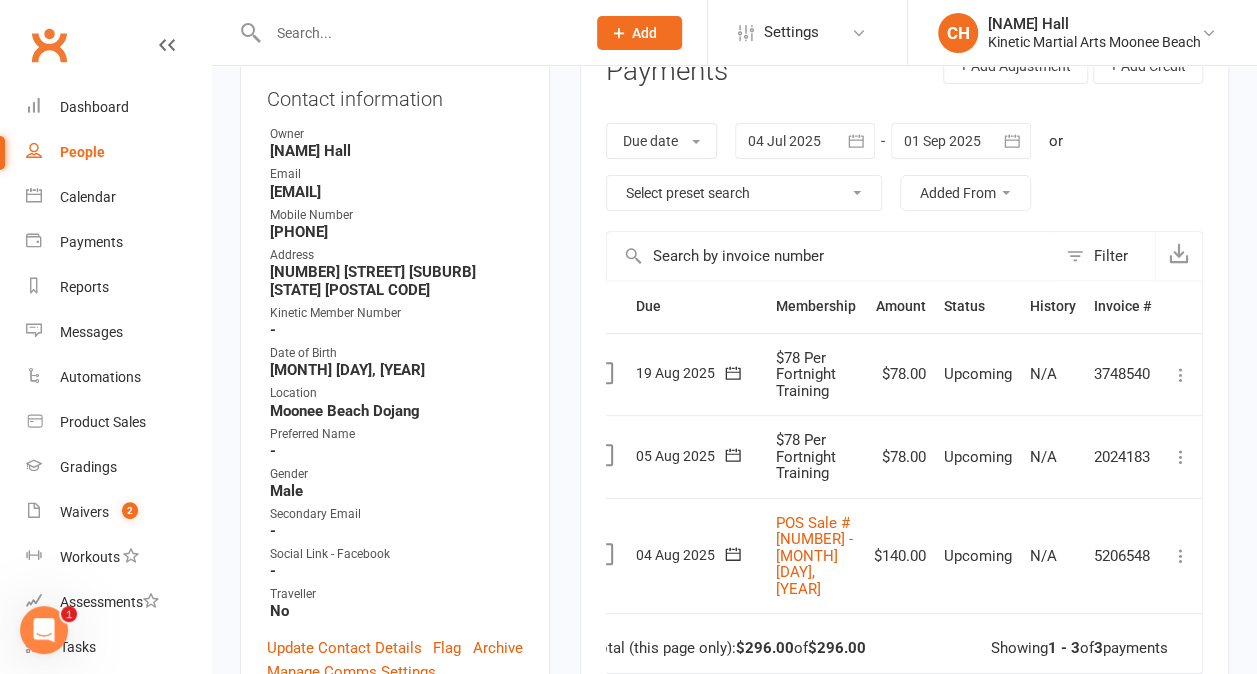click at bounding box center [1181, 556] 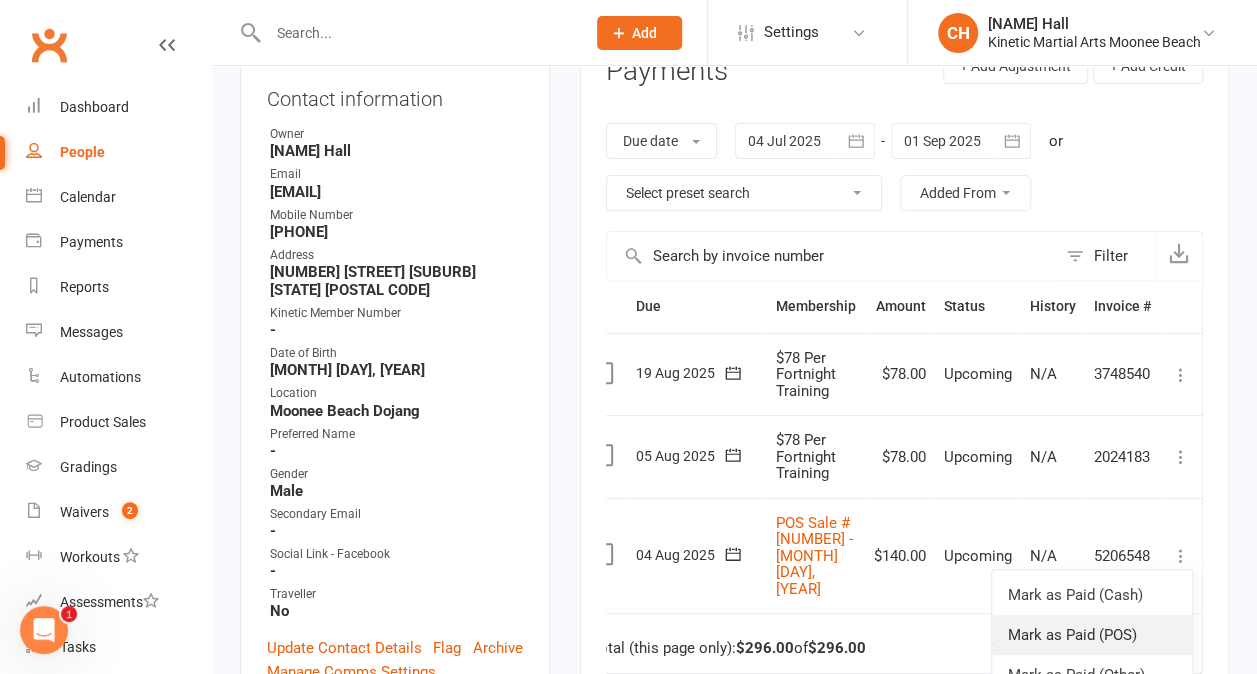scroll, scrollTop: 17, scrollLeft: 26, axis: both 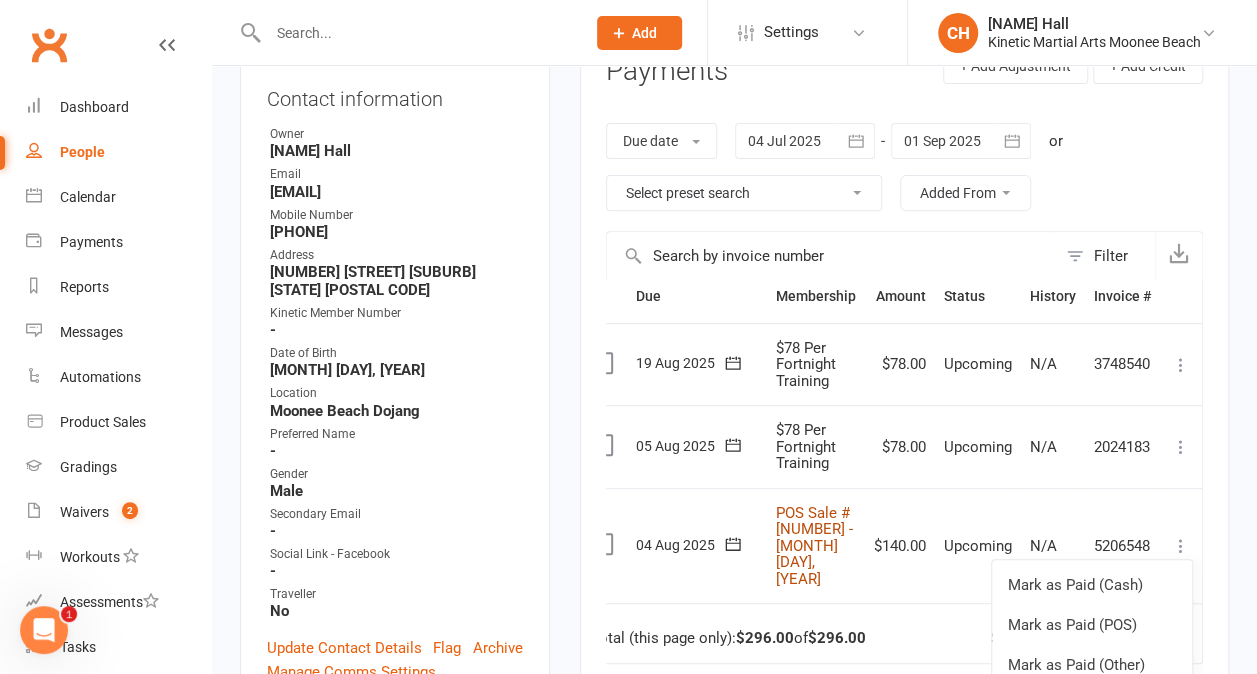 click on "POS Sale #3463043 - August 04, 2025" at bounding box center (814, 546) 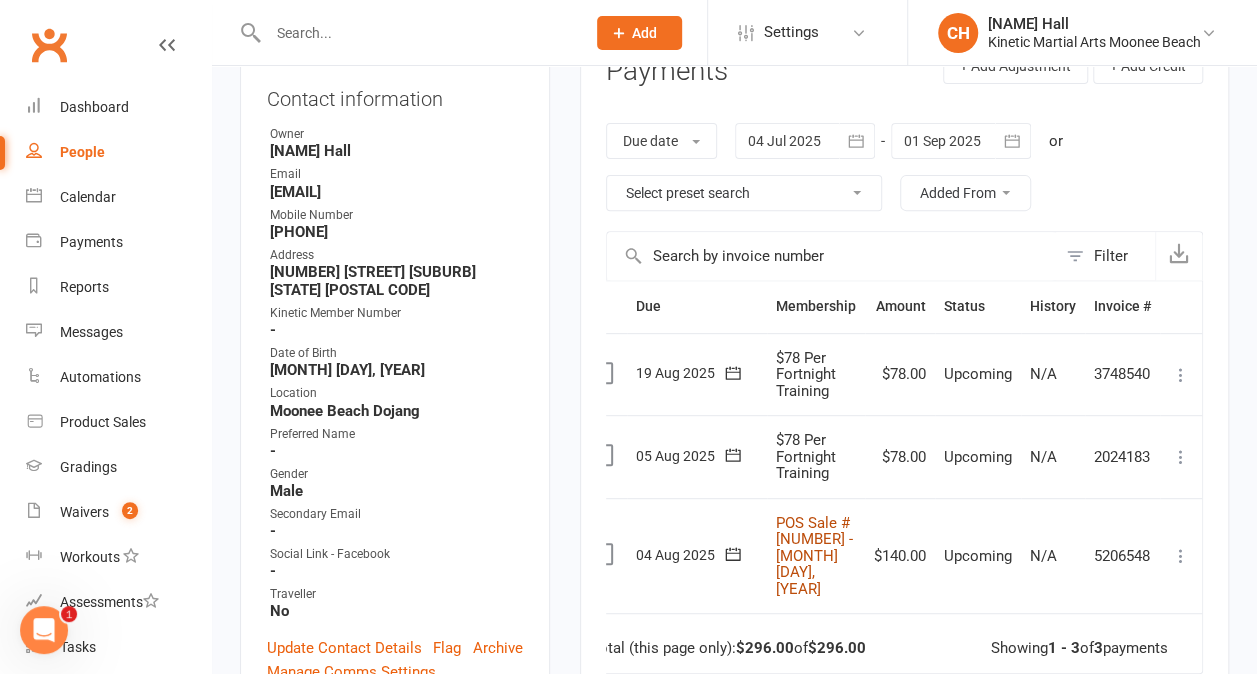 scroll, scrollTop: 0, scrollLeft: 26, axis: horizontal 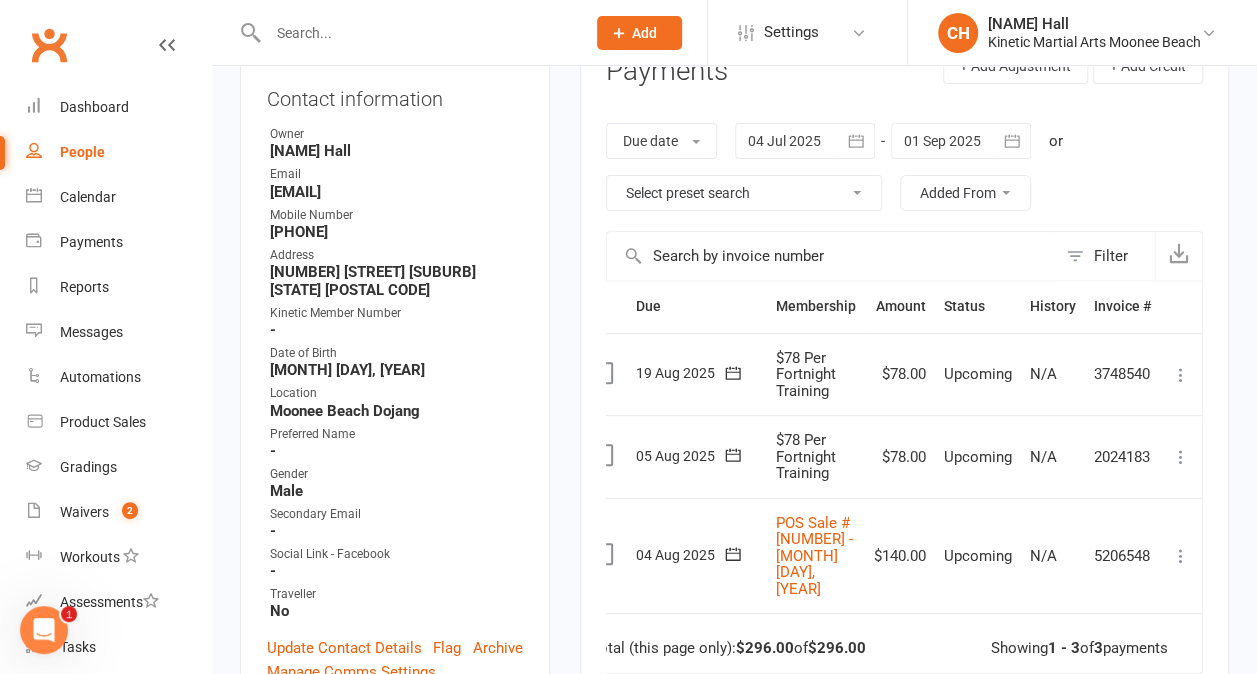 click at bounding box center (405, 32) 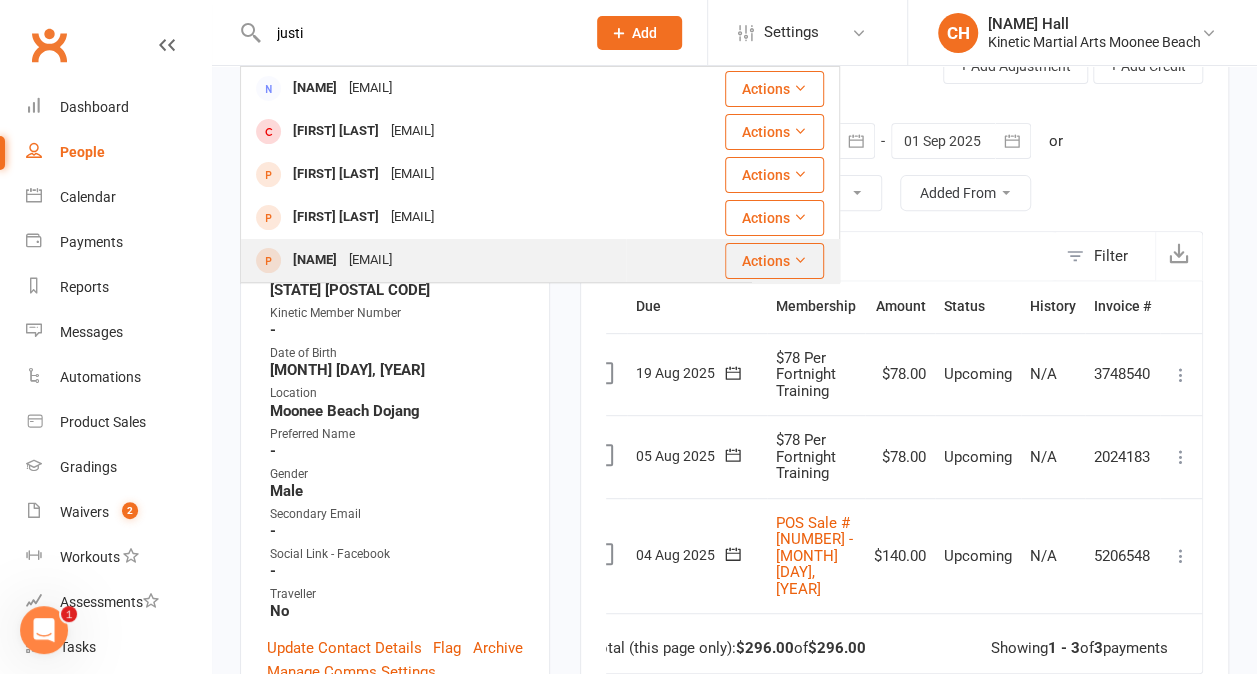 type on "justi" 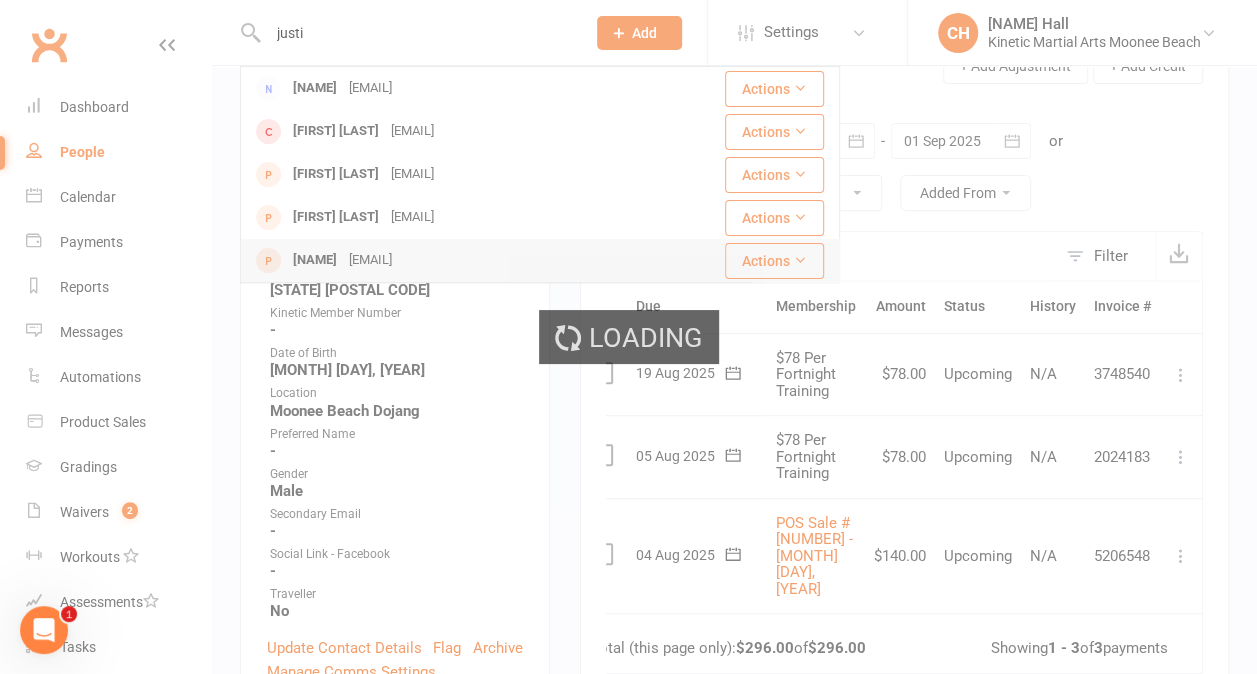 type 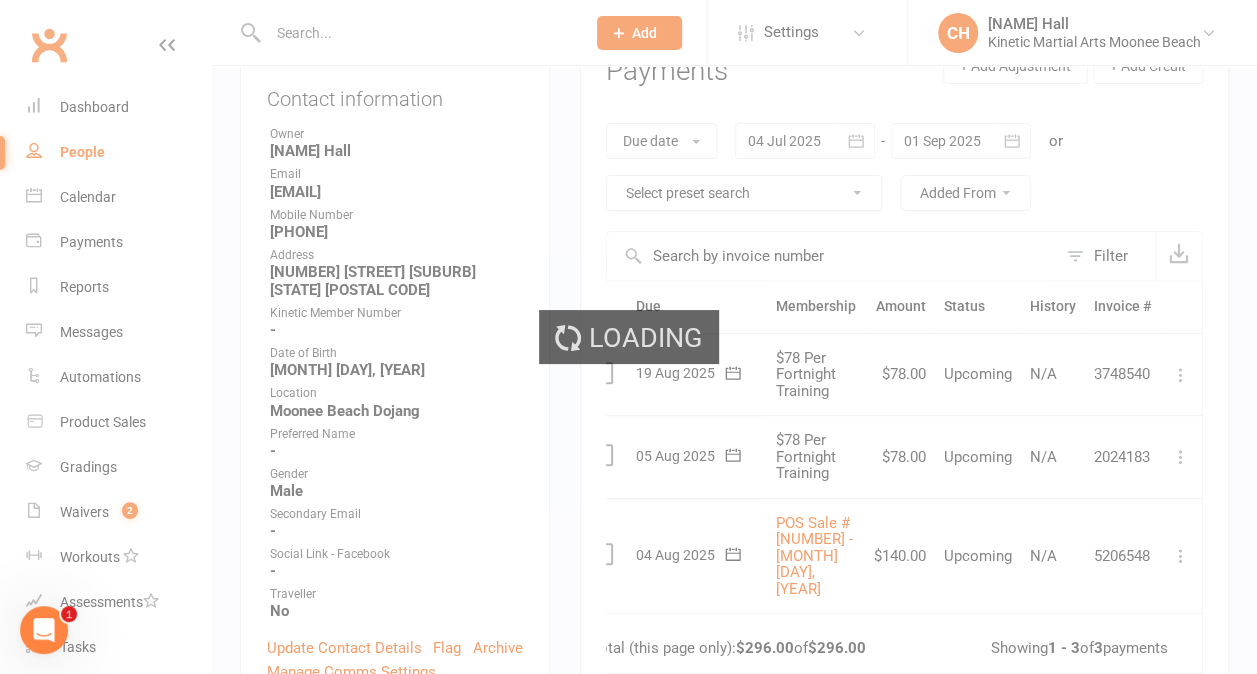 scroll, scrollTop: 0, scrollLeft: 0, axis: both 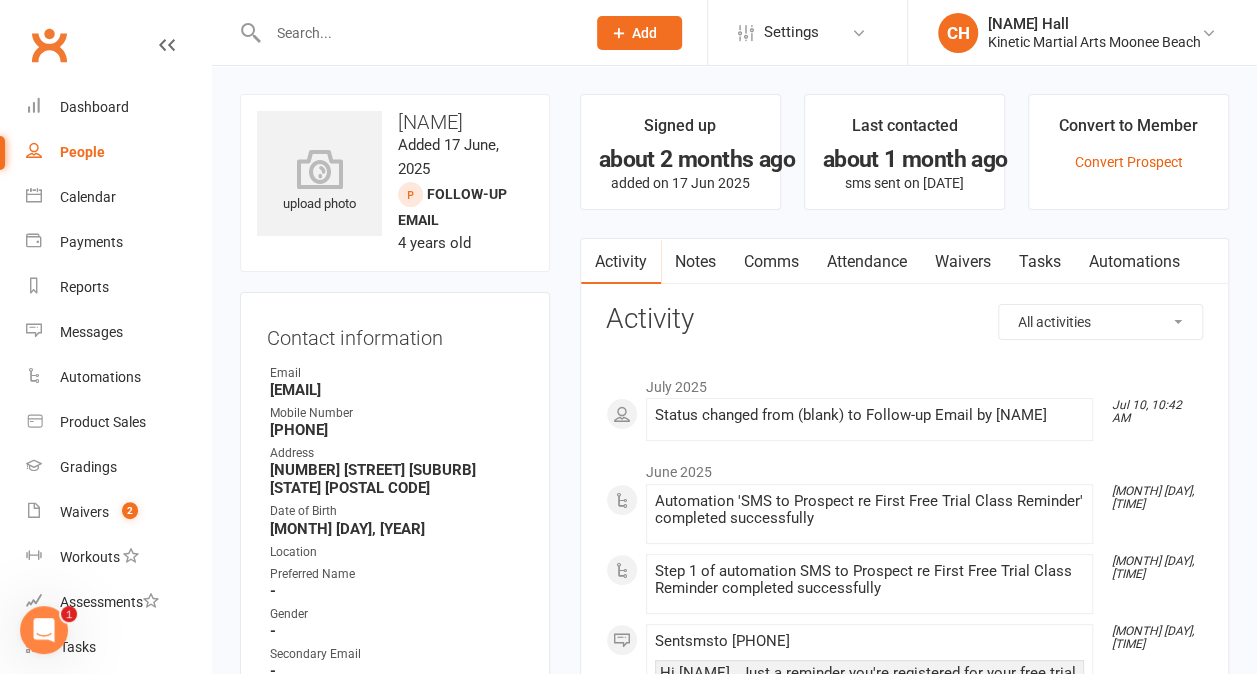 click on "Justicemifsud@gmail.com" at bounding box center (396, 390) 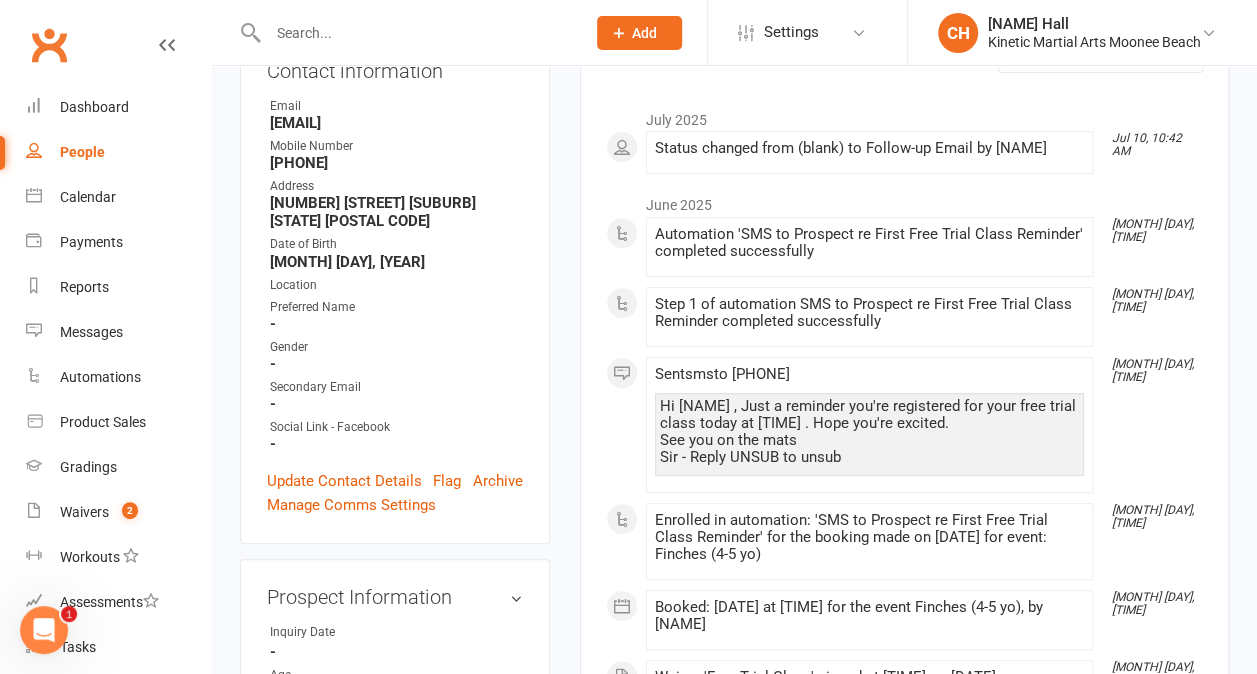 scroll, scrollTop: 0, scrollLeft: 0, axis: both 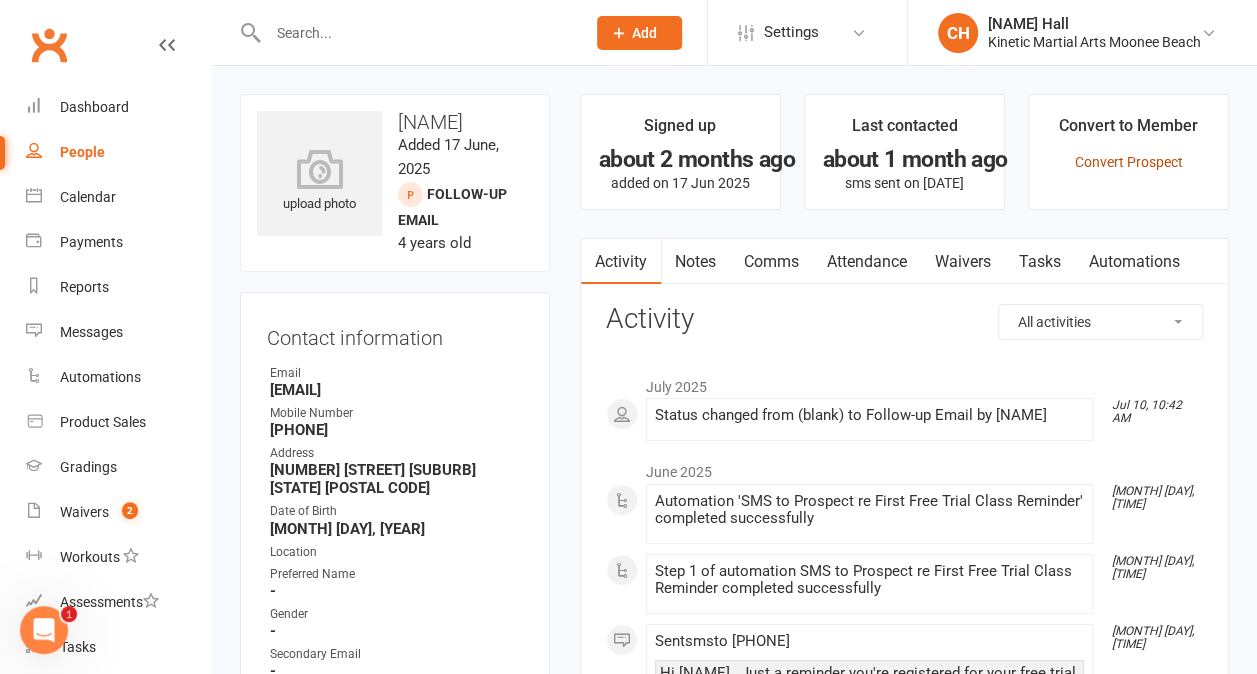click on "Convert Prospect" at bounding box center (1128, 162) 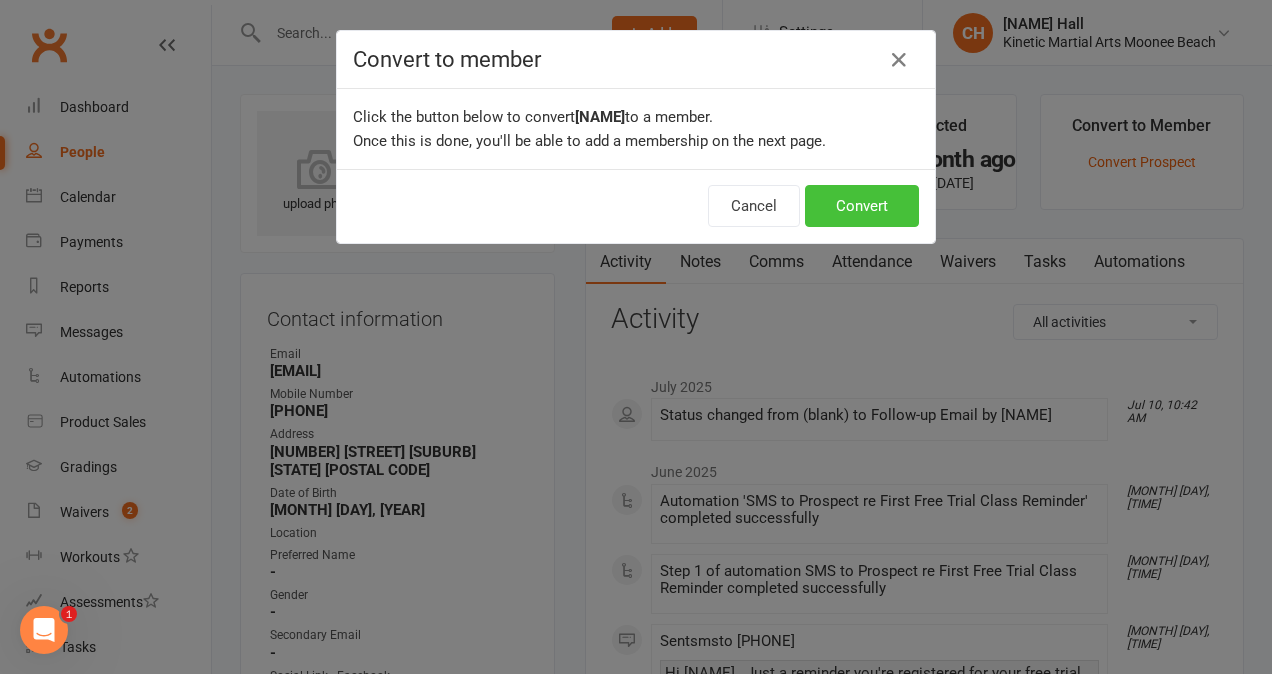 click on "Convert" at bounding box center (862, 206) 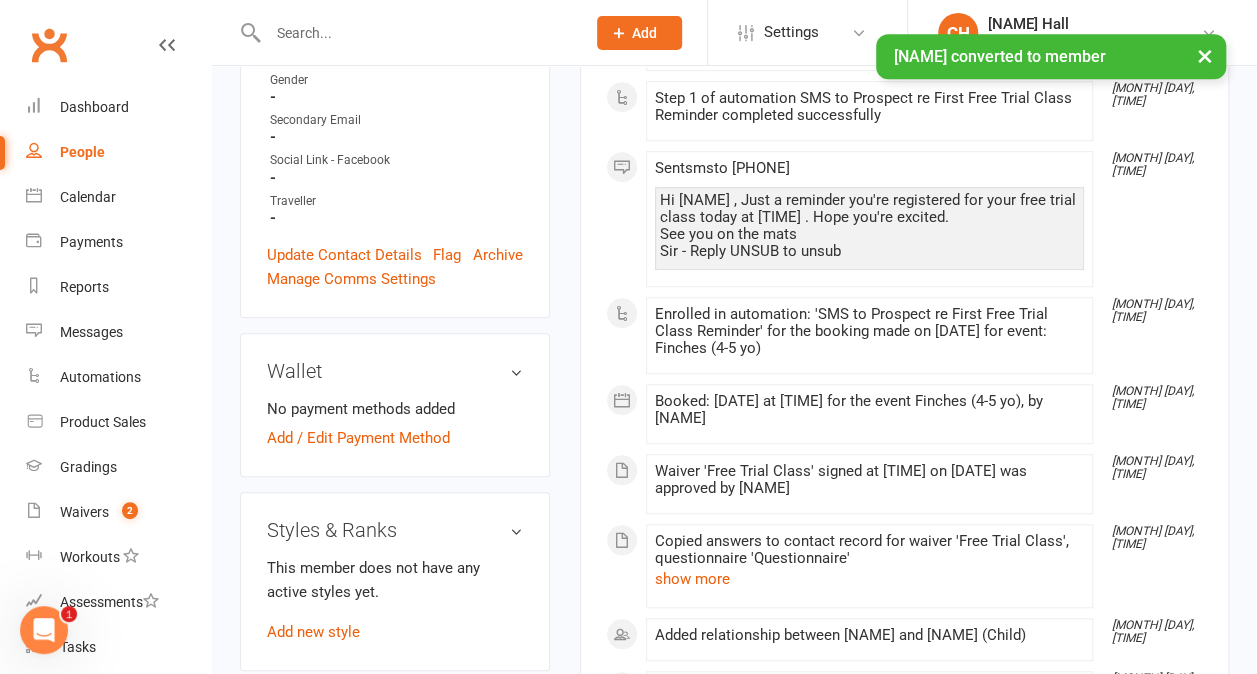 scroll, scrollTop: 637, scrollLeft: 0, axis: vertical 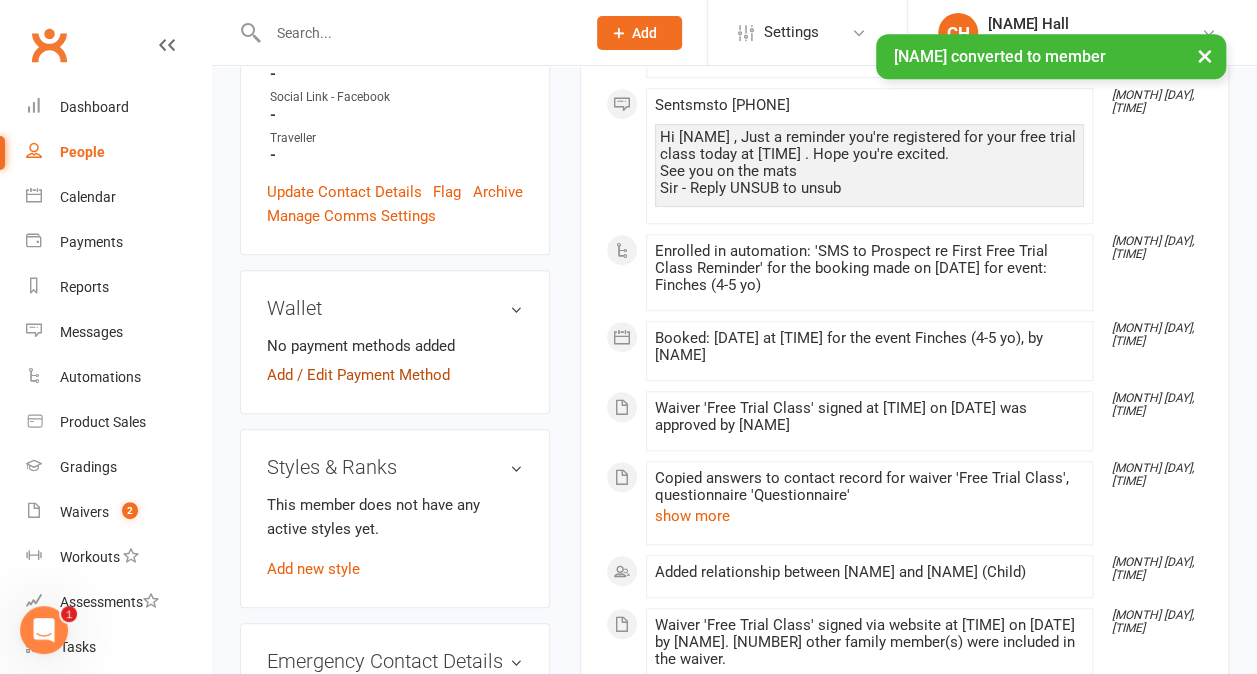 click on "Add / Edit Payment Method" at bounding box center [358, 375] 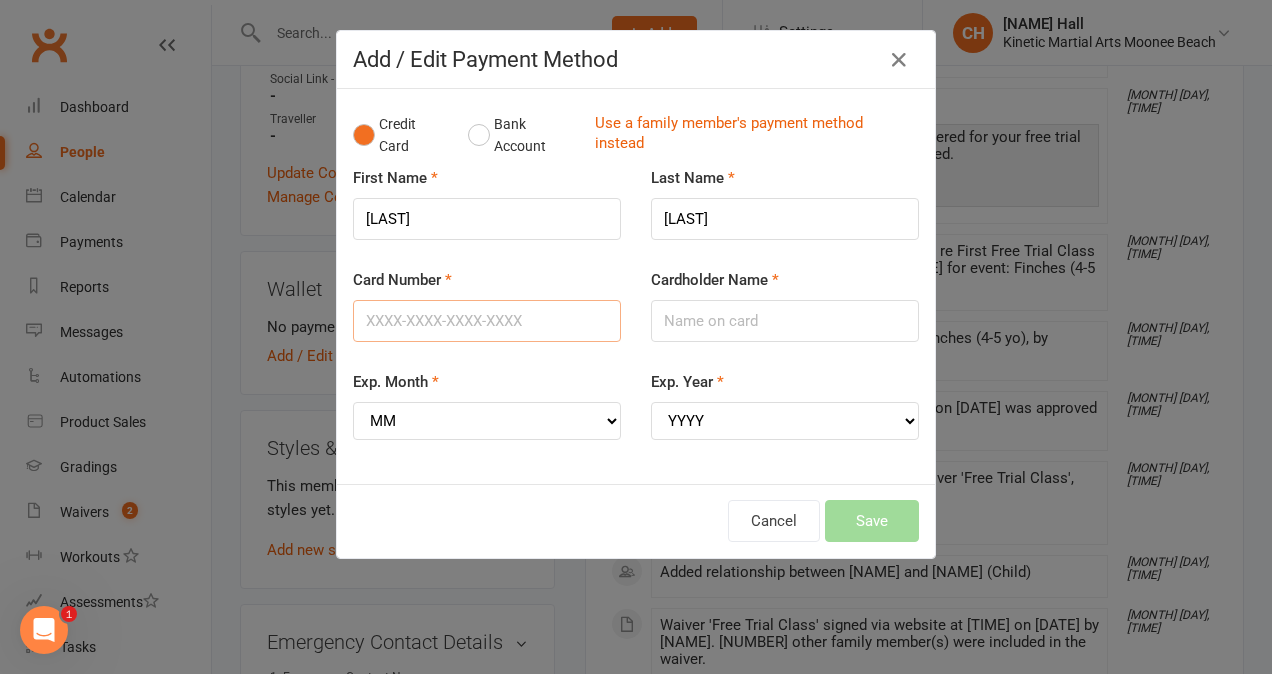 click on "Card Number" at bounding box center (487, 321) 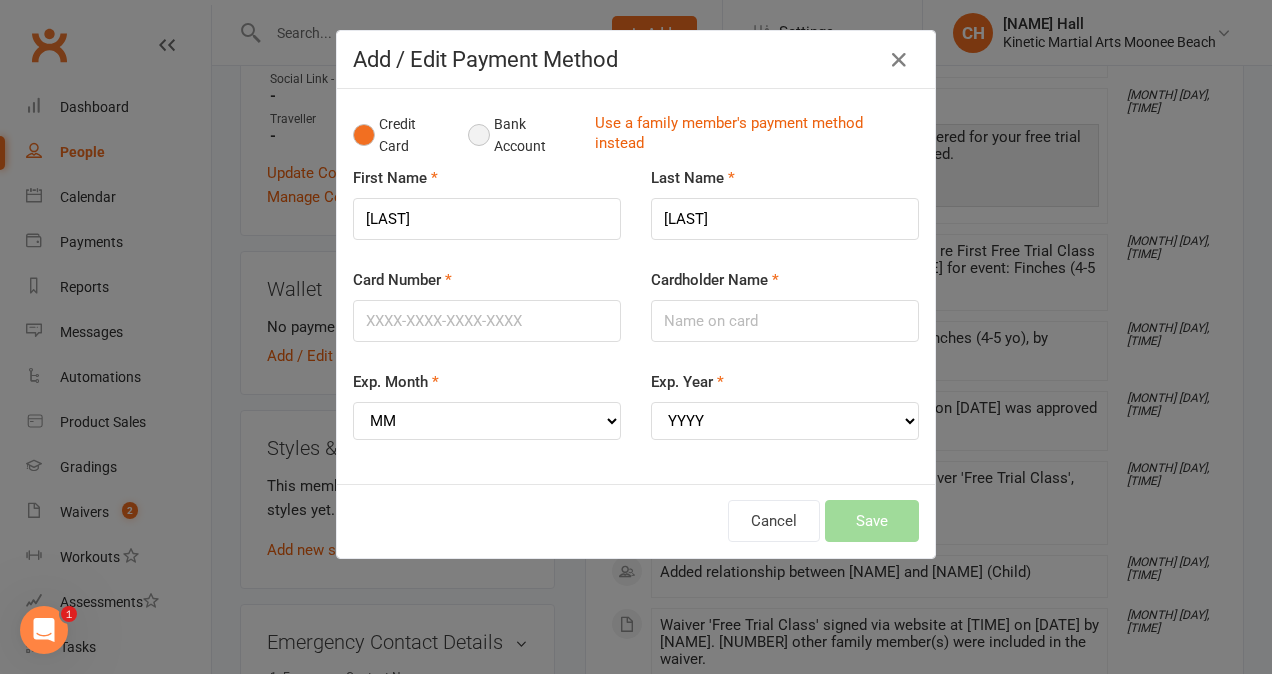 click on "Bank Account" at bounding box center (523, 135) 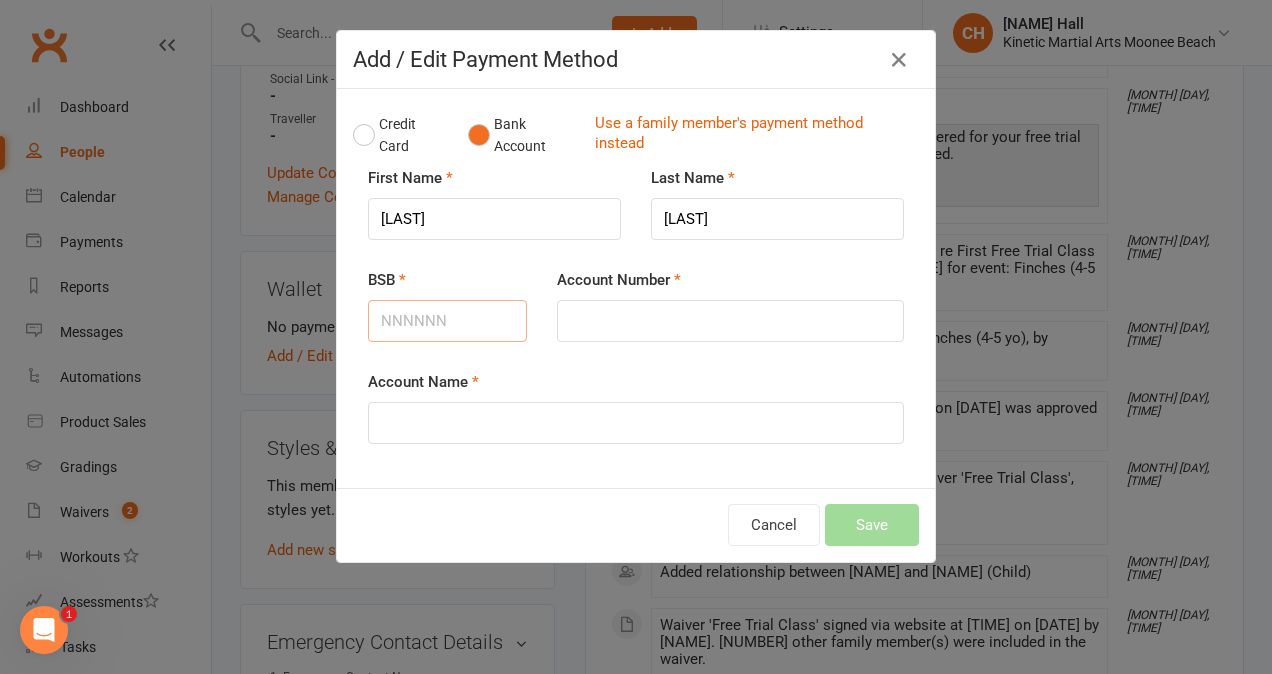 click on "BSB" at bounding box center (447, 321) 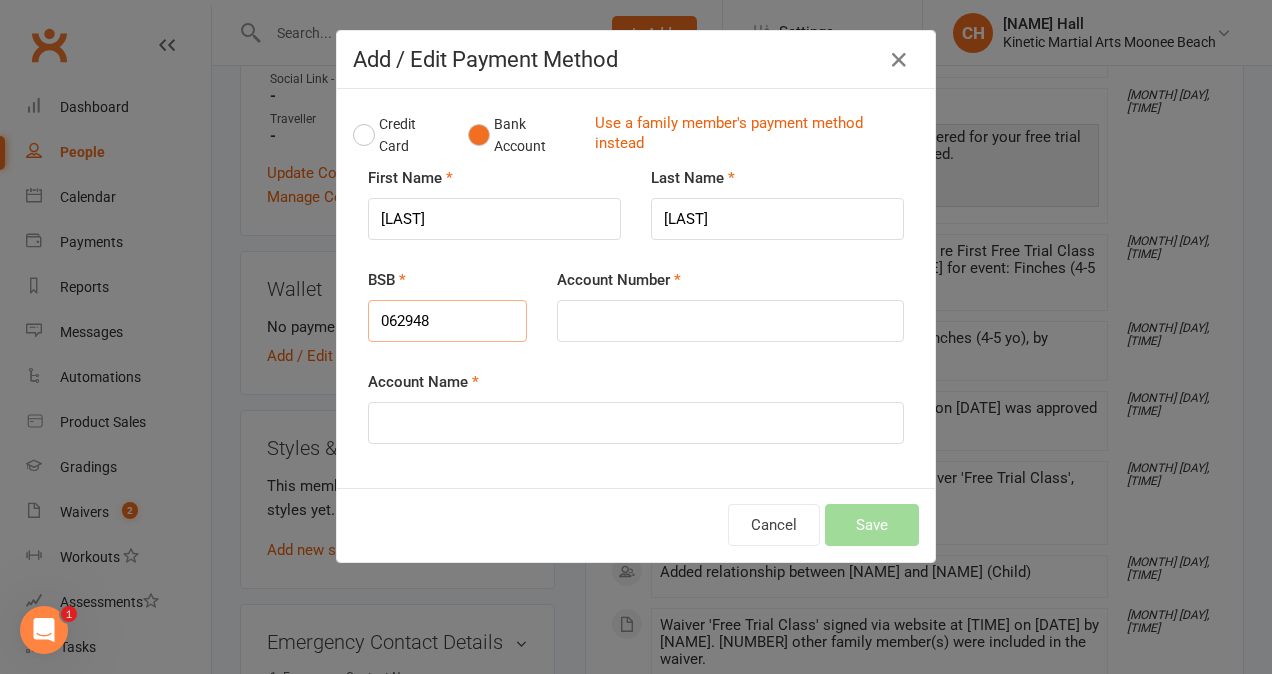 type on "062948" 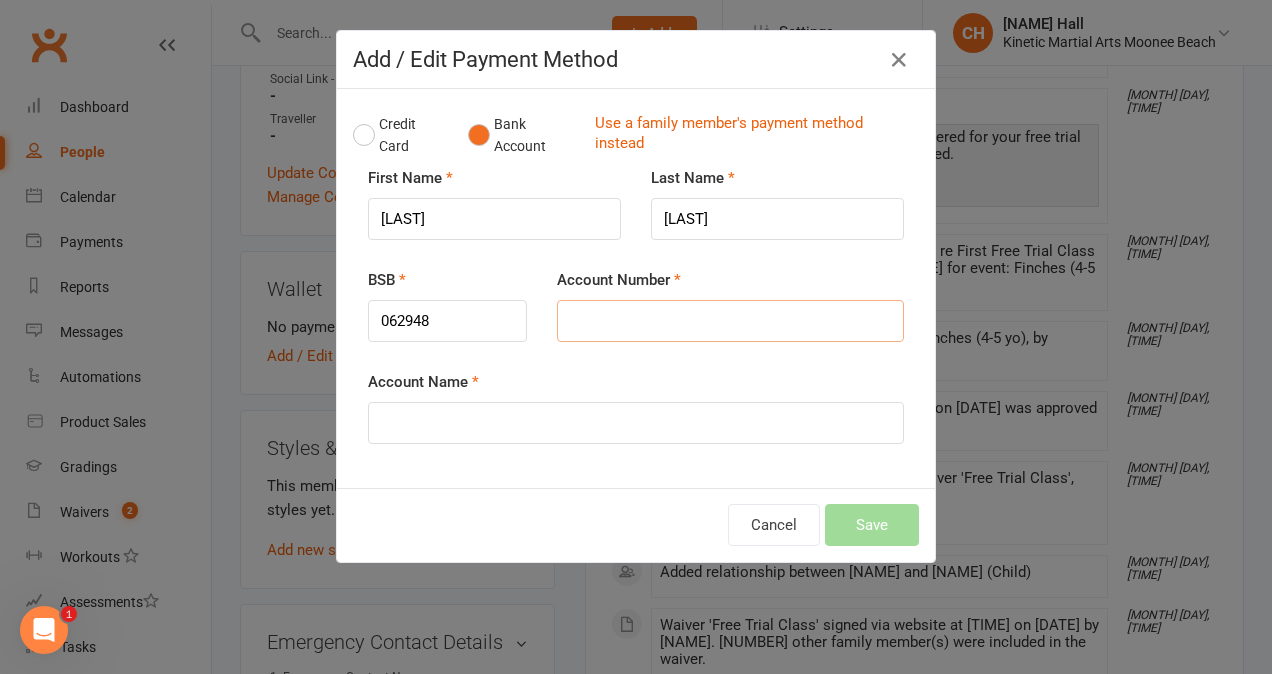 click on "Account Number" at bounding box center (730, 321) 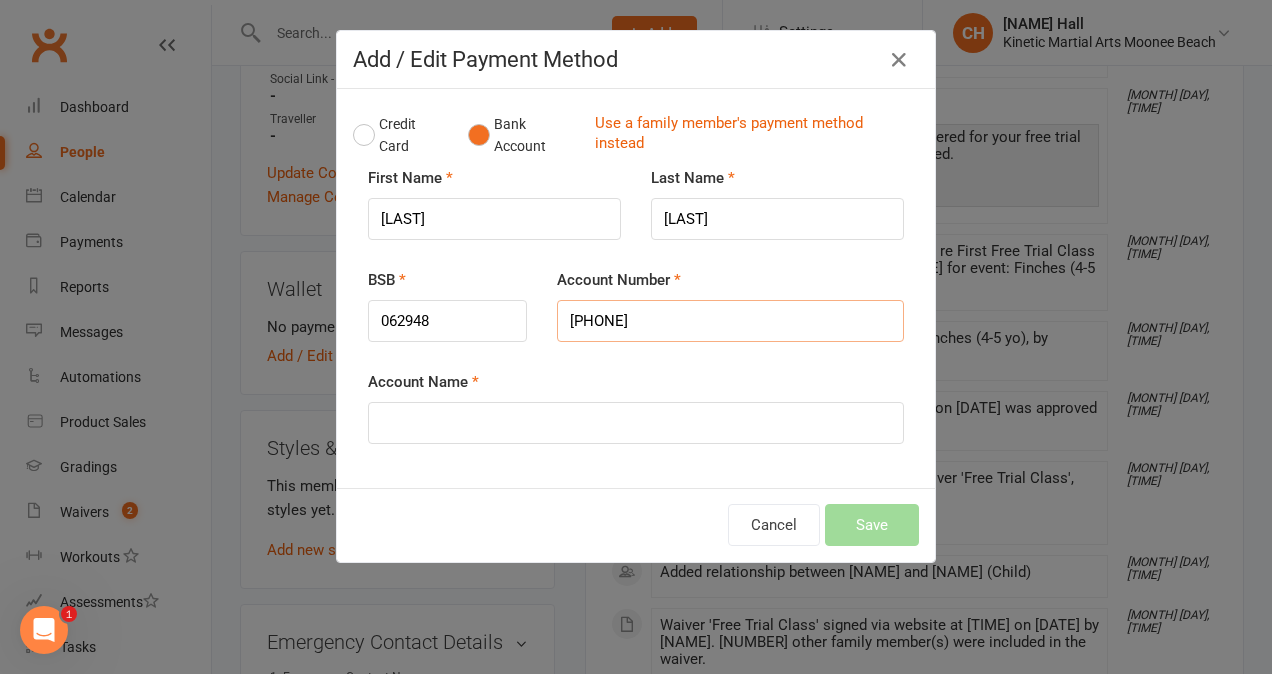 type on "32338035" 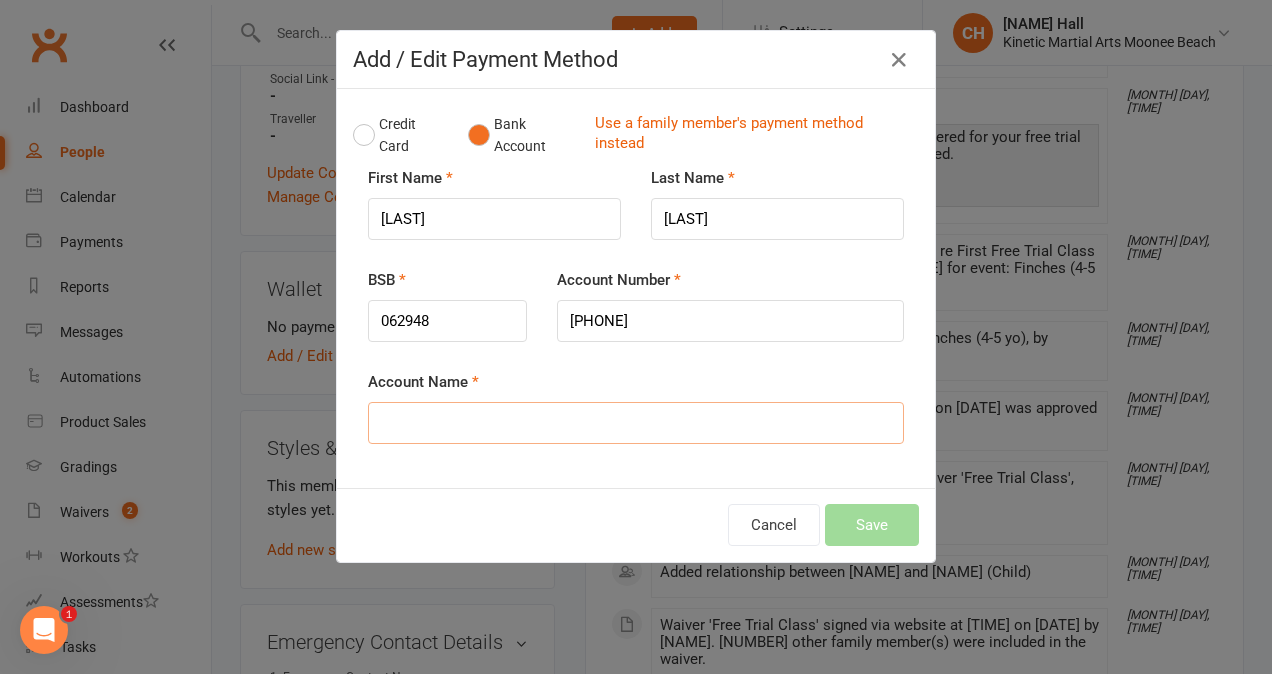 click on "Account Name" at bounding box center (636, 423) 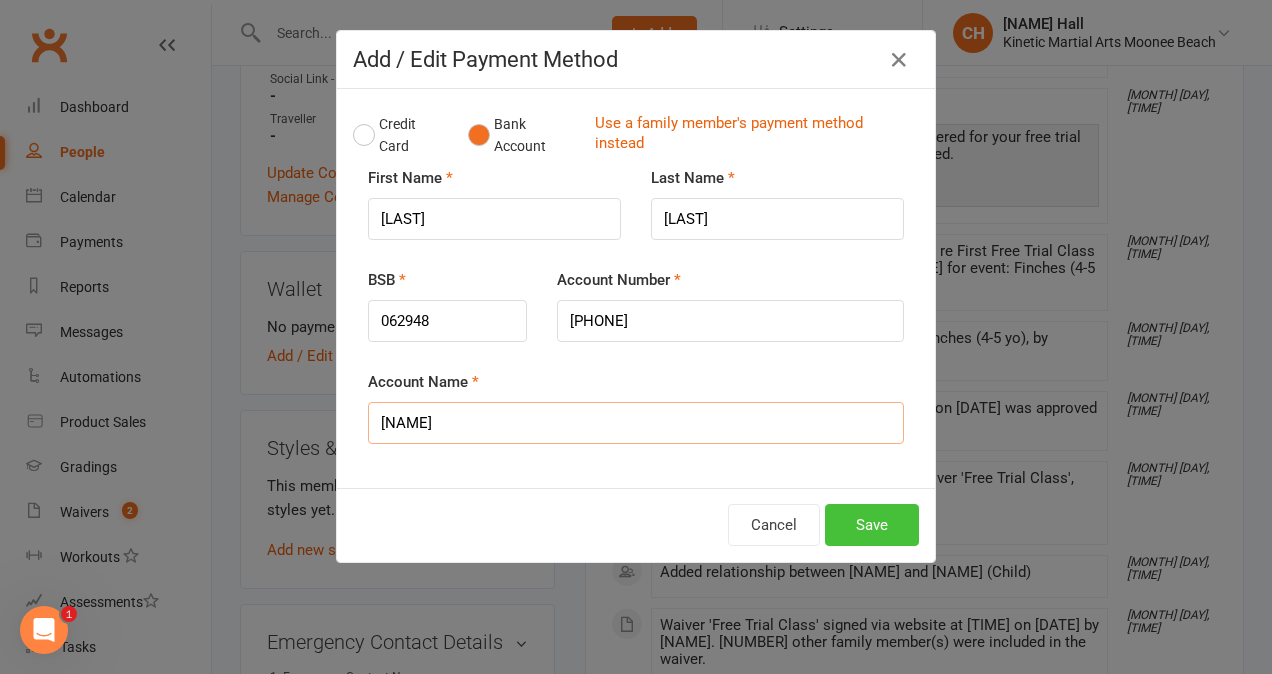type on "Justice Mifsud" 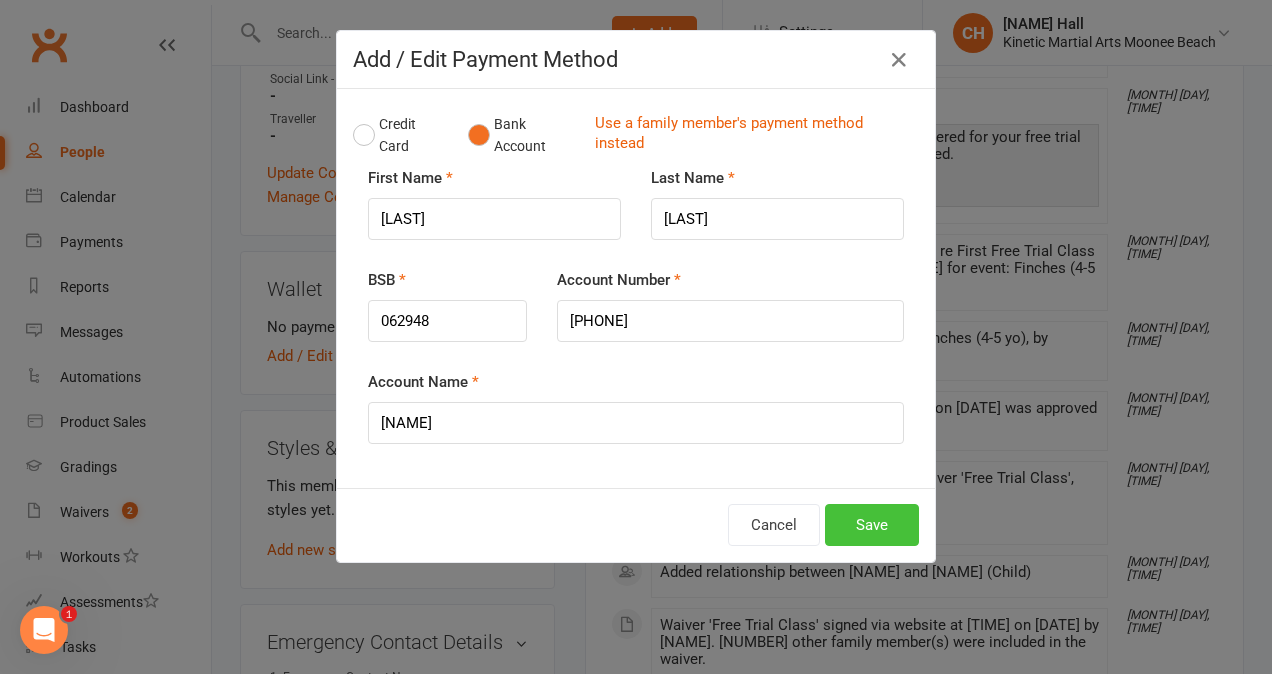 click on "Save" at bounding box center (872, 525) 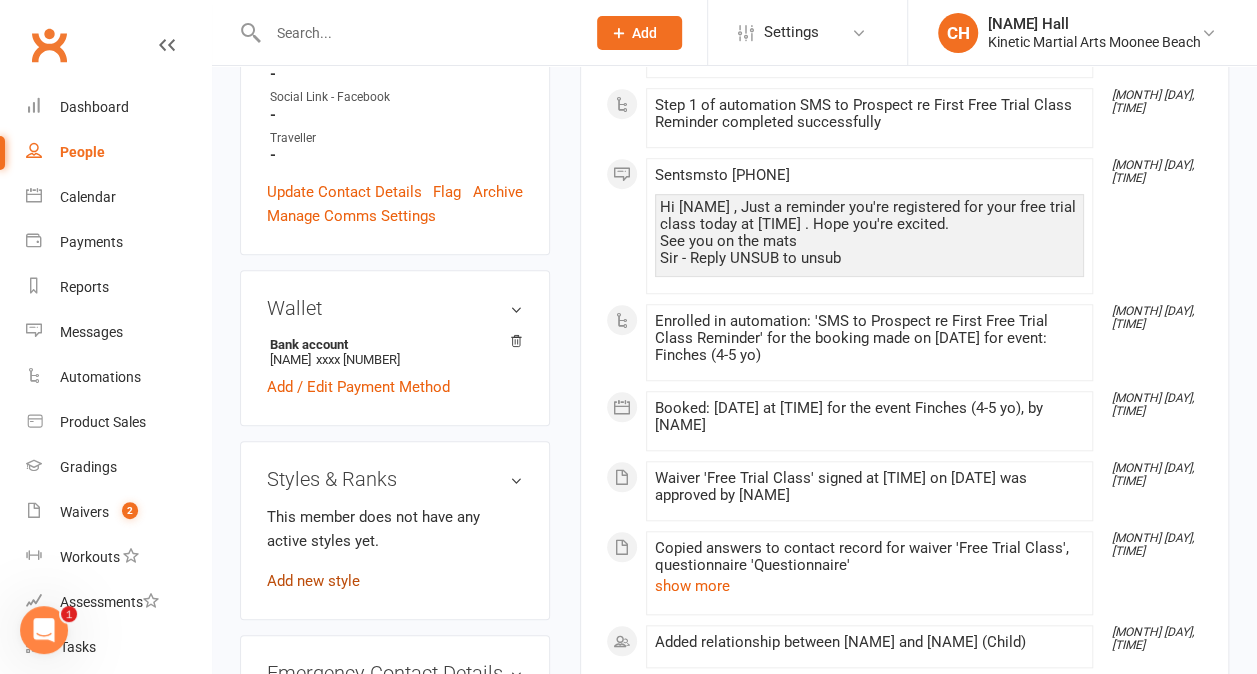 click on "Add new style" at bounding box center [313, 581] 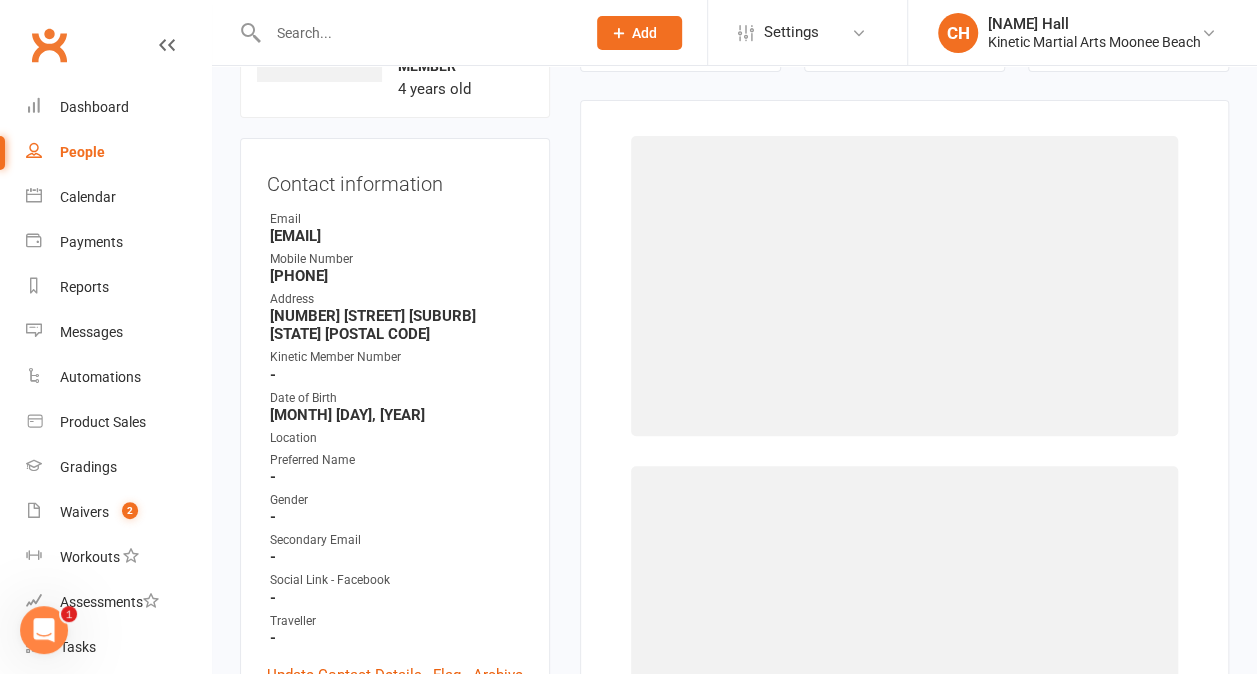 scroll, scrollTop: 152, scrollLeft: 0, axis: vertical 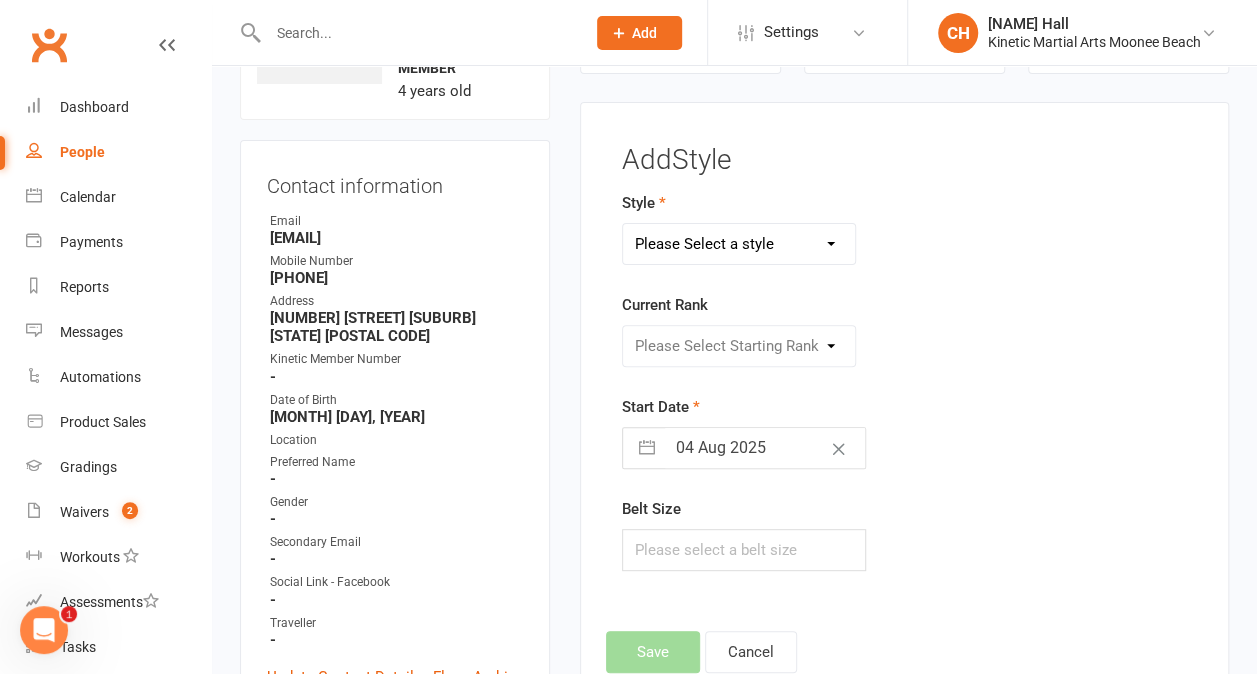 click on "Please Select a style BJJ Condors Eagles Finches Hapkido Hapkido (2) Kumdo Leadership Progam" at bounding box center [739, 244] 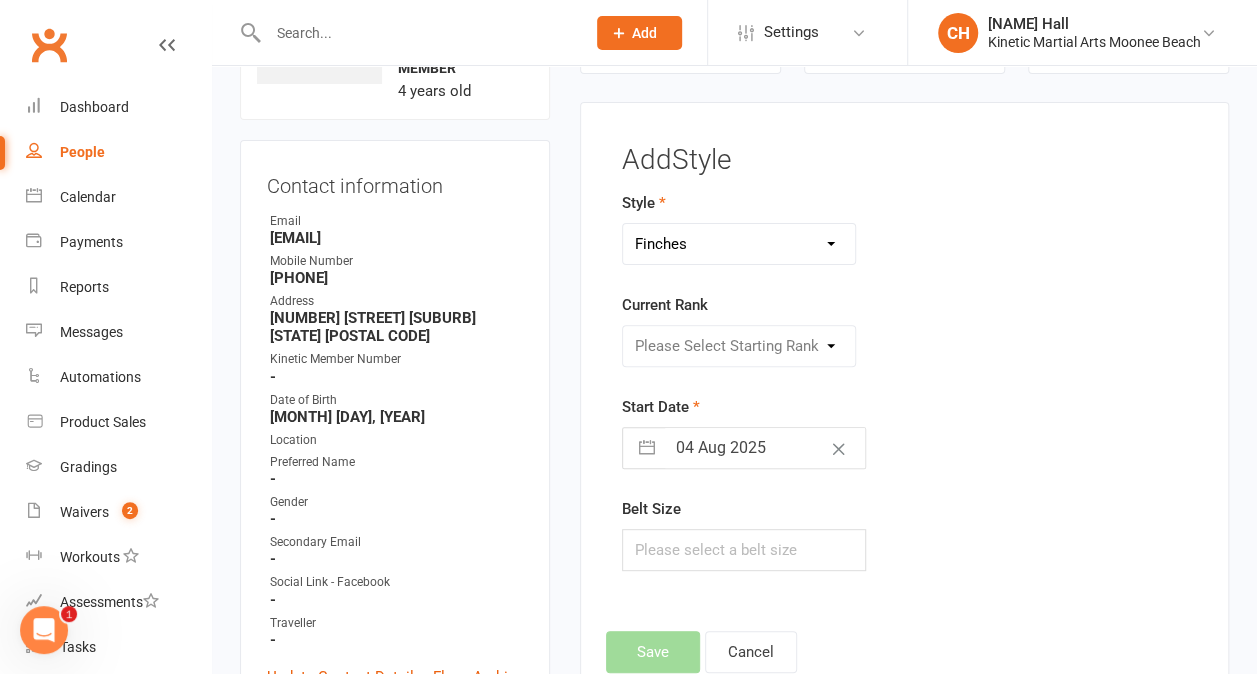 click on "Please Select a style BJJ Condors Eagles Finches Hapkido Hapkido (2) Kumdo Leadership Progam" at bounding box center [739, 244] 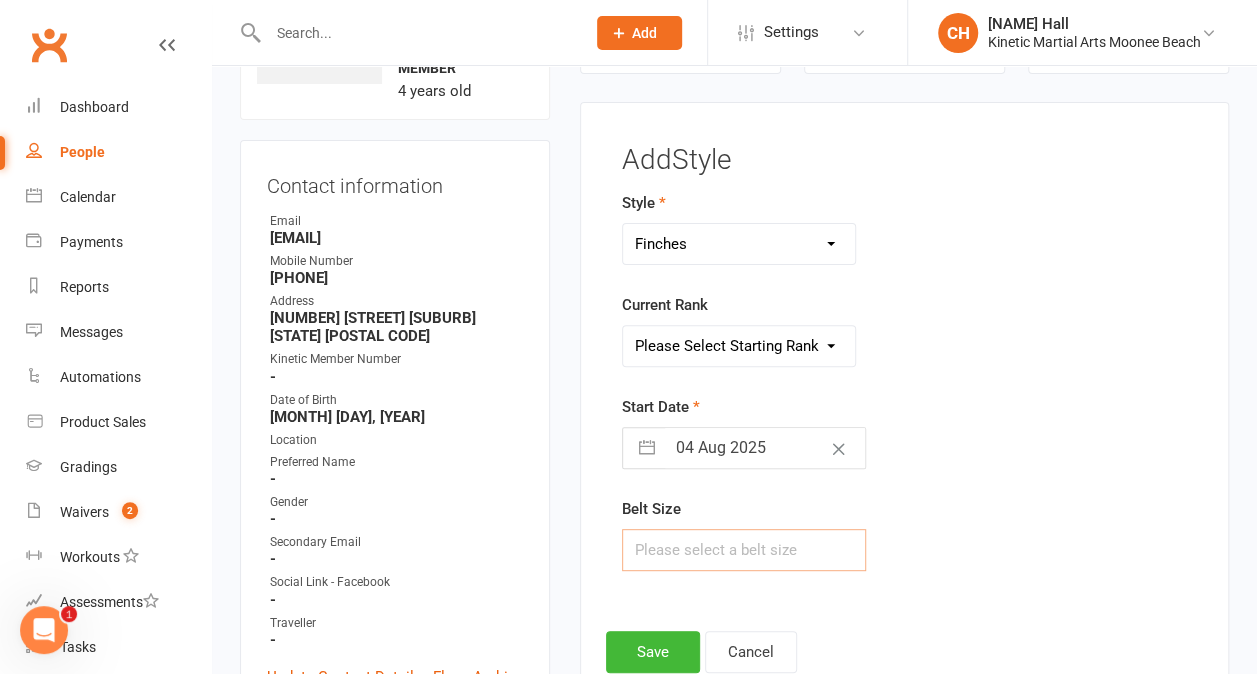 click at bounding box center [744, 550] 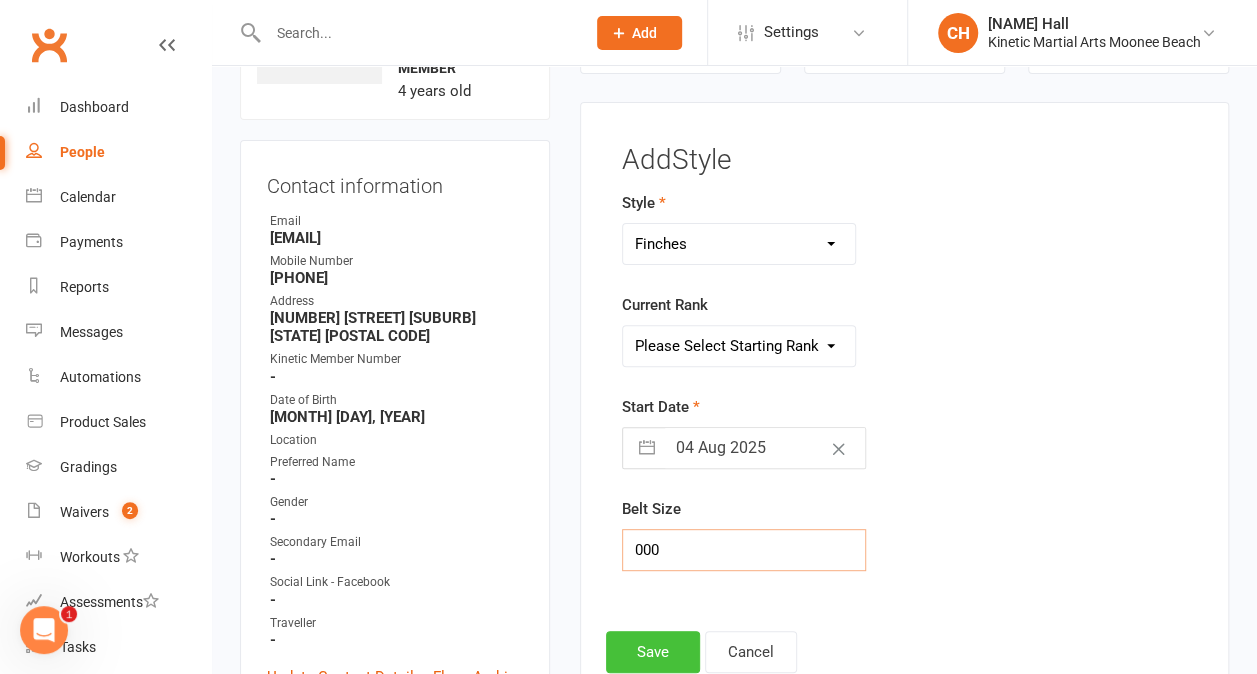 type on "000" 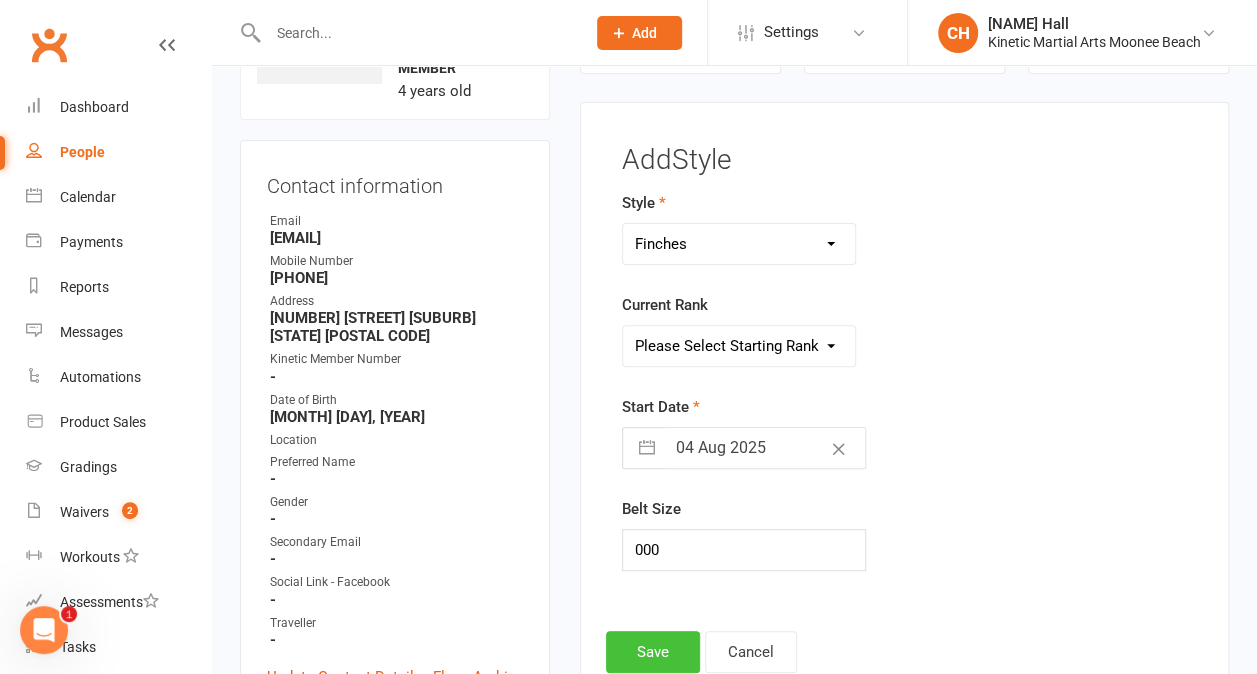 click on "Save" at bounding box center (653, 652) 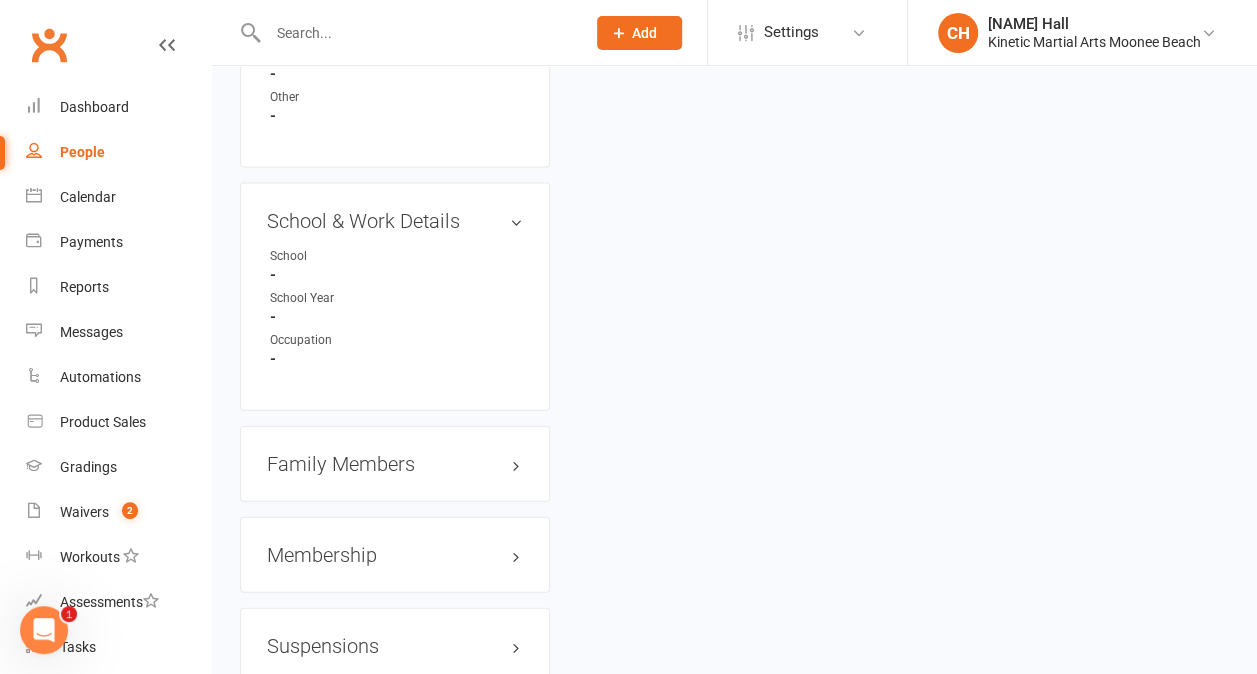 scroll, scrollTop: 2240, scrollLeft: 0, axis: vertical 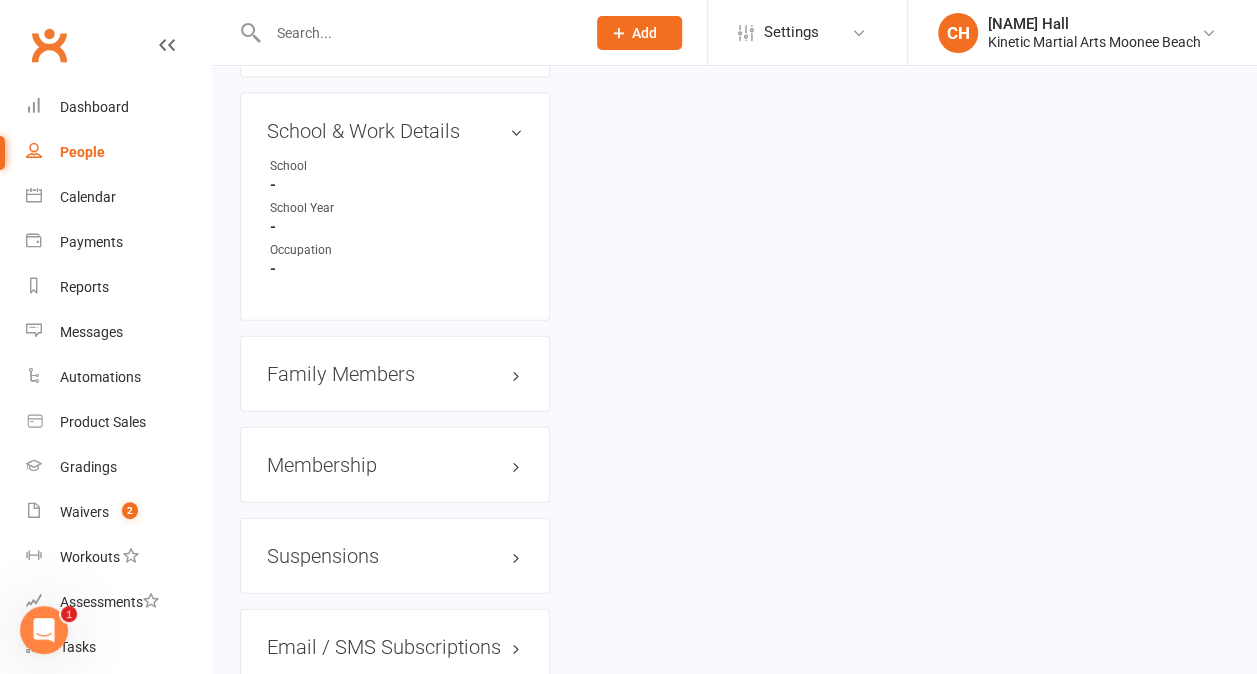 click on "Membership" at bounding box center (395, 465) 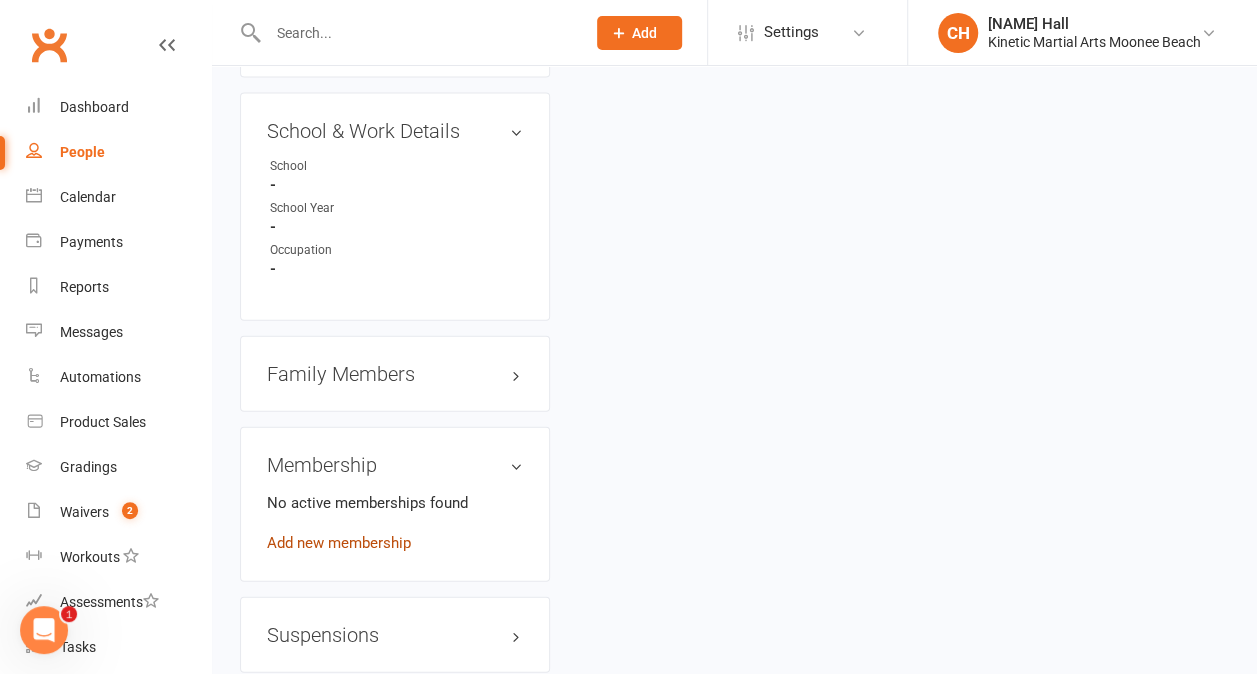 click on "Add new membership" at bounding box center (339, 543) 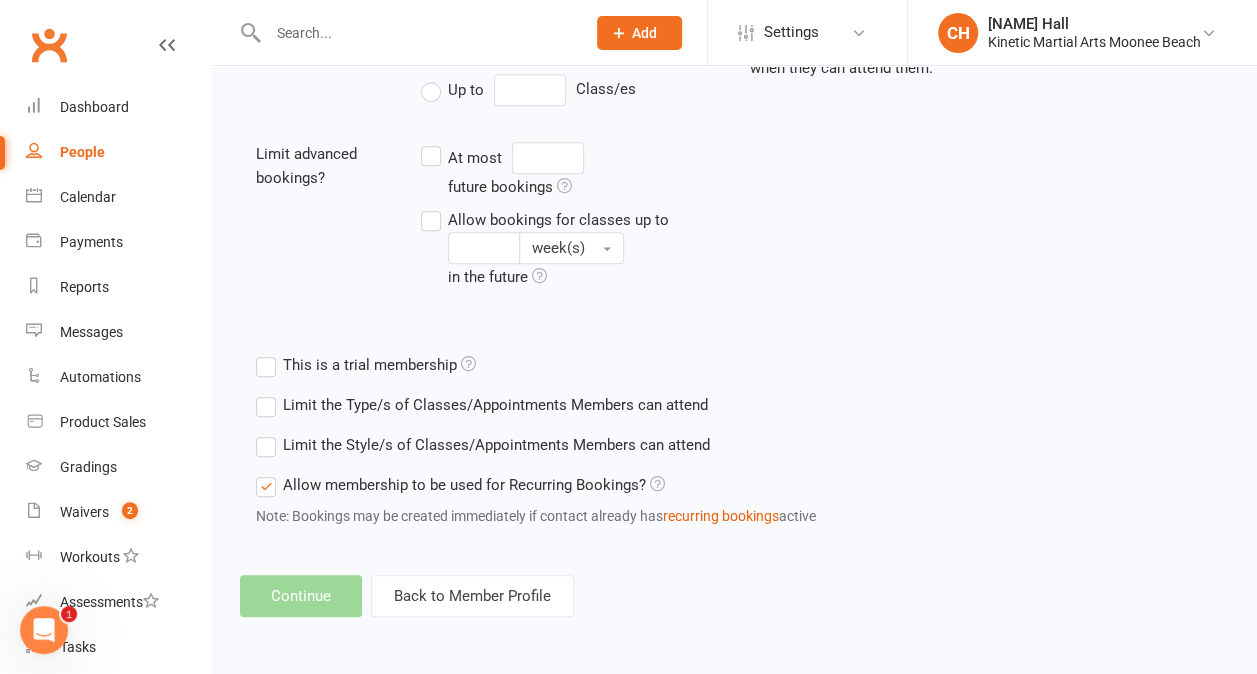scroll, scrollTop: 0, scrollLeft: 0, axis: both 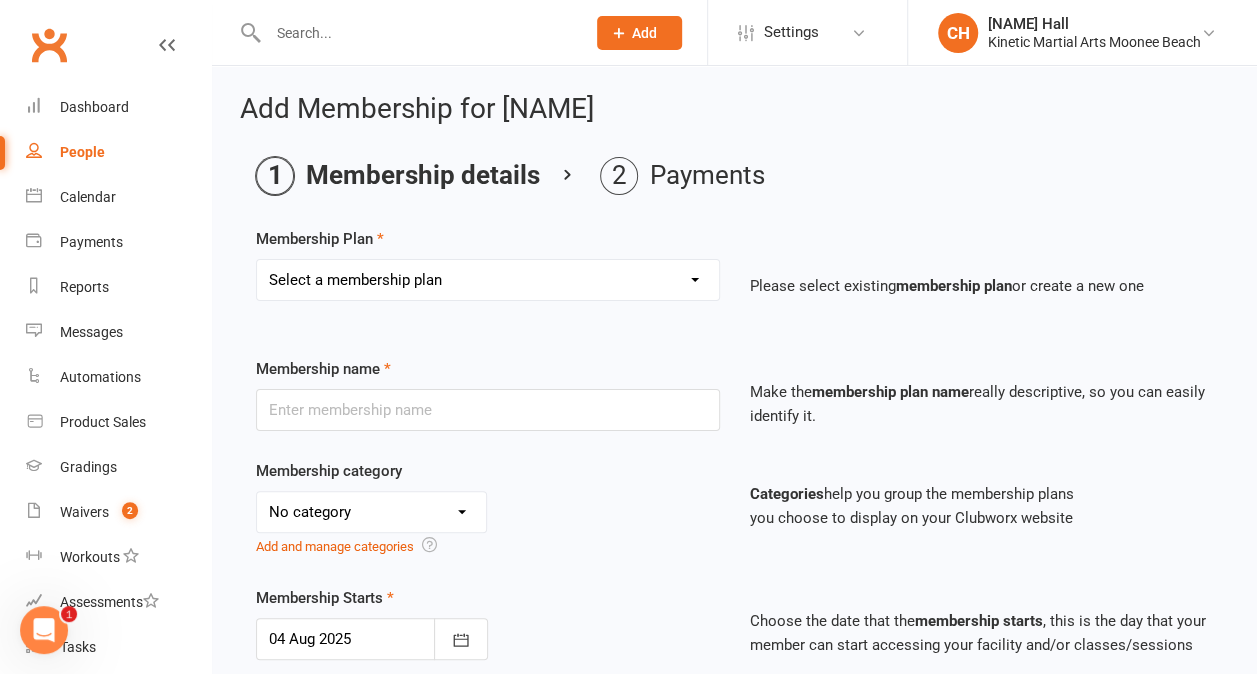 click on "Select a membership plan Create new Membership Plan Training Fees - $68 Fortnightly Training Fees (Once/Week) - $49 Fortnightly Free Membership Training Fees - OLD Full day Kids/Teens/Adults Hwarang - $85/day Full day Teens Hwarang - Leadership Program - $50/day Half day Kids Hwarang - $40/day Course - $90/term Kids/Teens Night & Half day Adults Hwarang - $45/night or day Teens Night - Leadership Program - $35/night NERF War - $25/day Annual Insurance 2025 - $25/year 6 monthly fees $78 Per Fortnight Training" at bounding box center [488, 280] 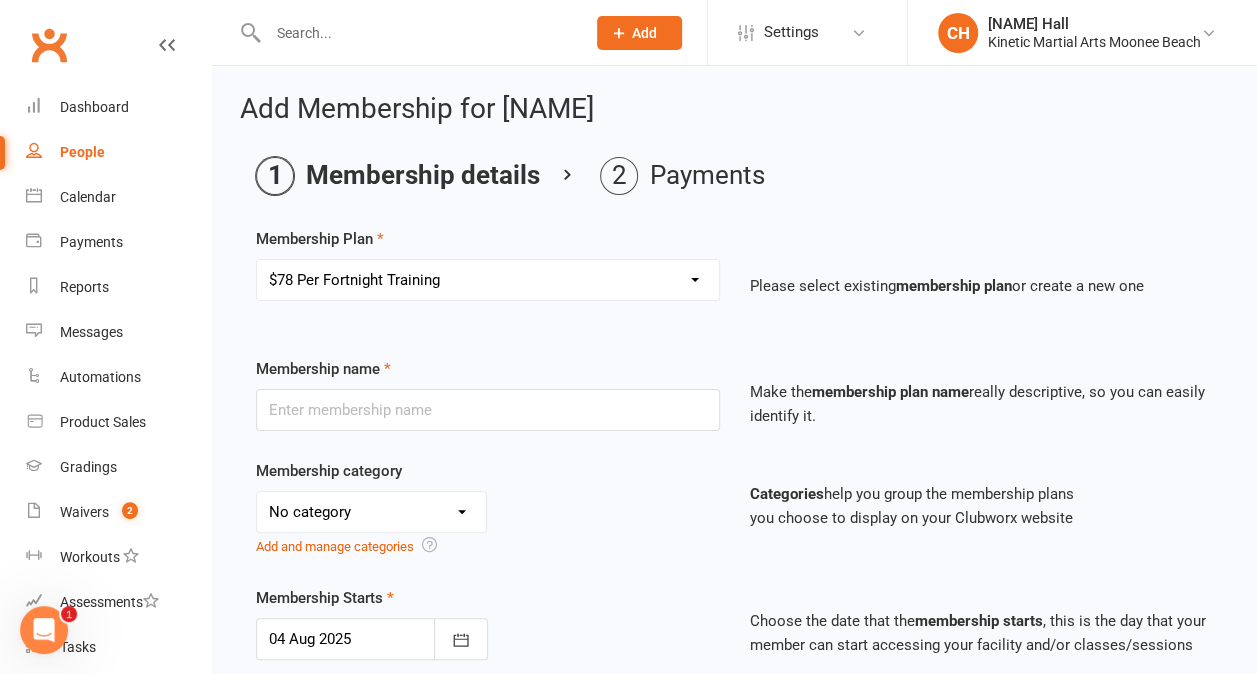 click on "Select a membership plan Create new Membership Plan Training Fees - $68 Fortnightly Training Fees (Once/Week) - $49 Fortnightly Free Membership Training Fees - OLD Full day Kids/Teens/Adults Hwarang - $85/day Full day Teens Hwarang - Leadership Program - $50/day Half day Kids Hwarang - $40/day Course - $90/term Kids/Teens Night & Half day Adults Hwarang - $45/night or day Teens Night - Leadership Program - $35/night NERF War - $25/day Annual Insurance 2025 - $25/year 6 monthly fees $78 Per Fortnight Training" at bounding box center [488, 280] 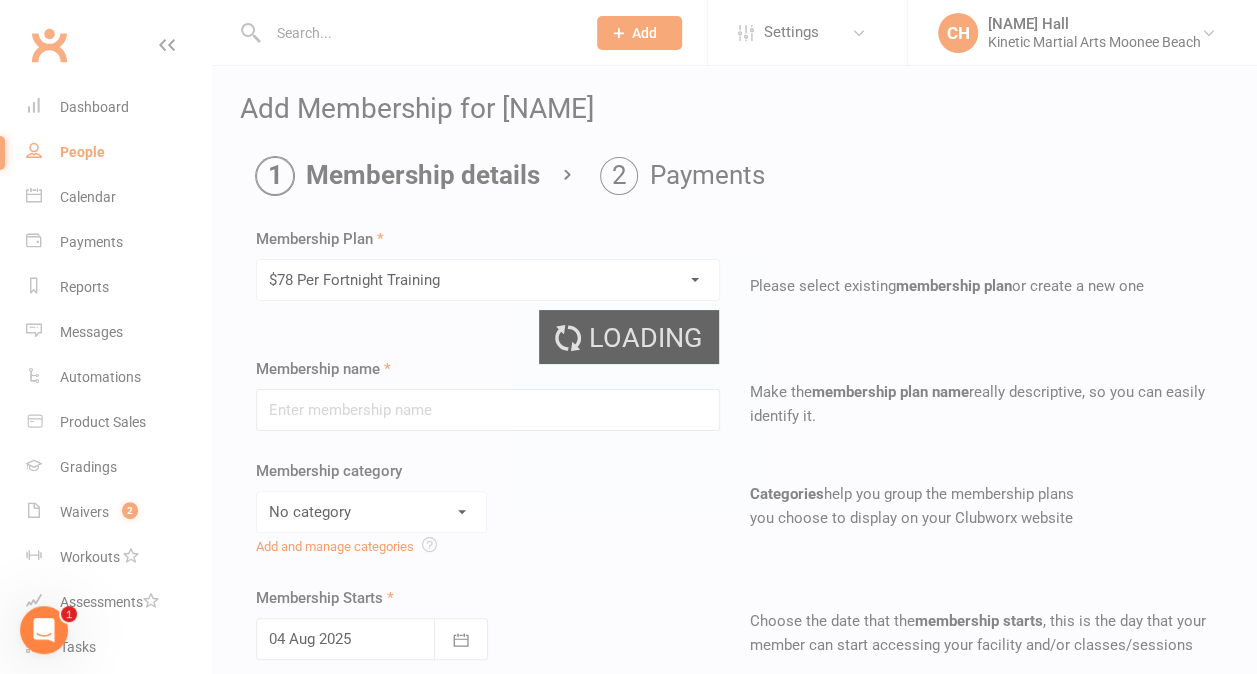 type on "$78 Per Fortnight Training" 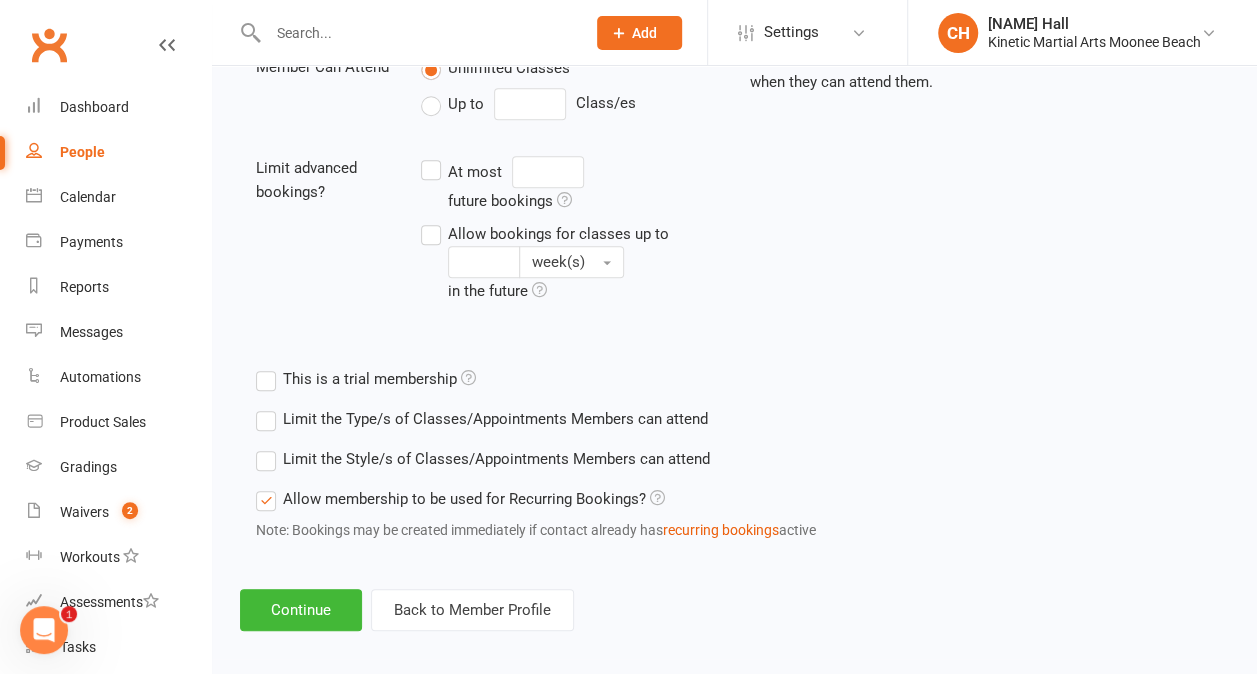 scroll, scrollTop: 783, scrollLeft: 0, axis: vertical 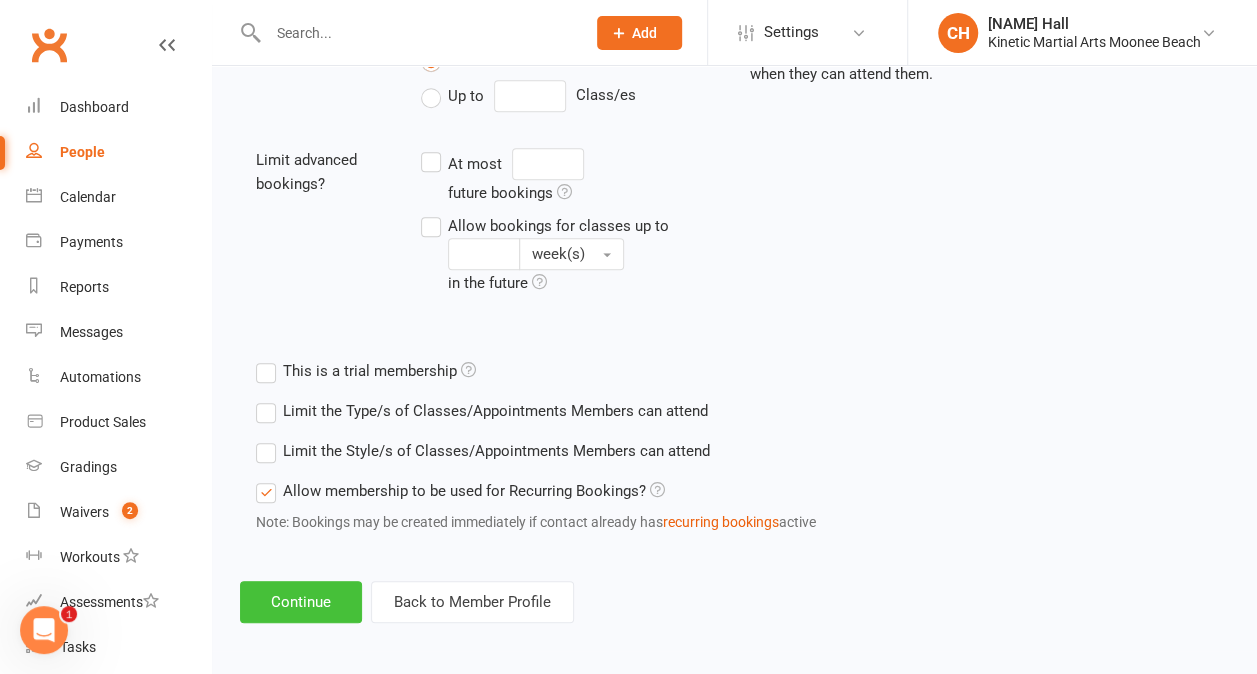 click on "Continue" at bounding box center (301, 602) 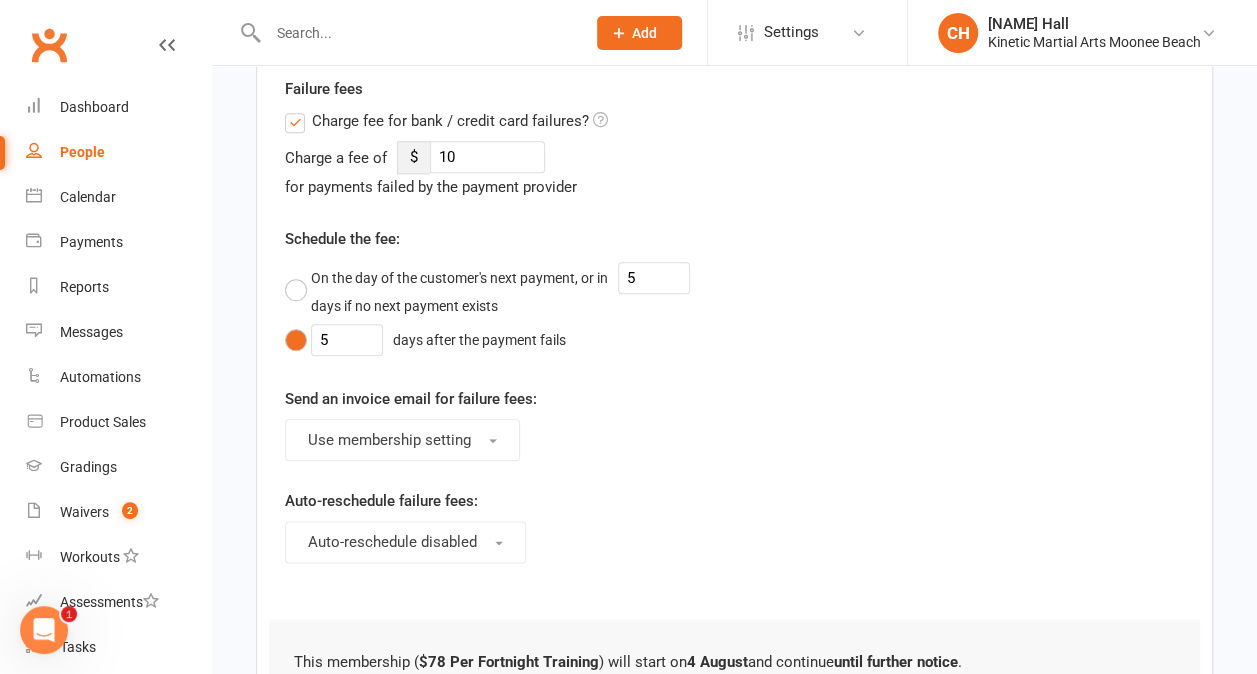 scroll, scrollTop: 1150, scrollLeft: 0, axis: vertical 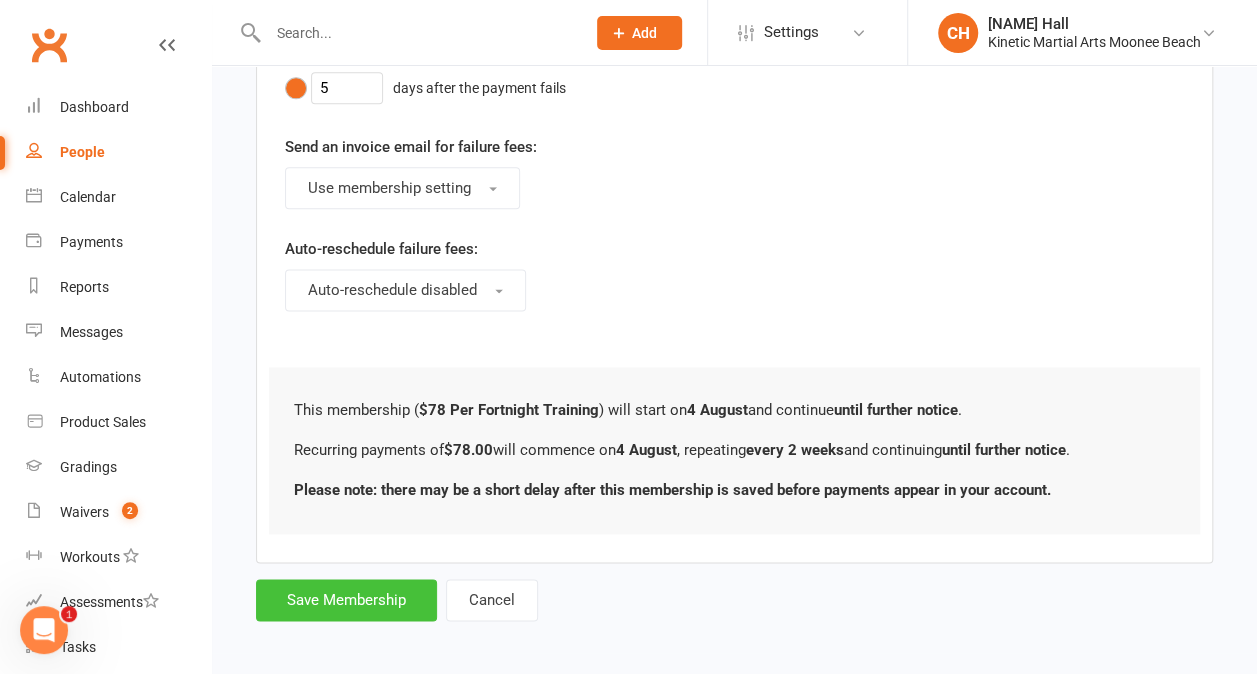 click on "Save Membership" at bounding box center (346, 600) 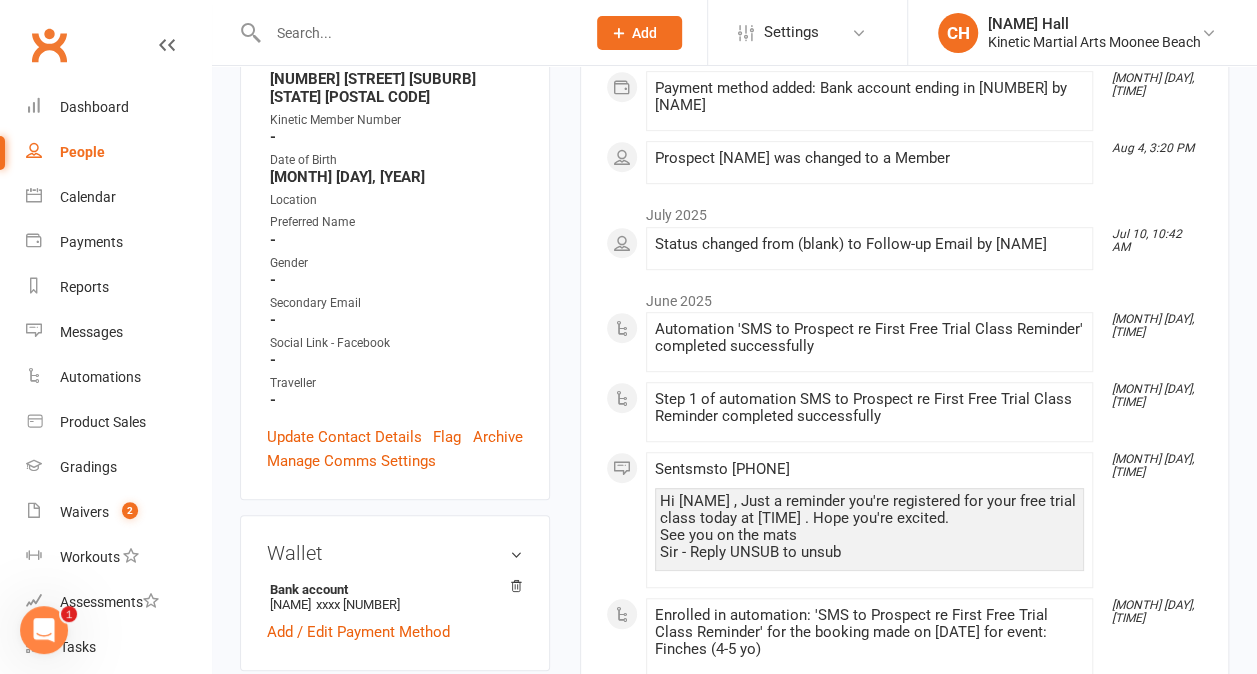 scroll, scrollTop: 480, scrollLeft: 0, axis: vertical 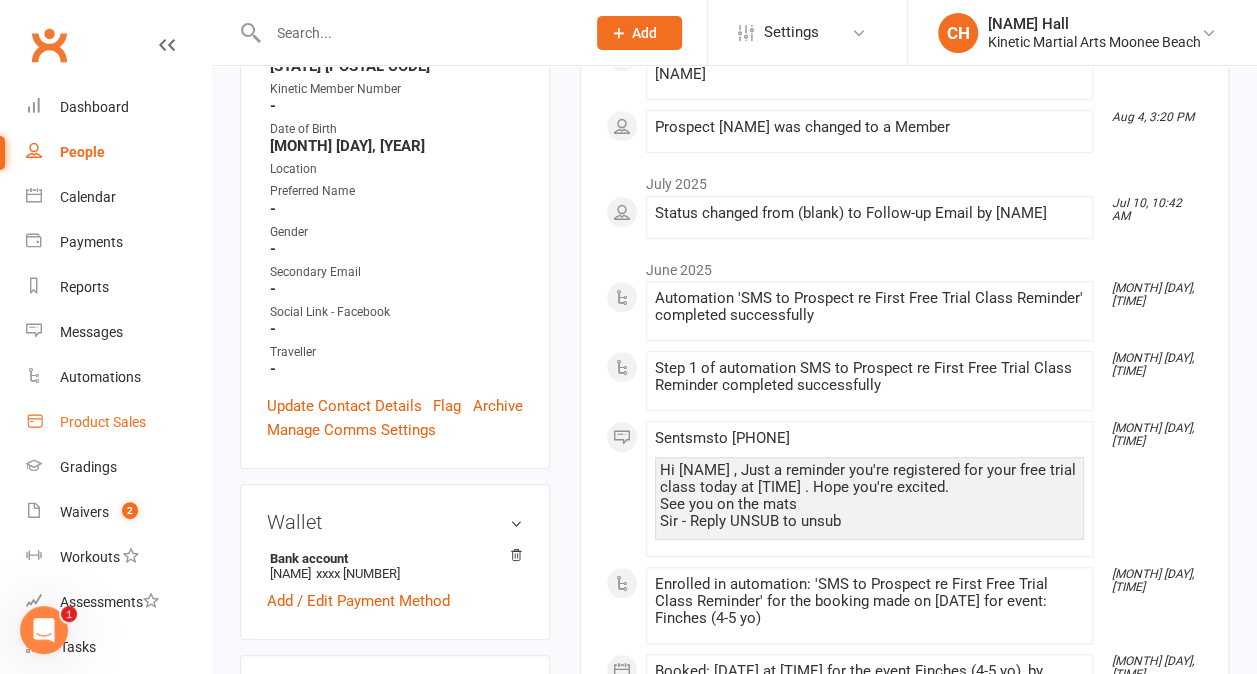 click on "Product Sales" at bounding box center (118, 422) 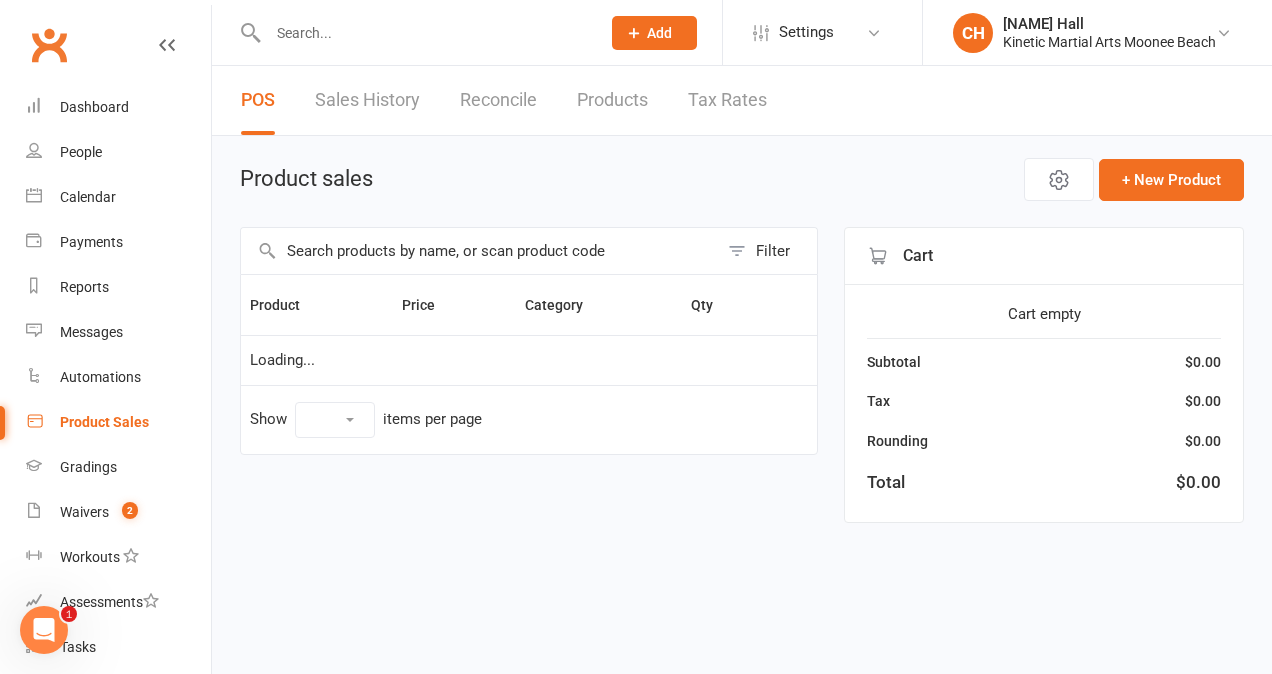 select on "10" 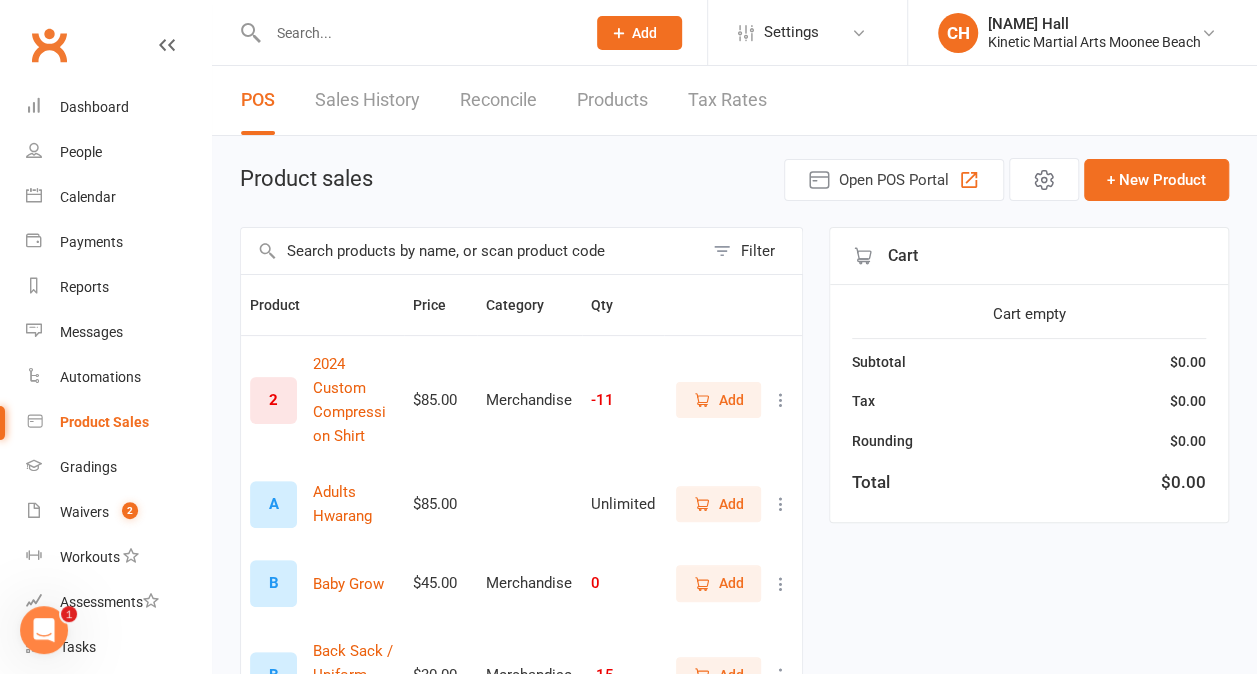 click at bounding box center (472, 251) 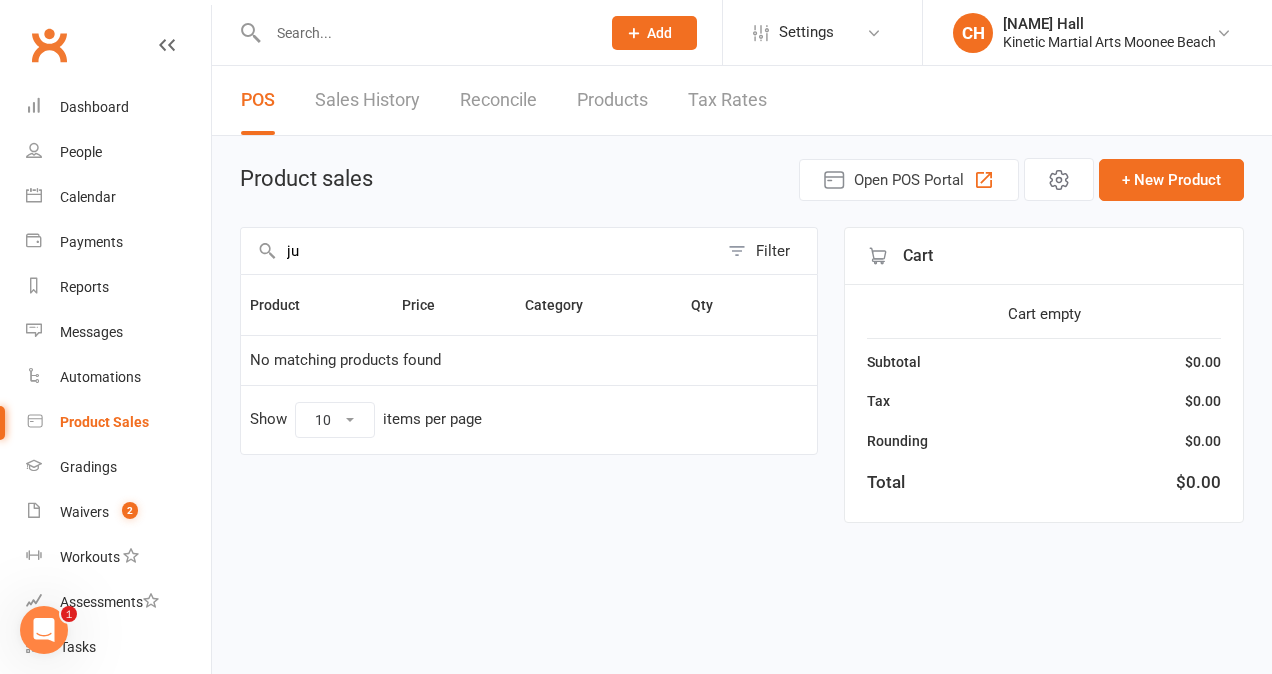 type on "j" 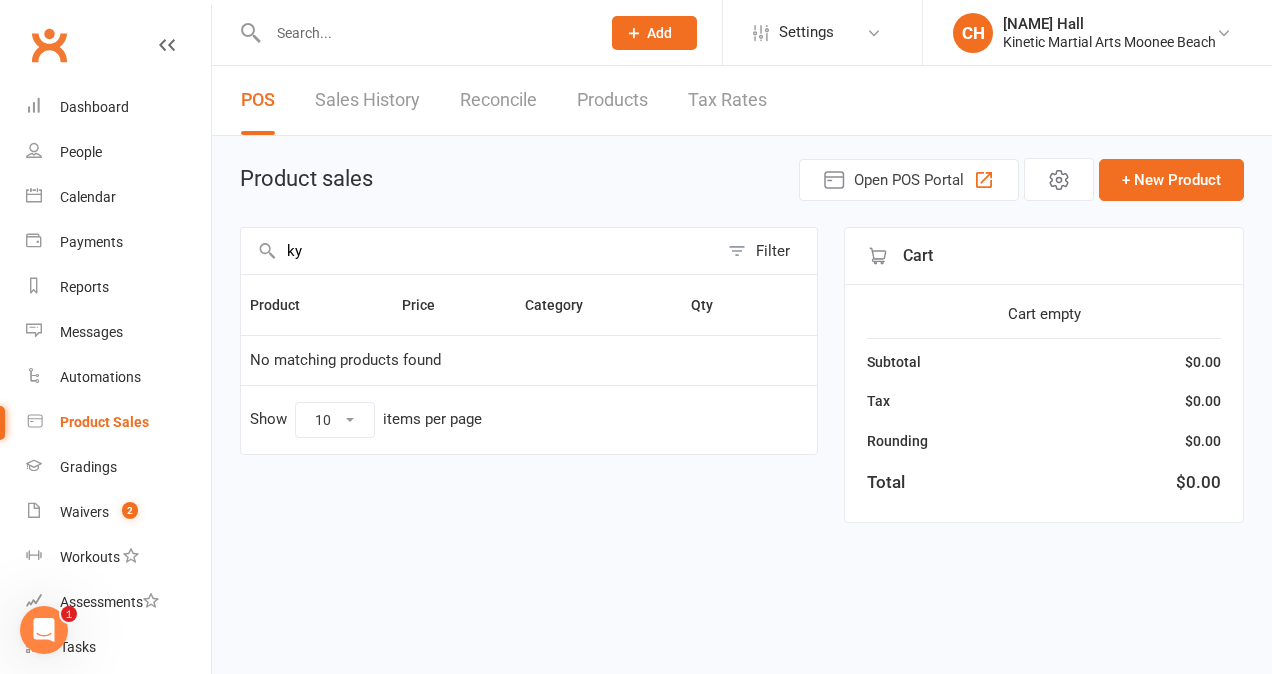 type on "k" 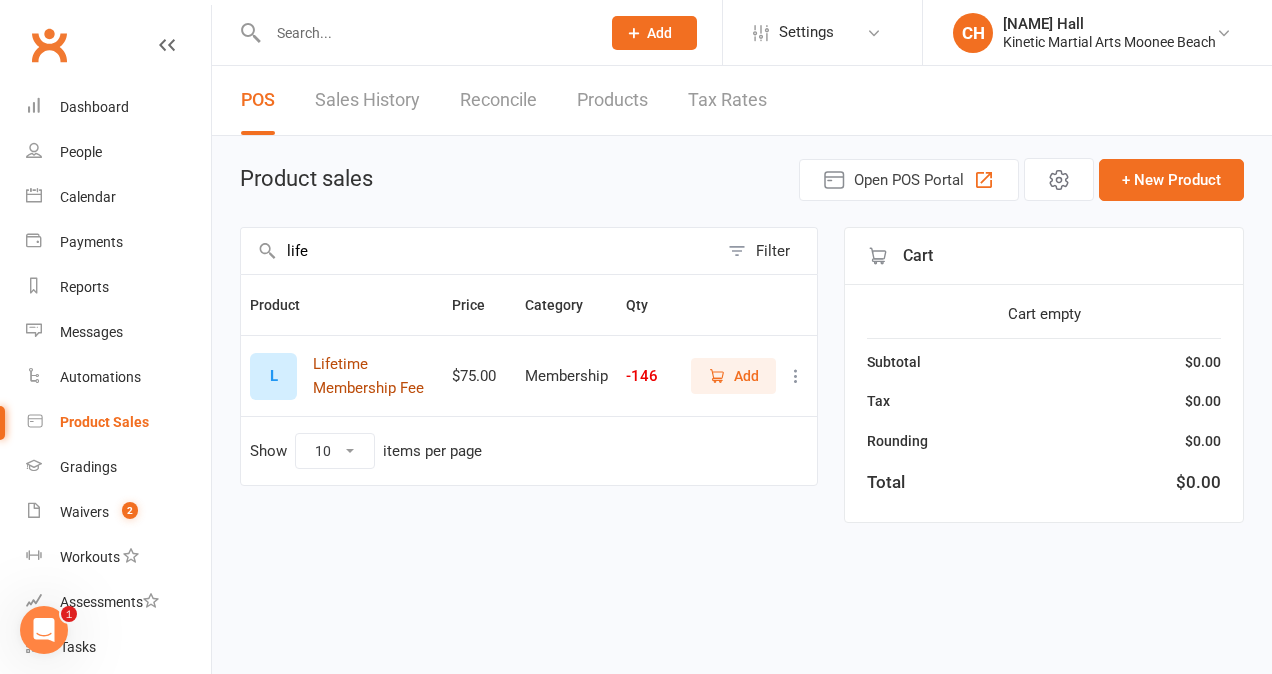 click on "Lifetime Membership Fee" at bounding box center [373, 376] 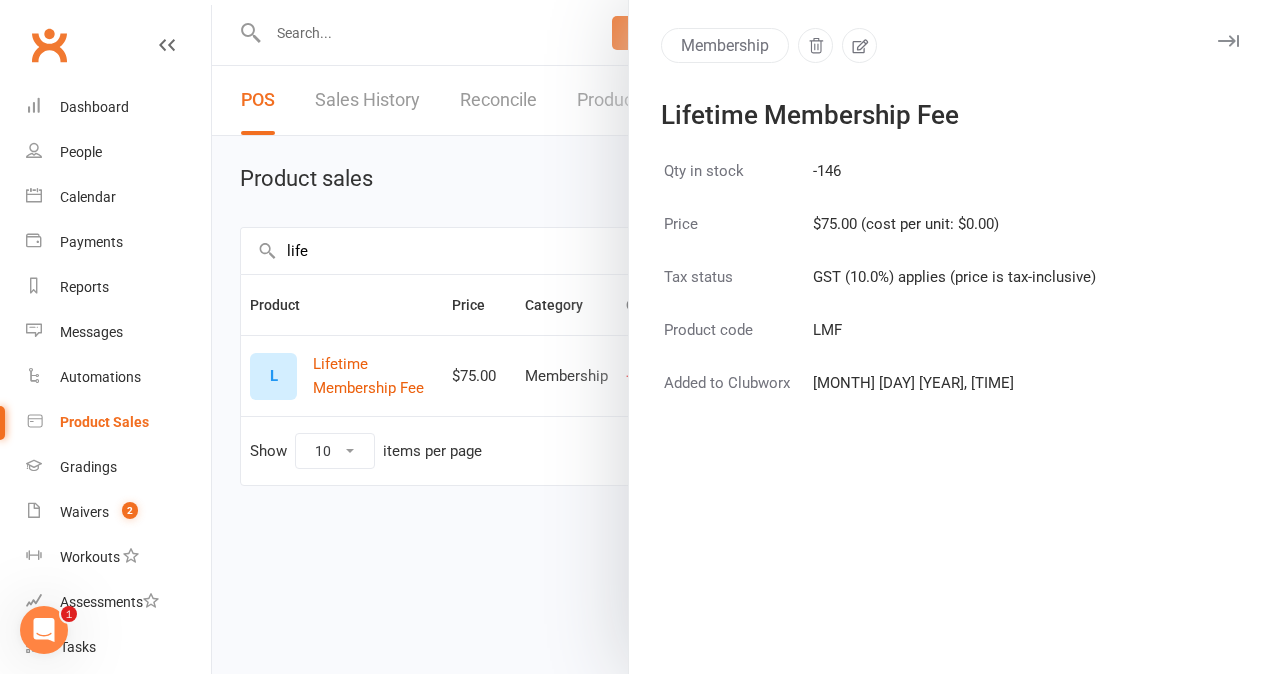 click at bounding box center [742, 337] 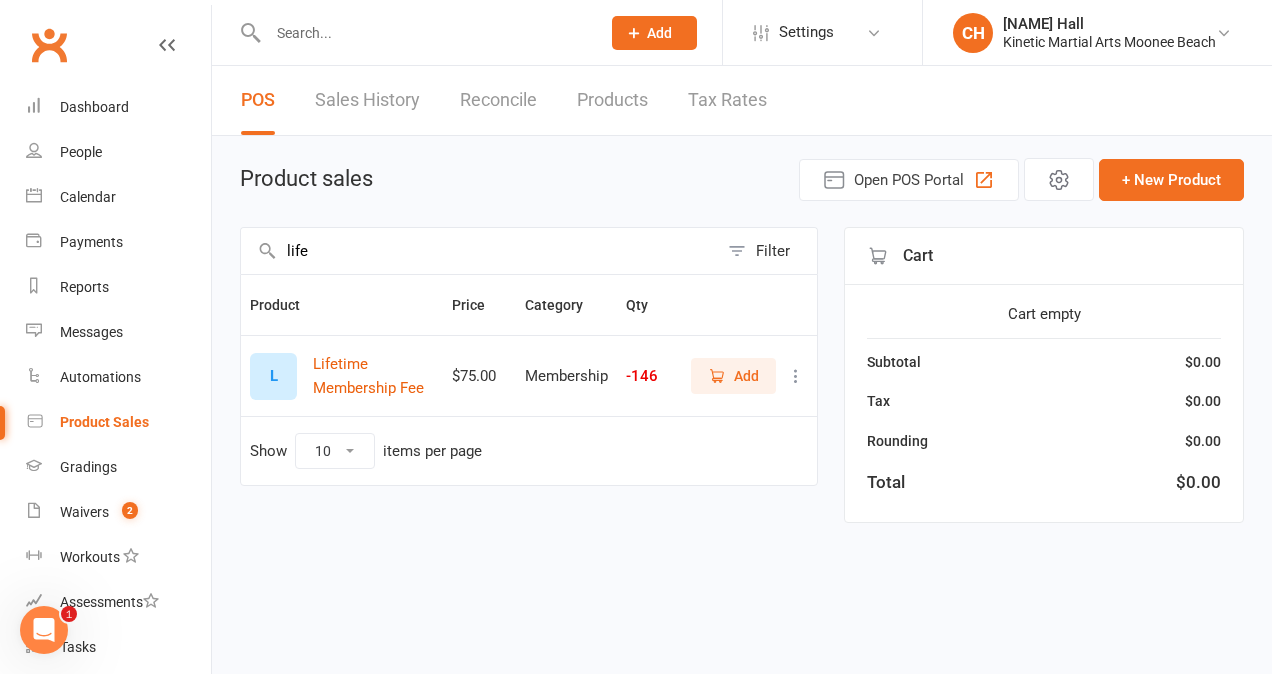 click 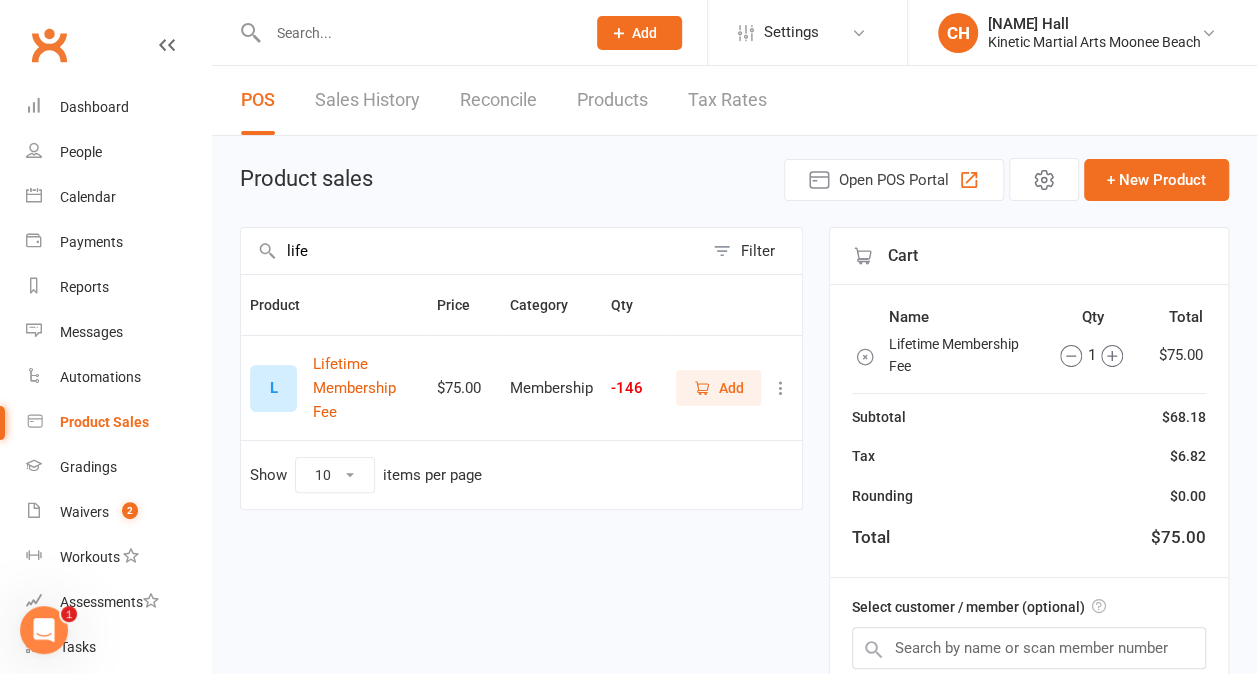 drag, startPoint x: 392, startPoint y: 249, endPoint x: 248, endPoint y: 240, distance: 144.28098 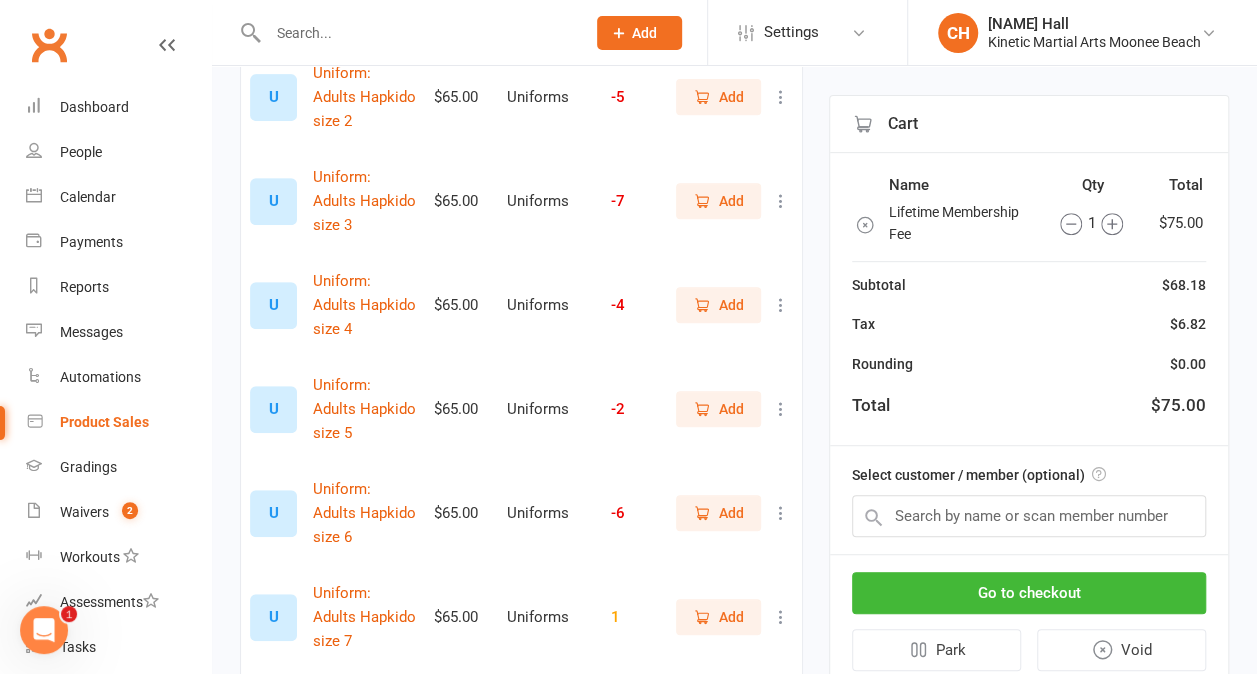 scroll, scrollTop: 614, scrollLeft: 0, axis: vertical 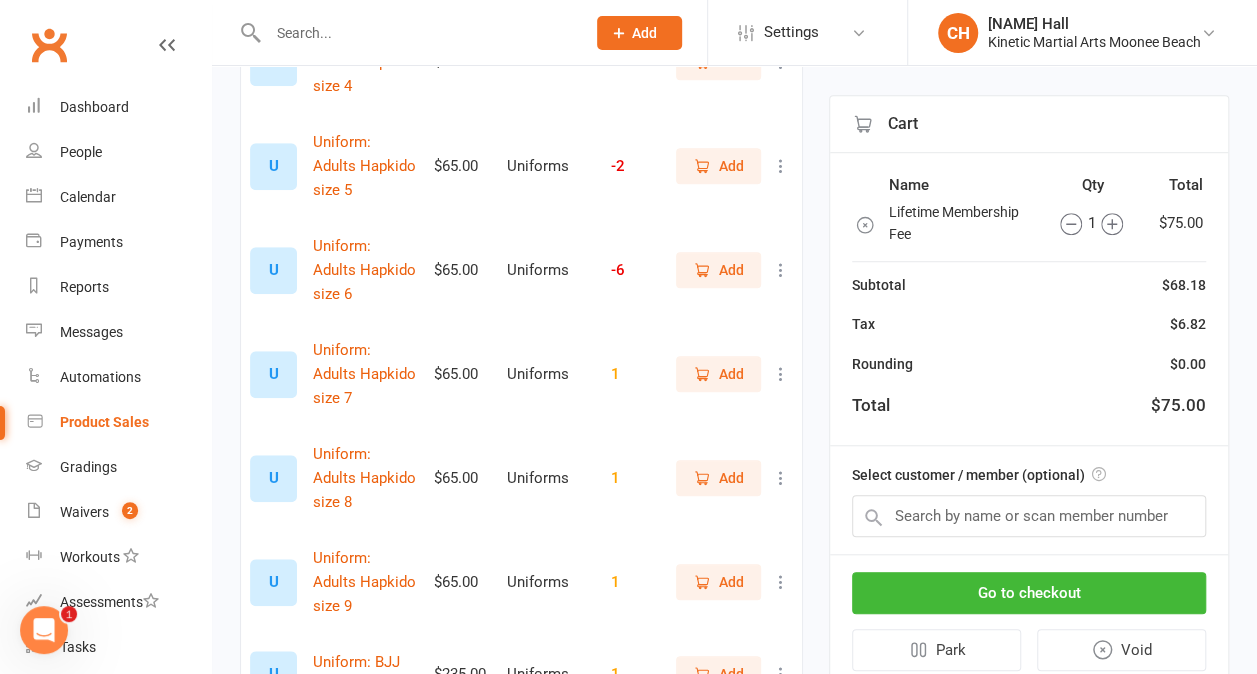 type on "uniform" 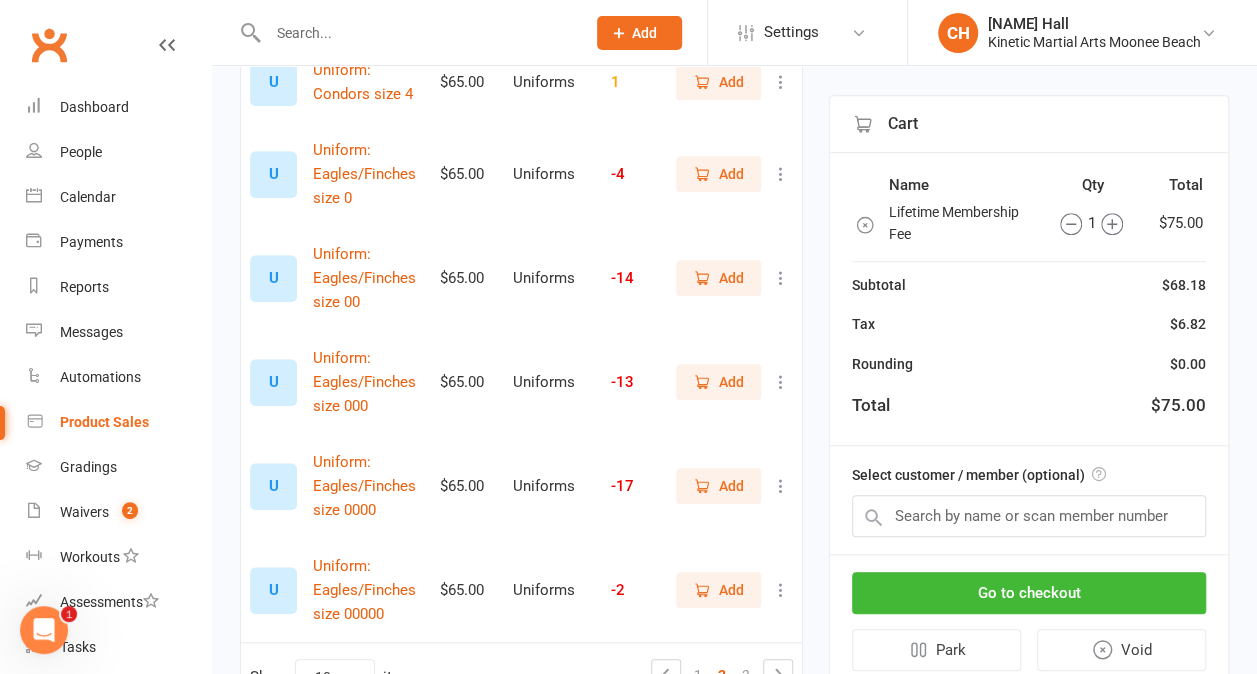 click on "Add" at bounding box center [718, 486] 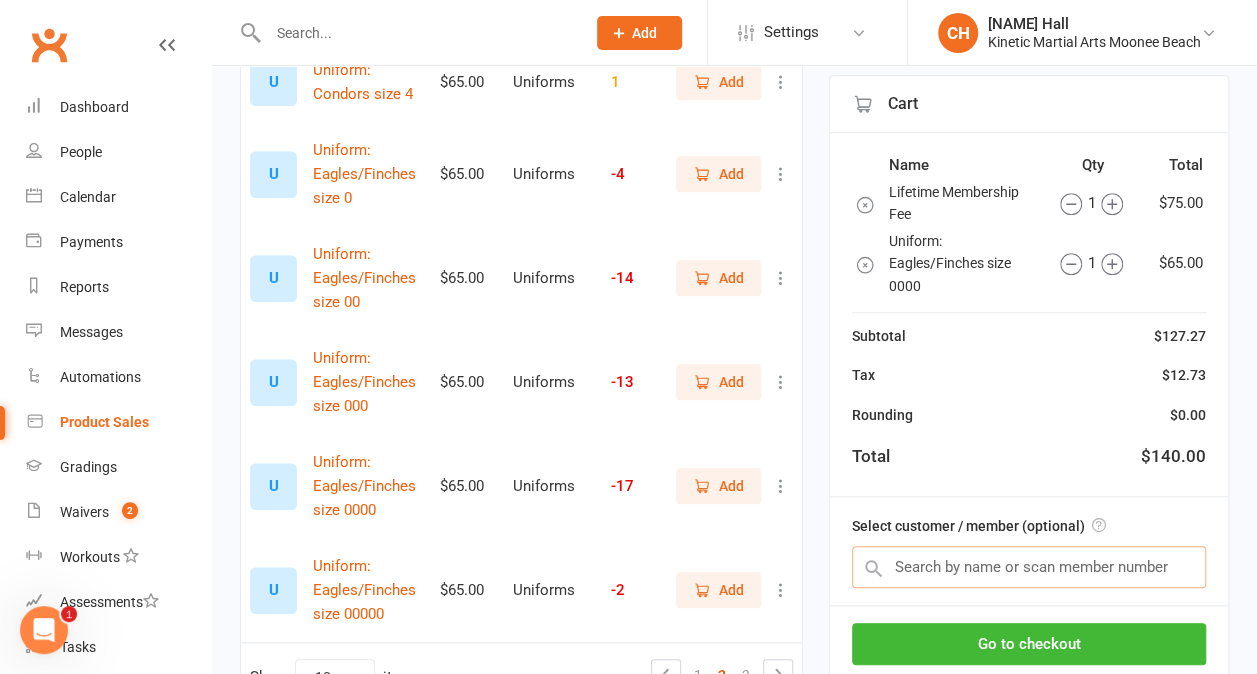 click at bounding box center (1029, 567) 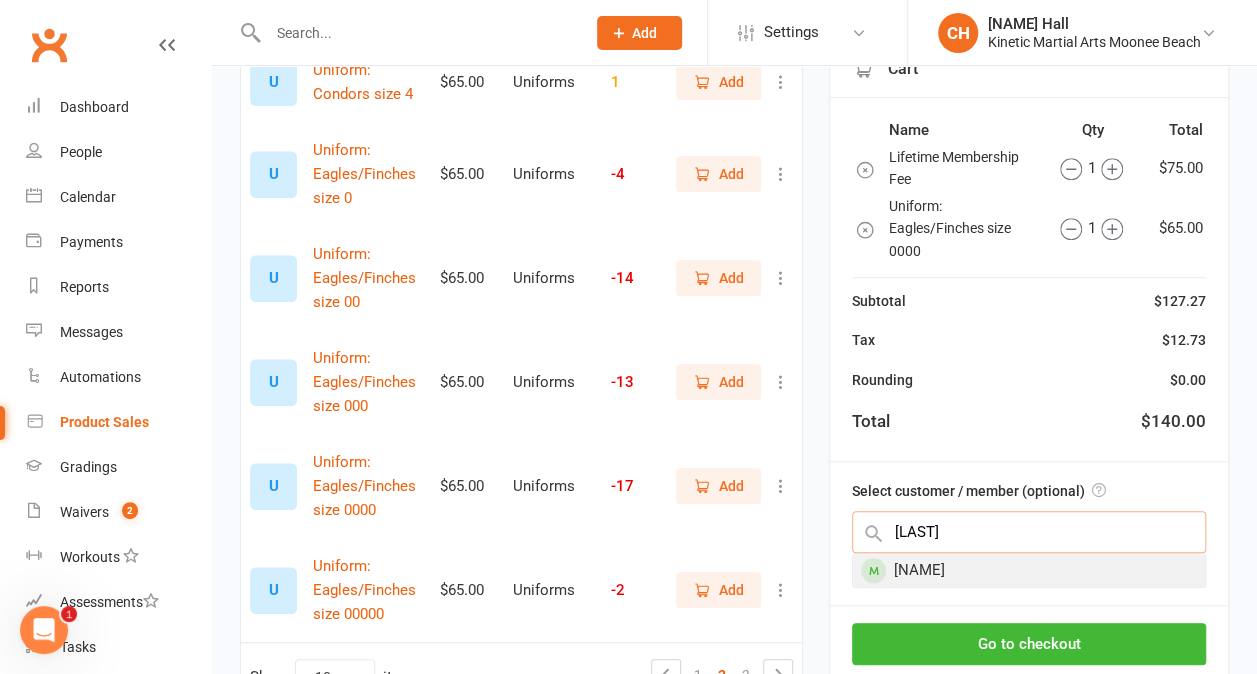 type on "kyote" 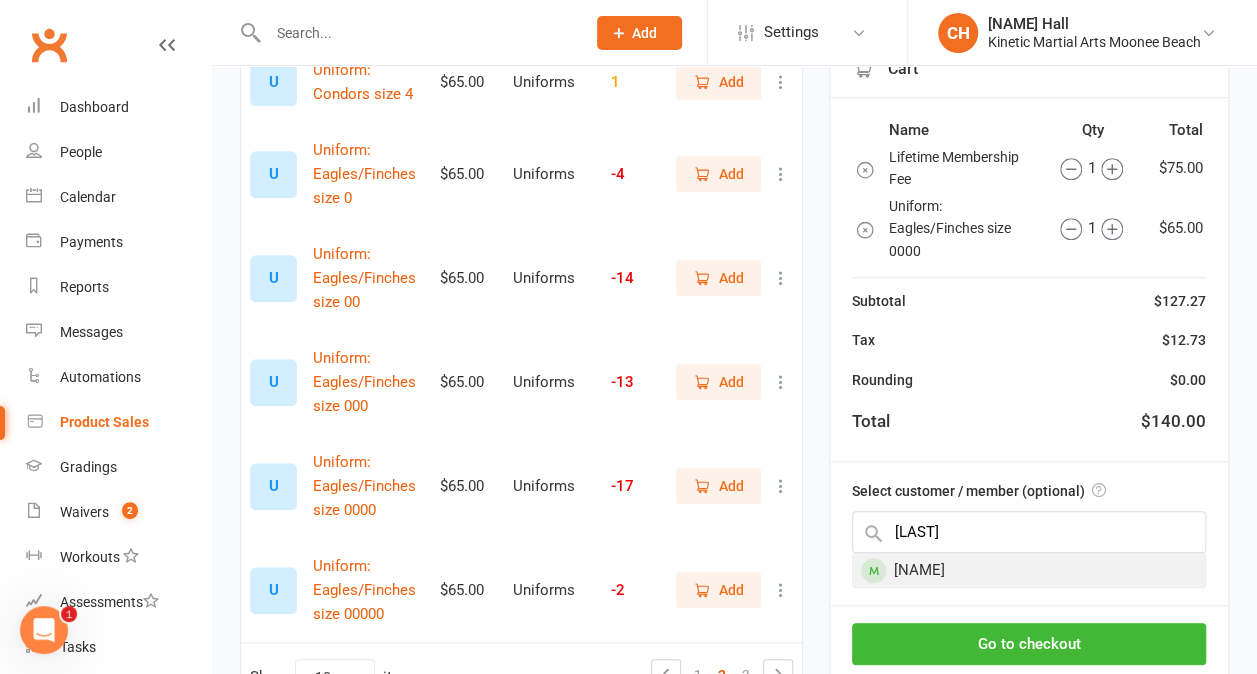 click on "Kyote Rapley" at bounding box center (1029, 570) 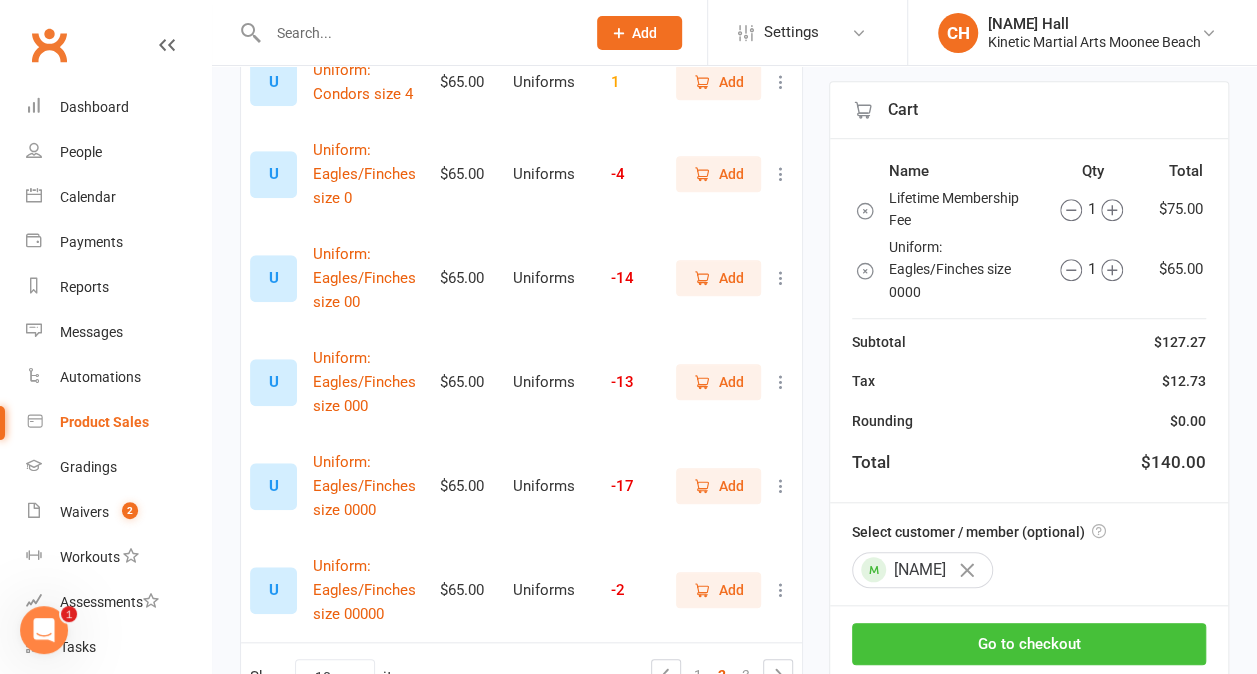 click on "Go to checkout" at bounding box center [1029, 644] 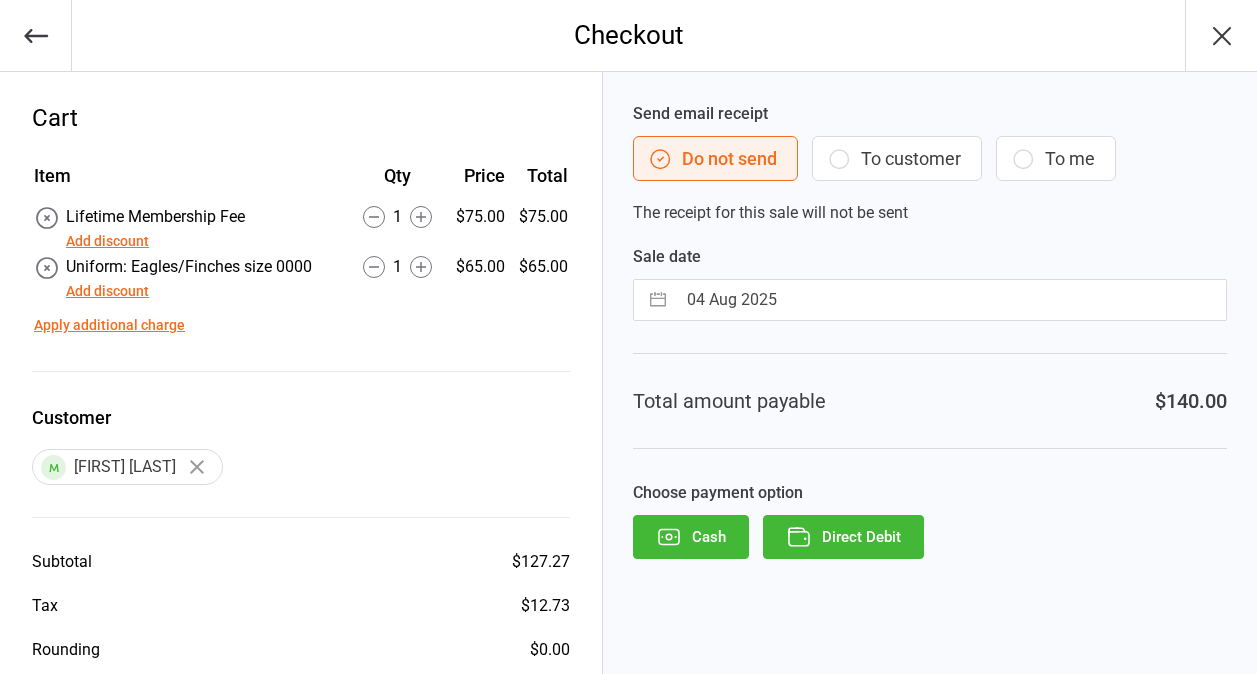 scroll, scrollTop: 0, scrollLeft: 0, axis: both 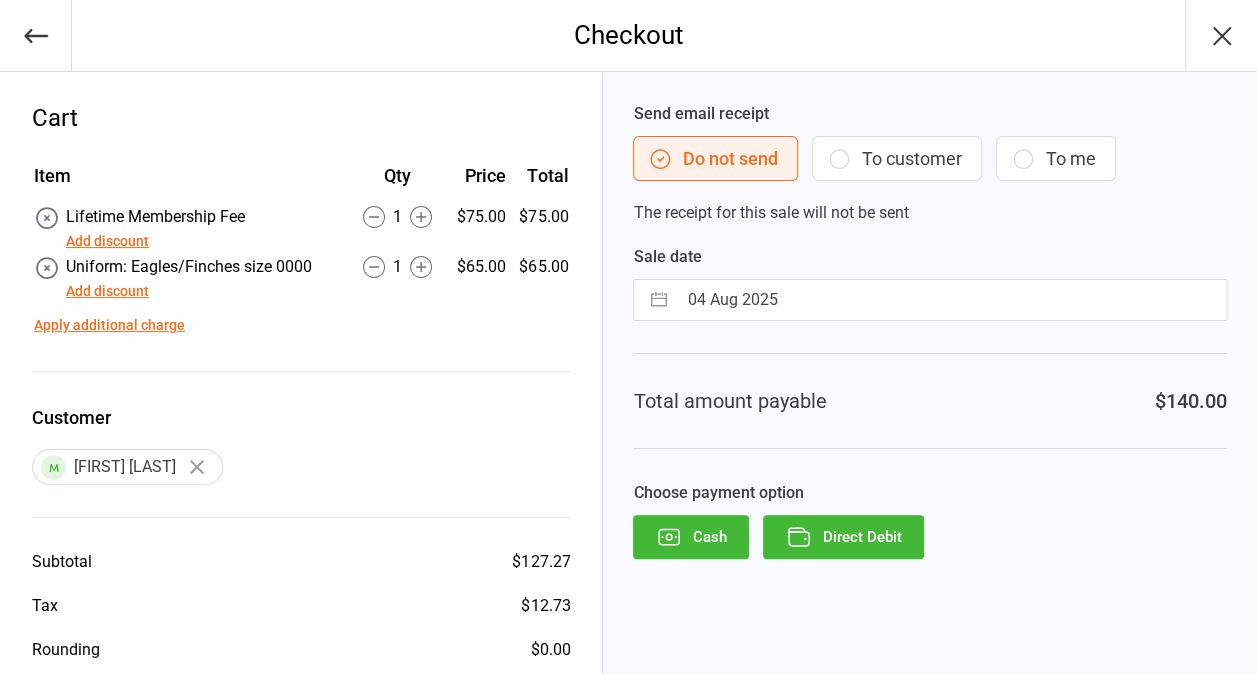 click on "Add discount" at bounding box center (107, 241) 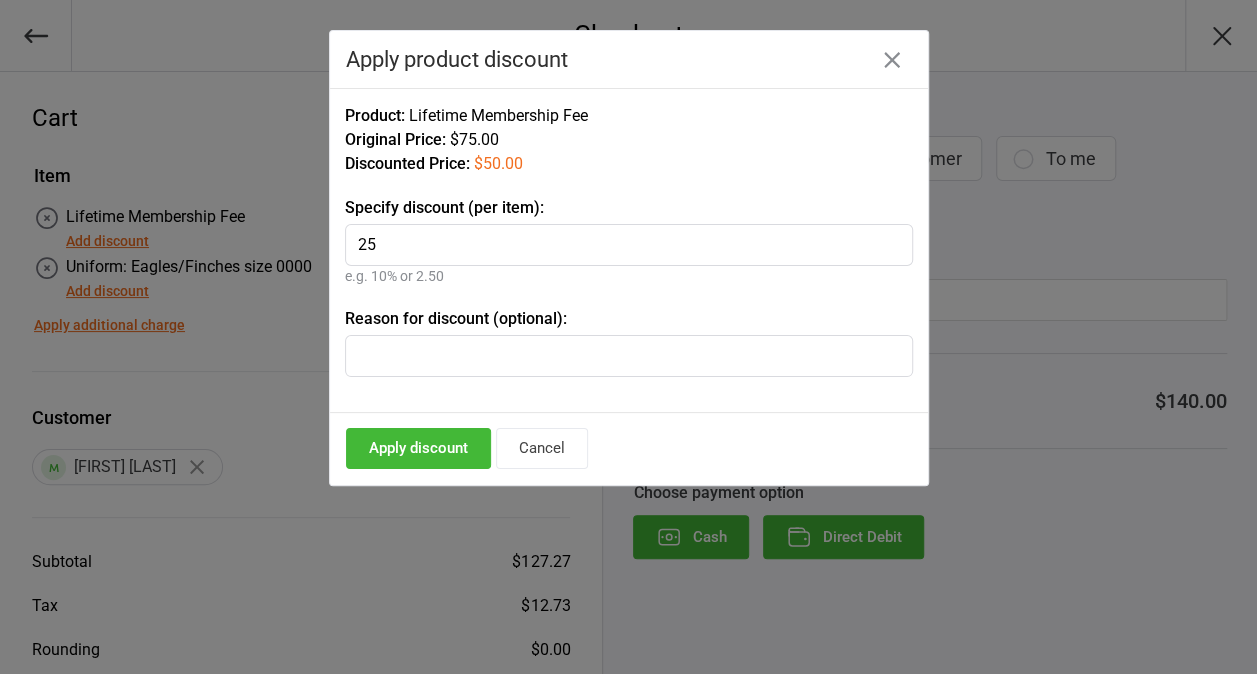 type on "25" 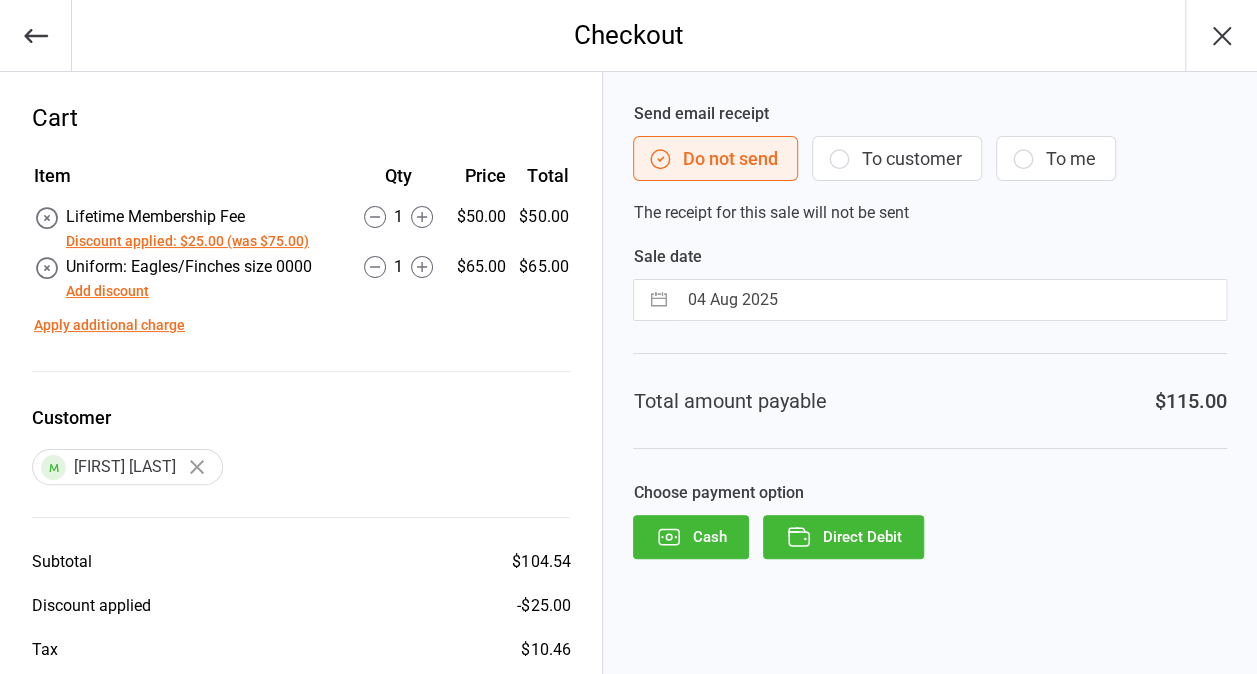 click on "Direct Debit" at bounding box center [843, 537] 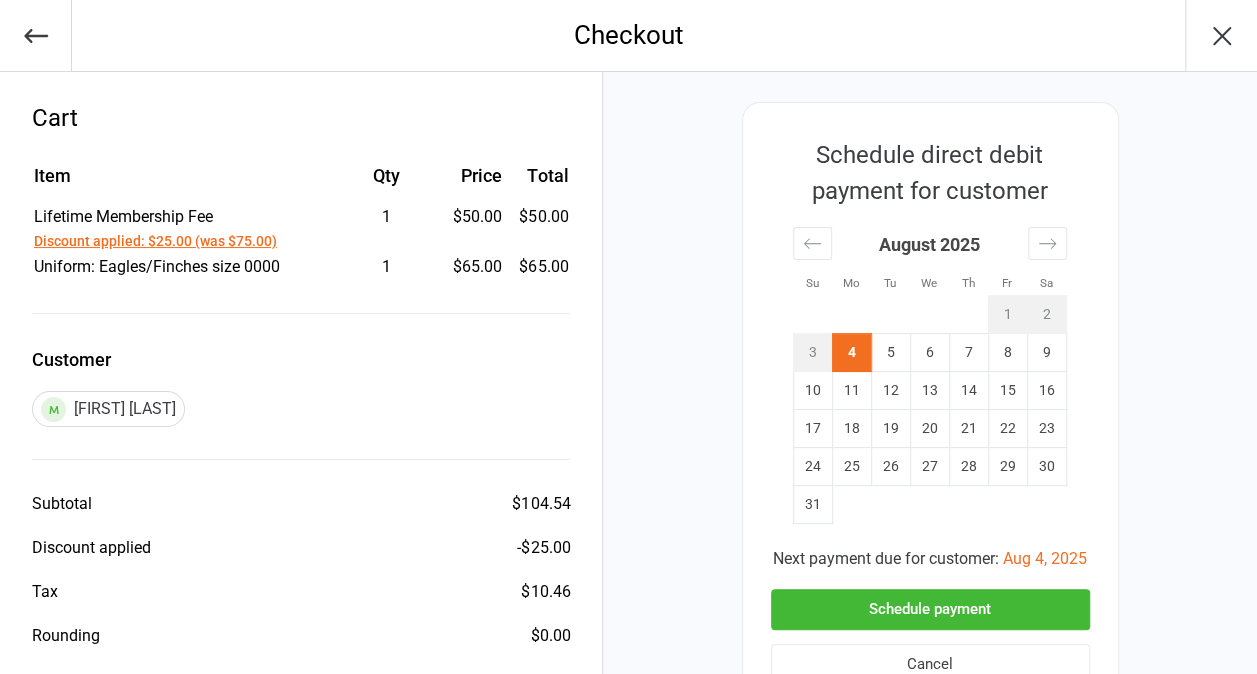 click on "Schedule payment" at bounding box center (930, 609) 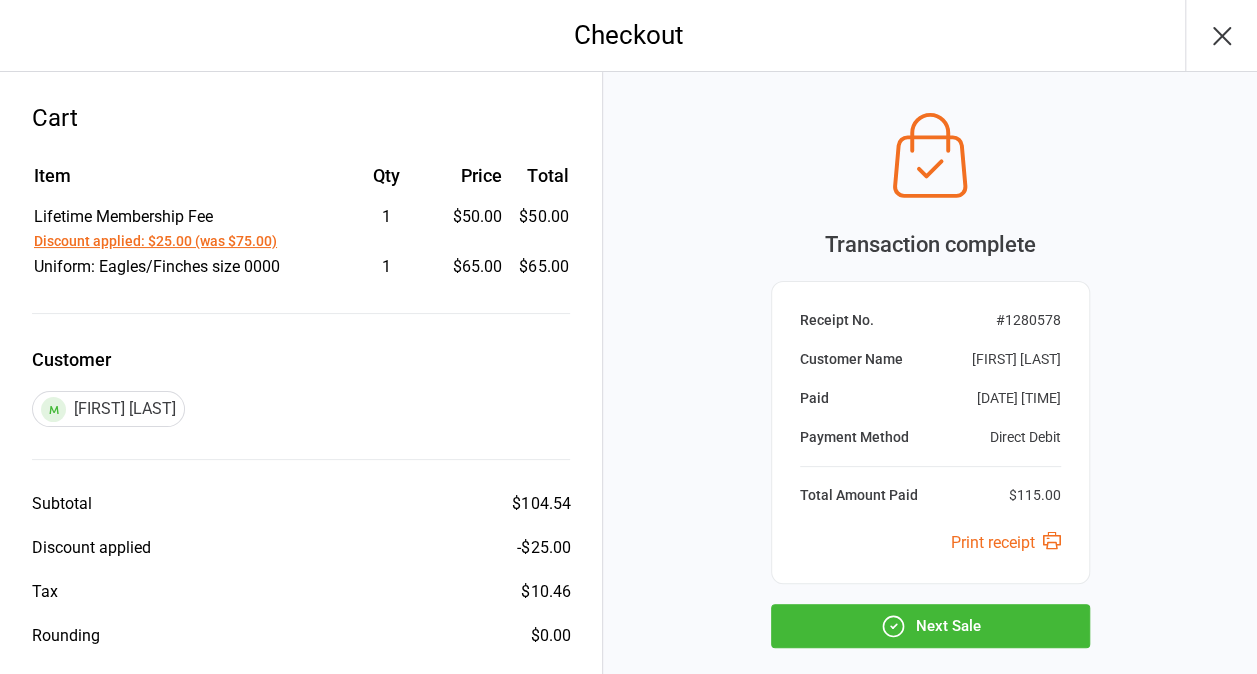 scroll, scrollTop: 102, scrollLeft: 0, axis: vertical 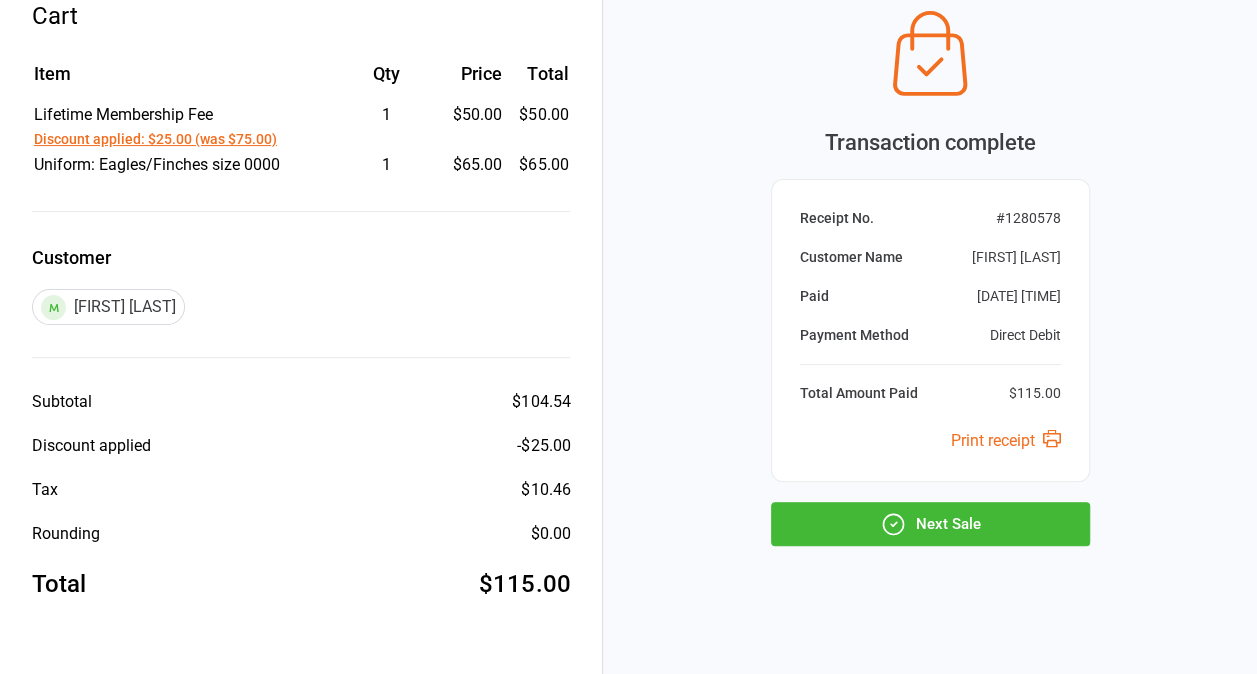 click on "Next Sale" at bounding box center (930, 524) 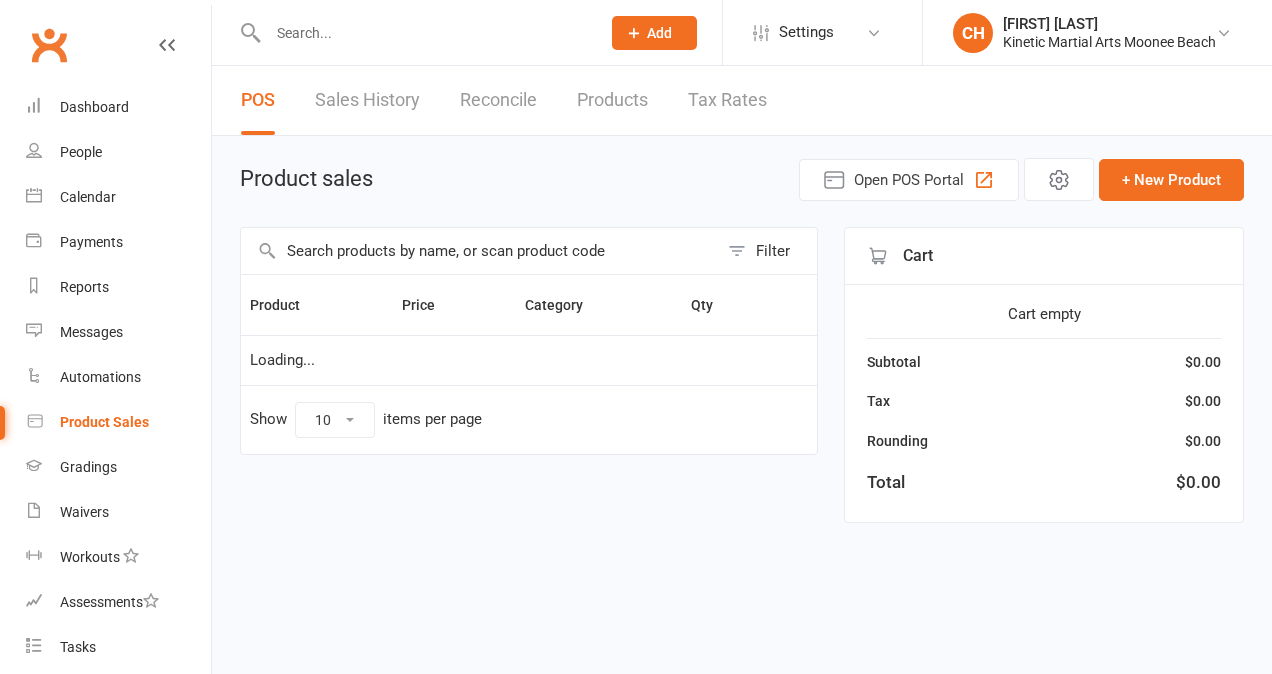 scroll, scrollTop: 0, scrollLeft: 0, axis: both 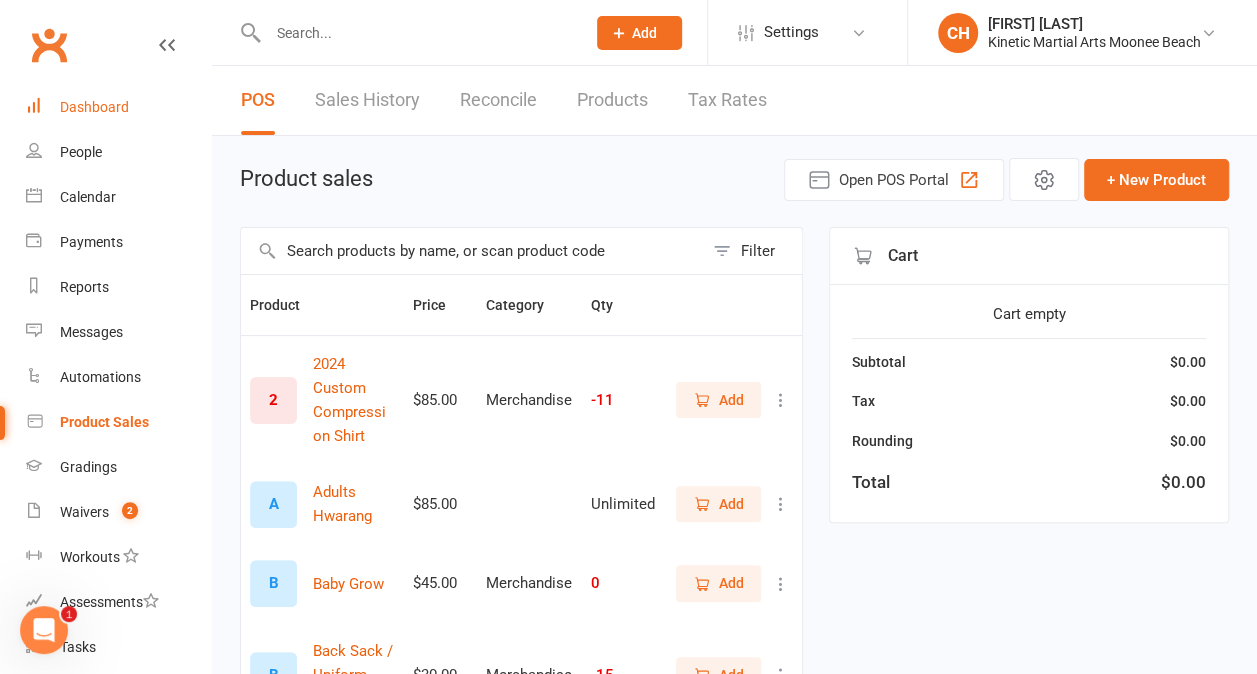 click on "Dashboard" at bounding box center (94, 107) 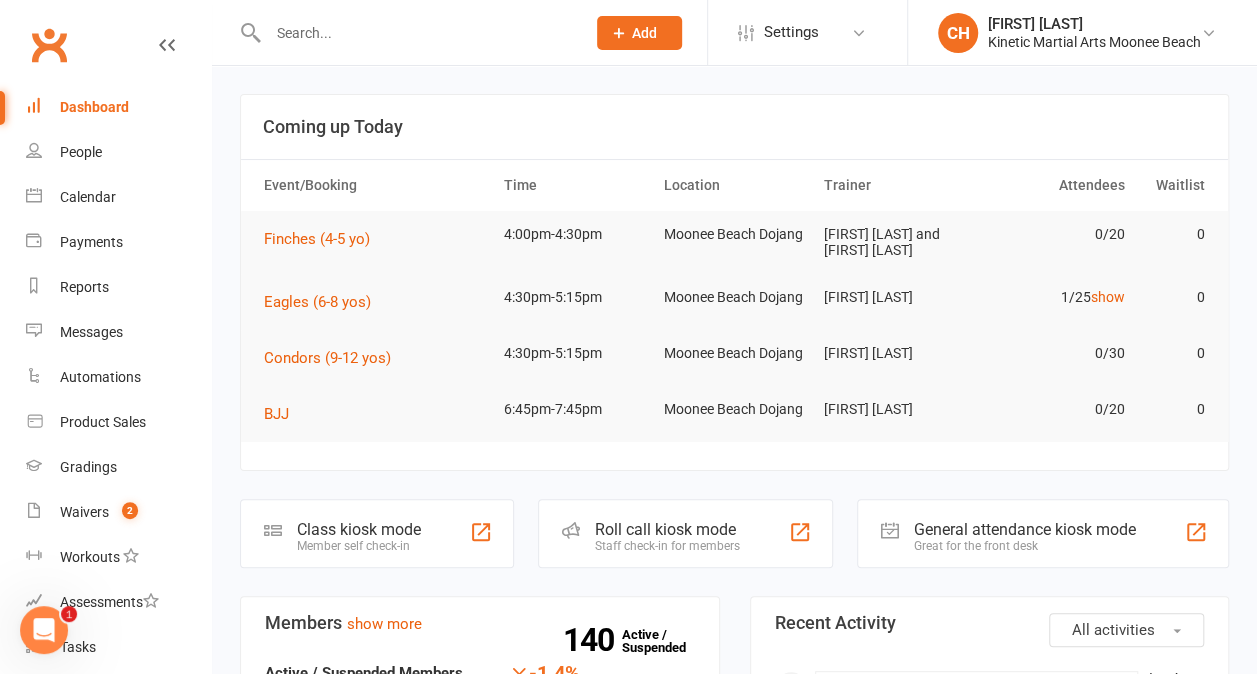 scroll, scrollTop: 355, scrollLeft: 0, axis: vertical 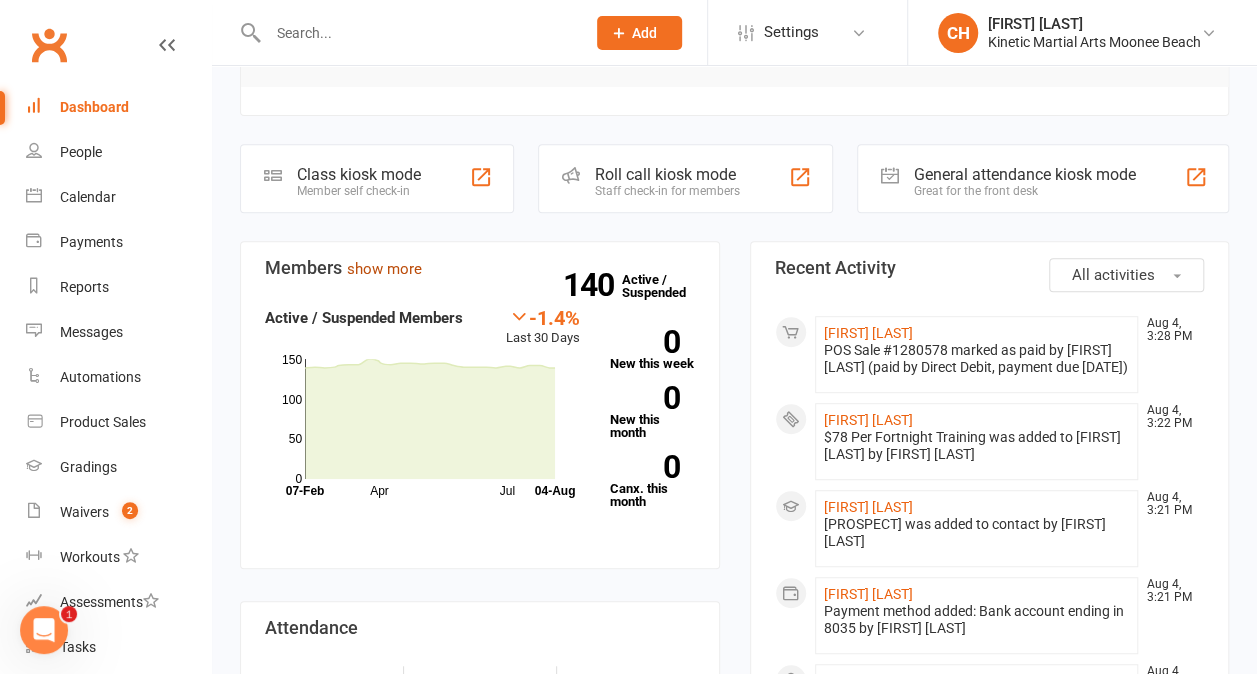 click on "show more" at bounding box center [384, 269] 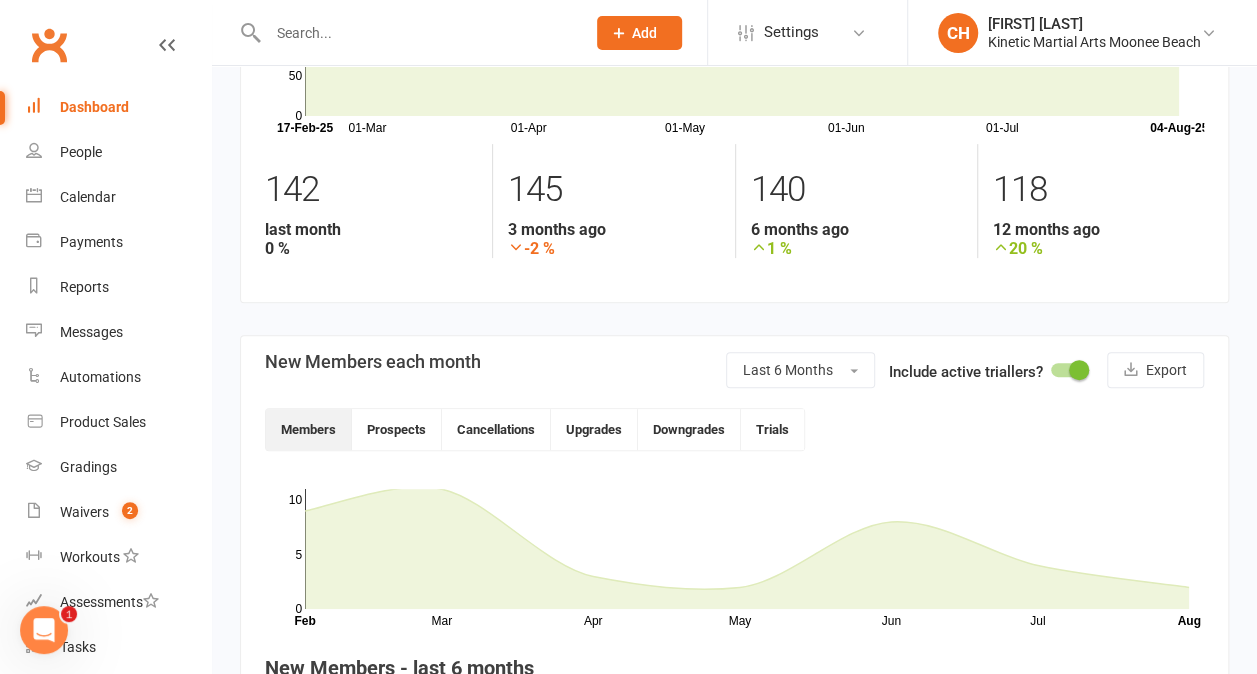 scroll, scrollTop: 213, scrollLeft: 0, axis: vertical 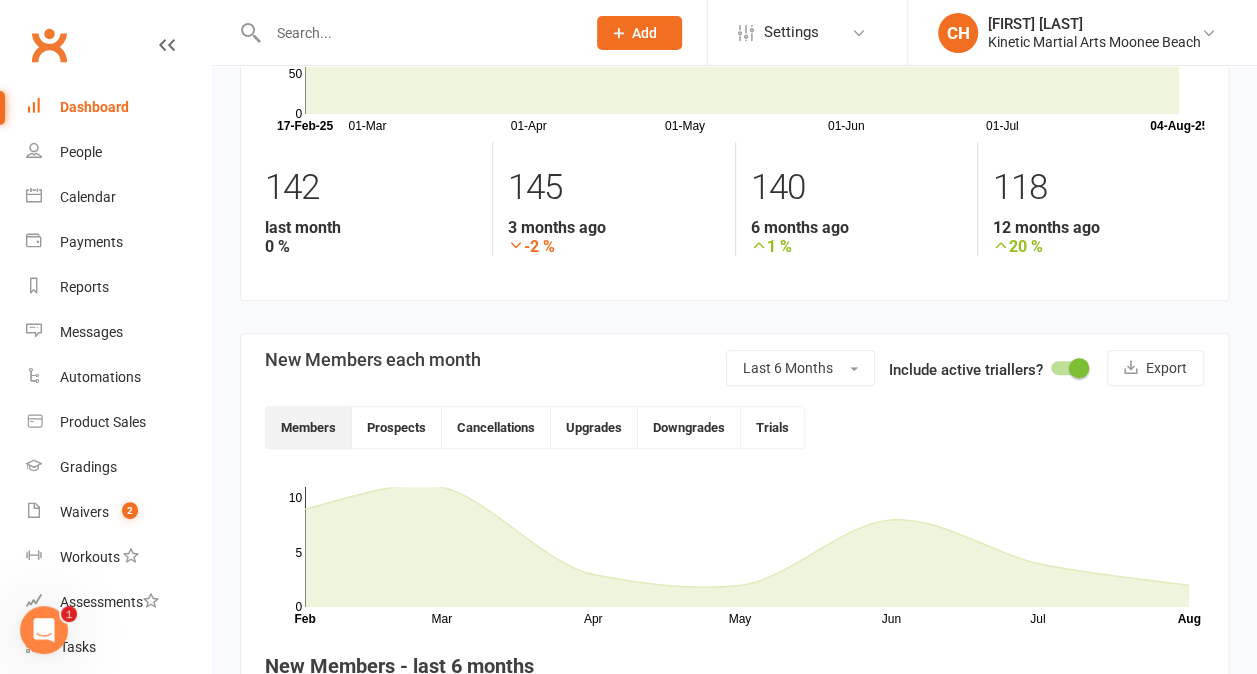 click at bounding box center (416, 33) 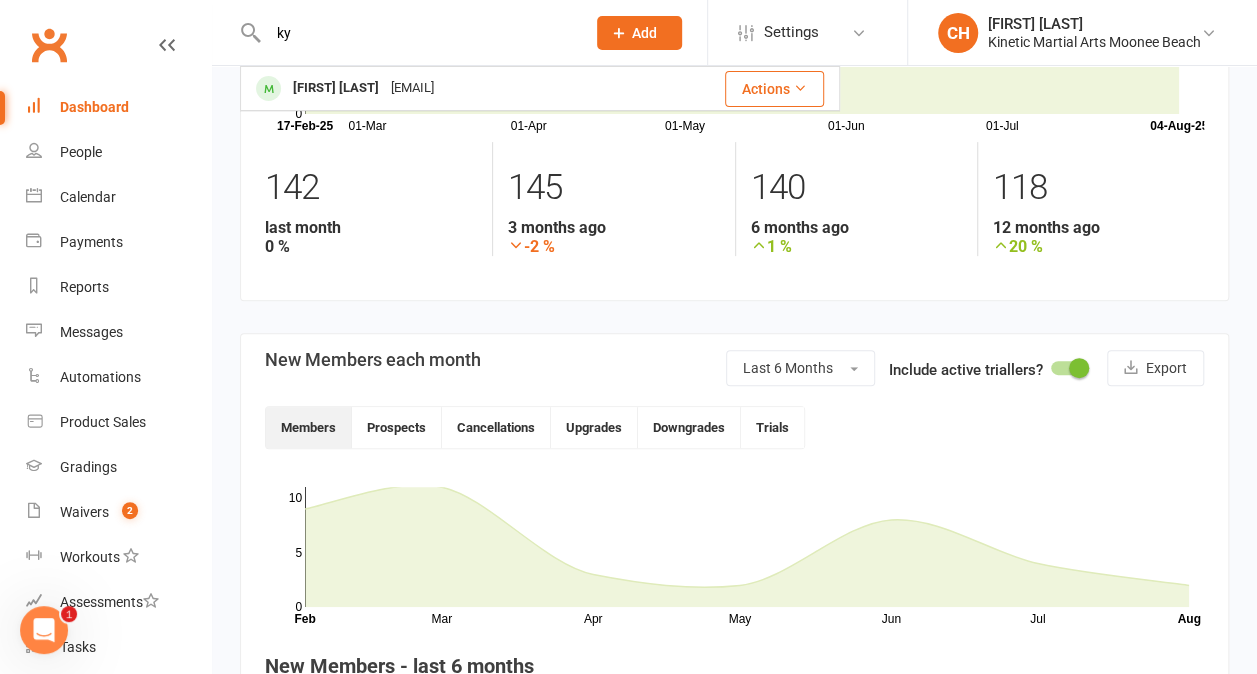 type on "k" 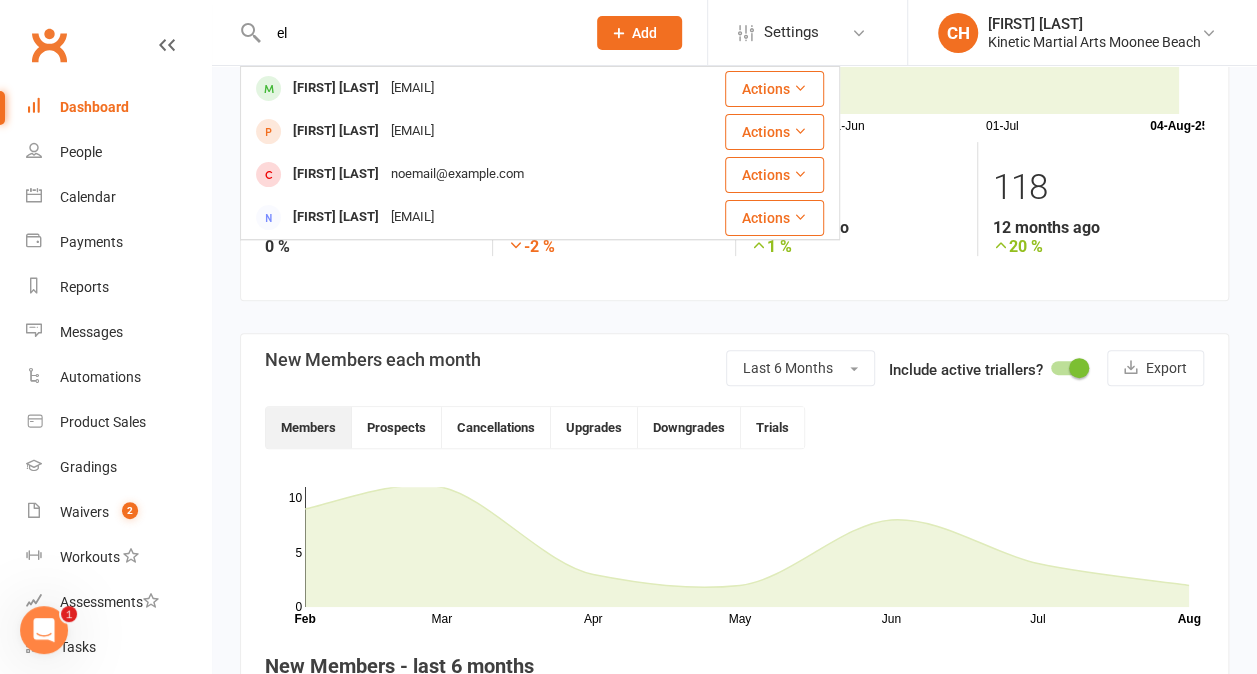 type on "e" 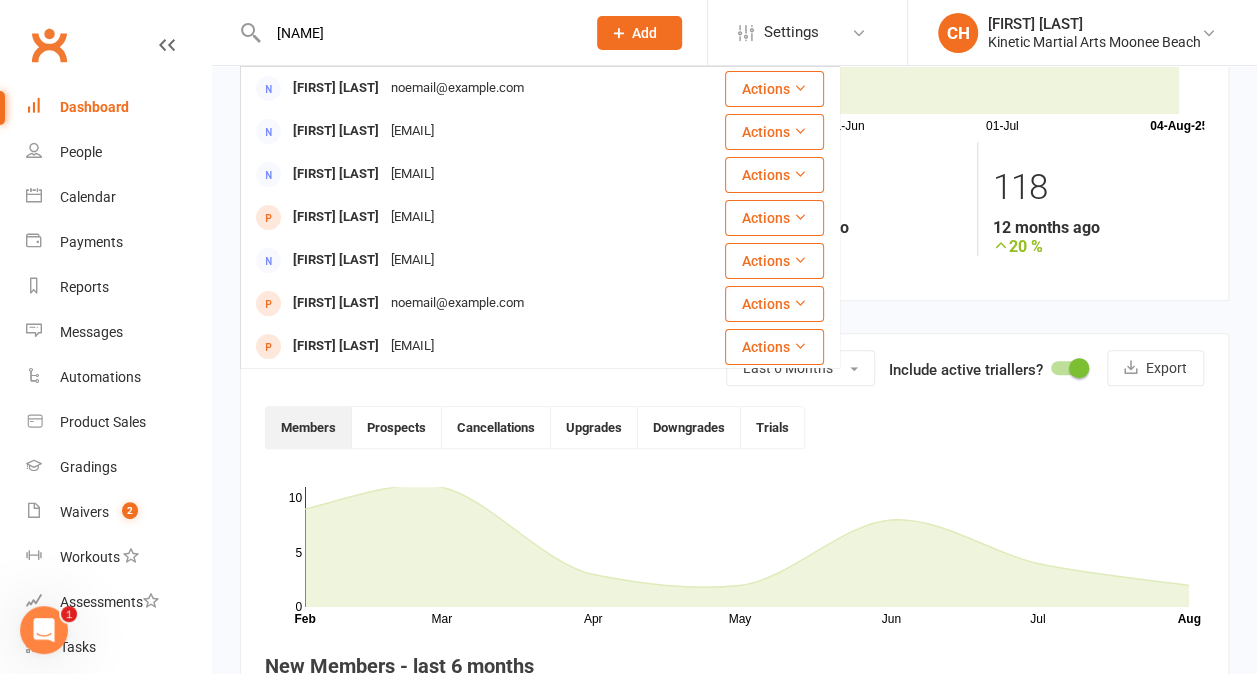type on "[NAME]" 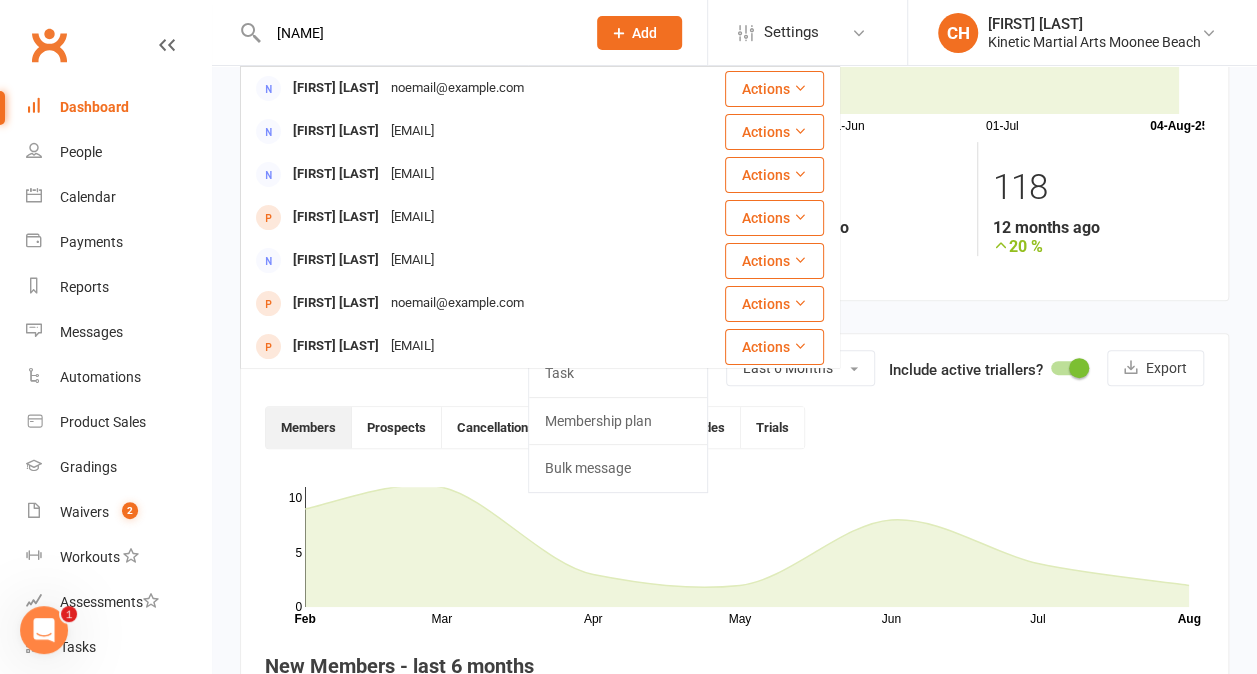 type 